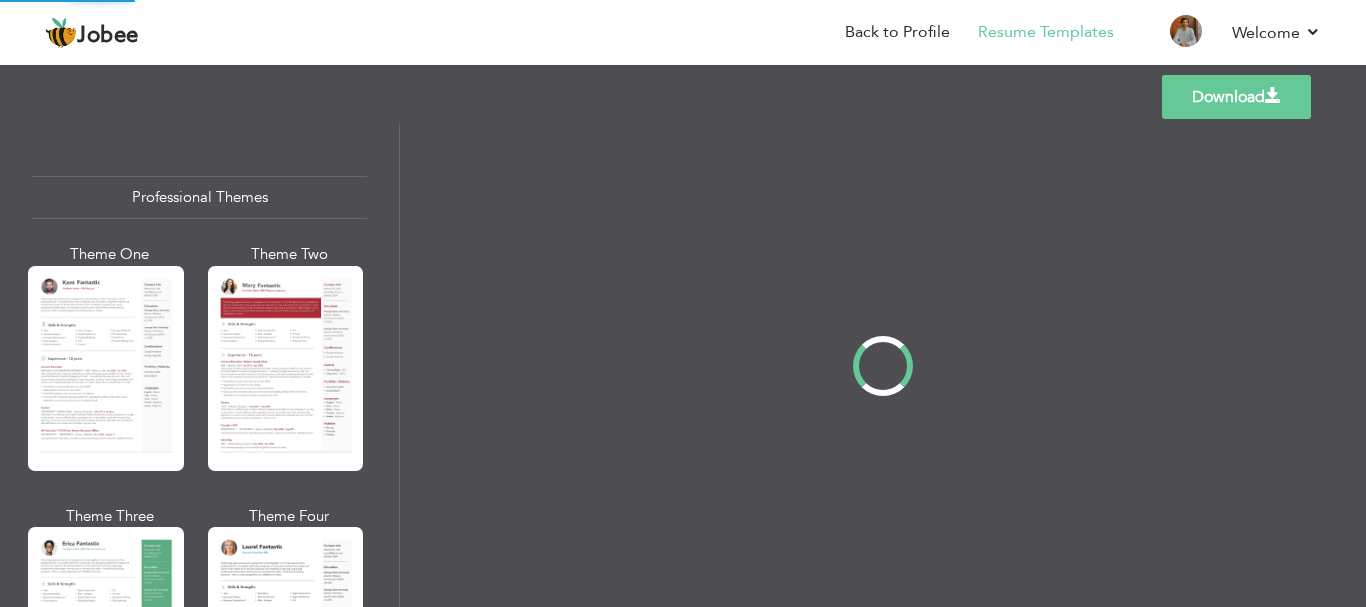 scroll, scrollTop: 0, scrollLeft: 0, axis: both 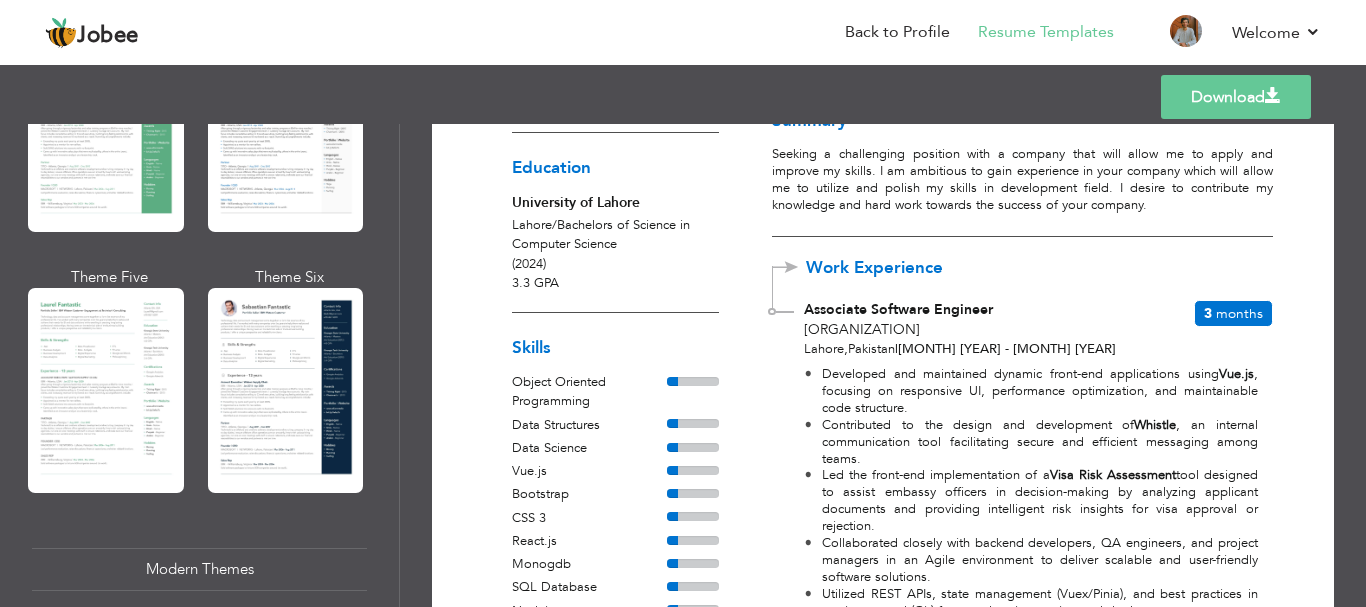 click at bounding box center (106, 390) 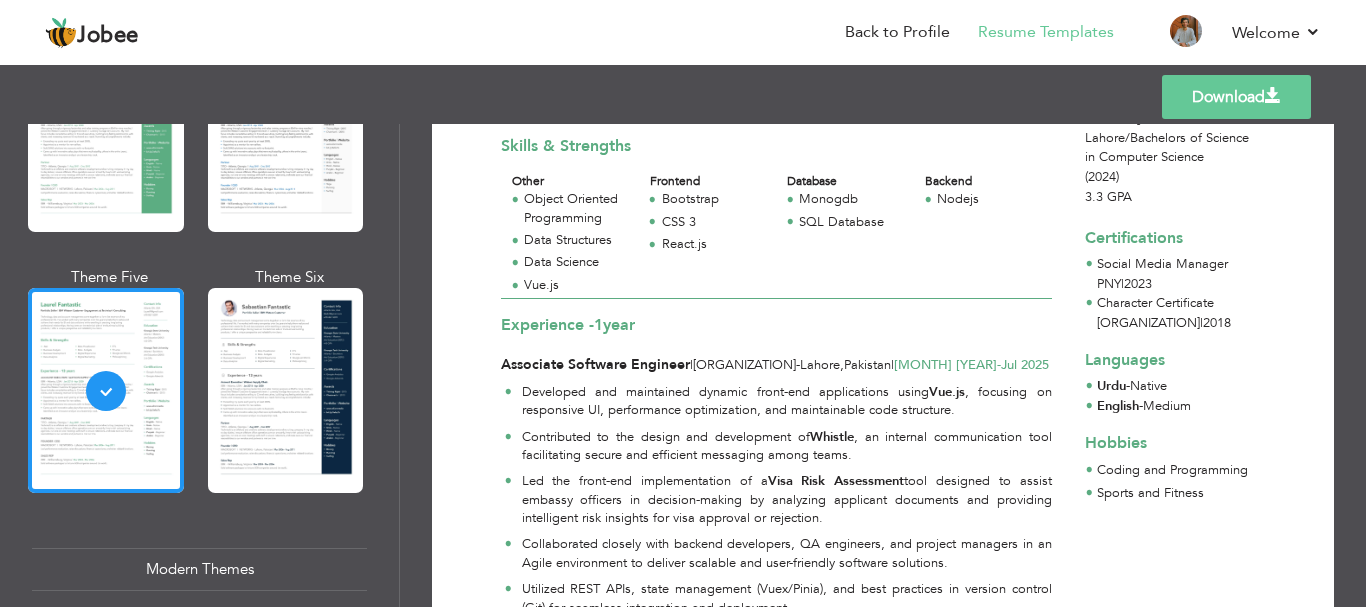 scroll, scrollTop: 200, scrollLeft: 0, axis: vertical 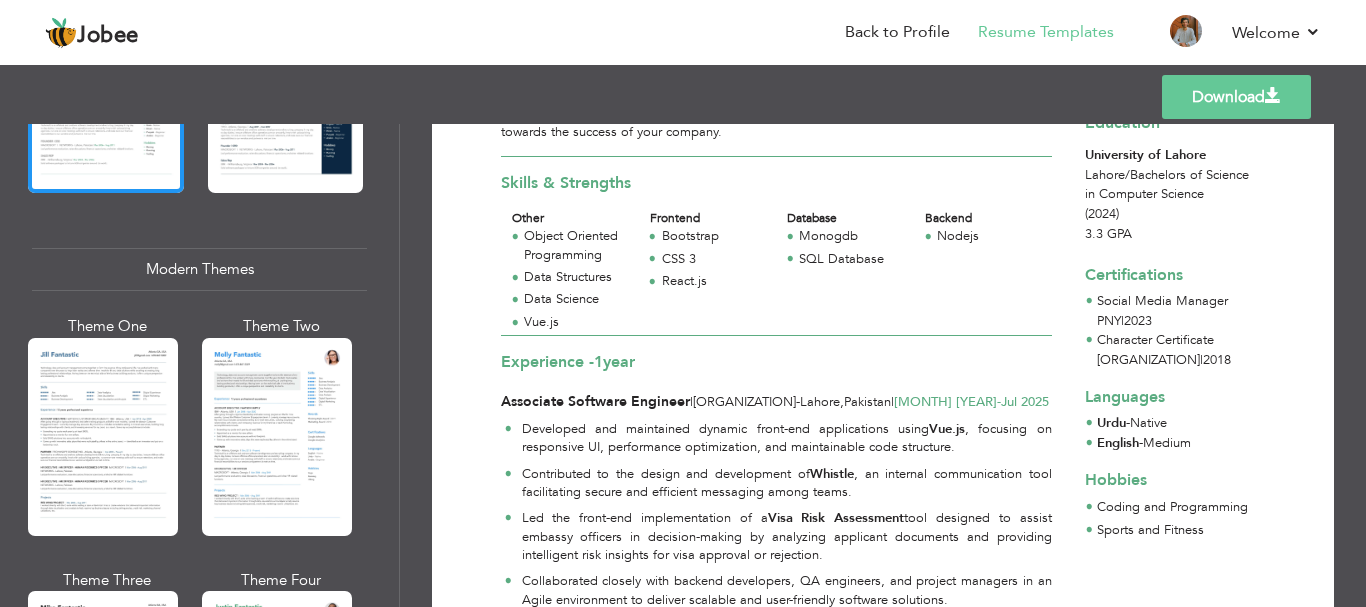 click at bounding box center [277, 437] 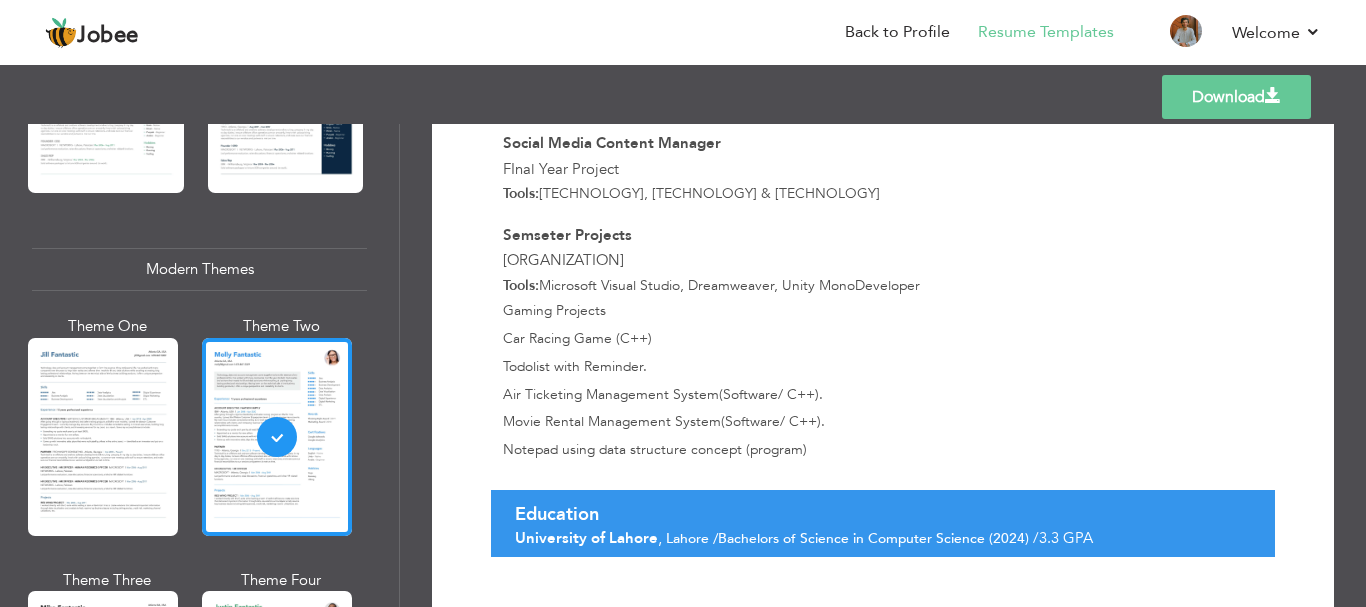 scroll, scrollTop: 1144, scrollLeft: 0, axis: vertical 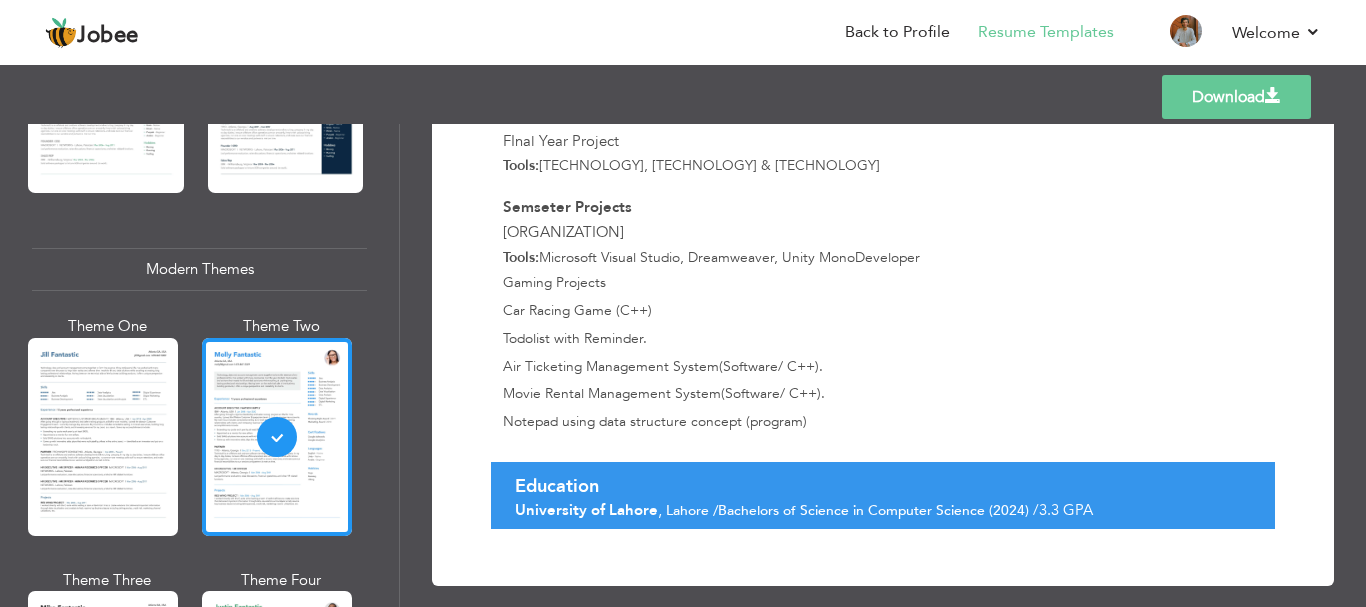 click at bounding box center (103, 437) 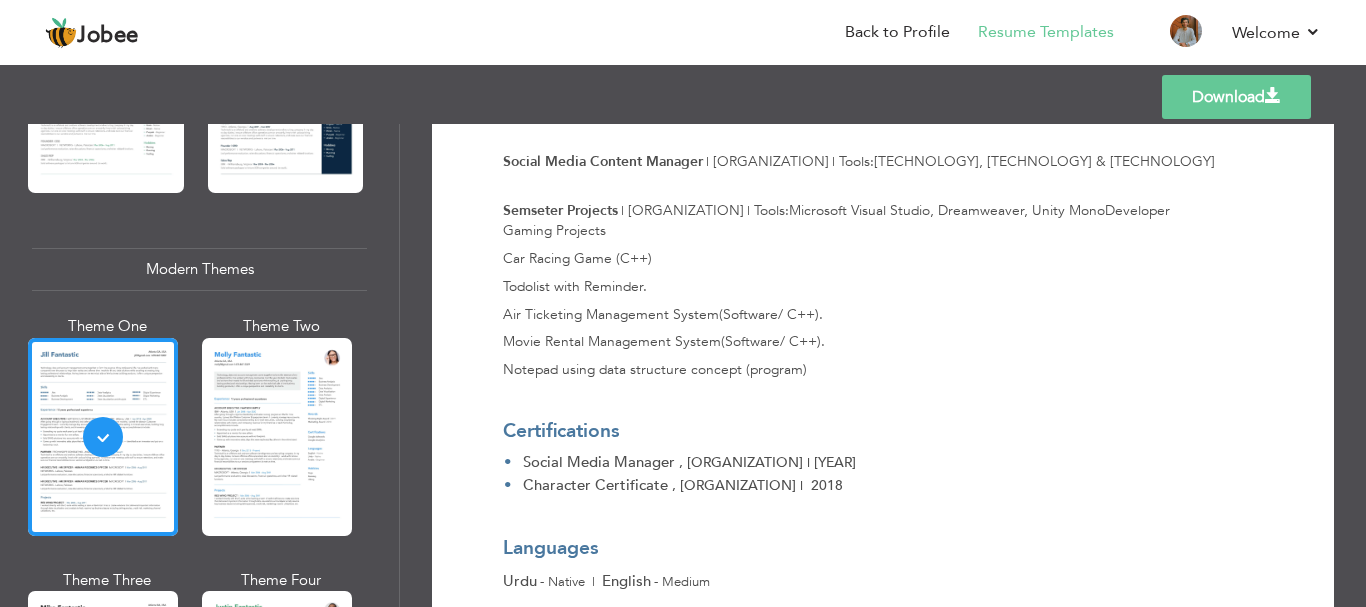 scroll, scrollTop: 1020, scrollLeft: 0, axis: vertical 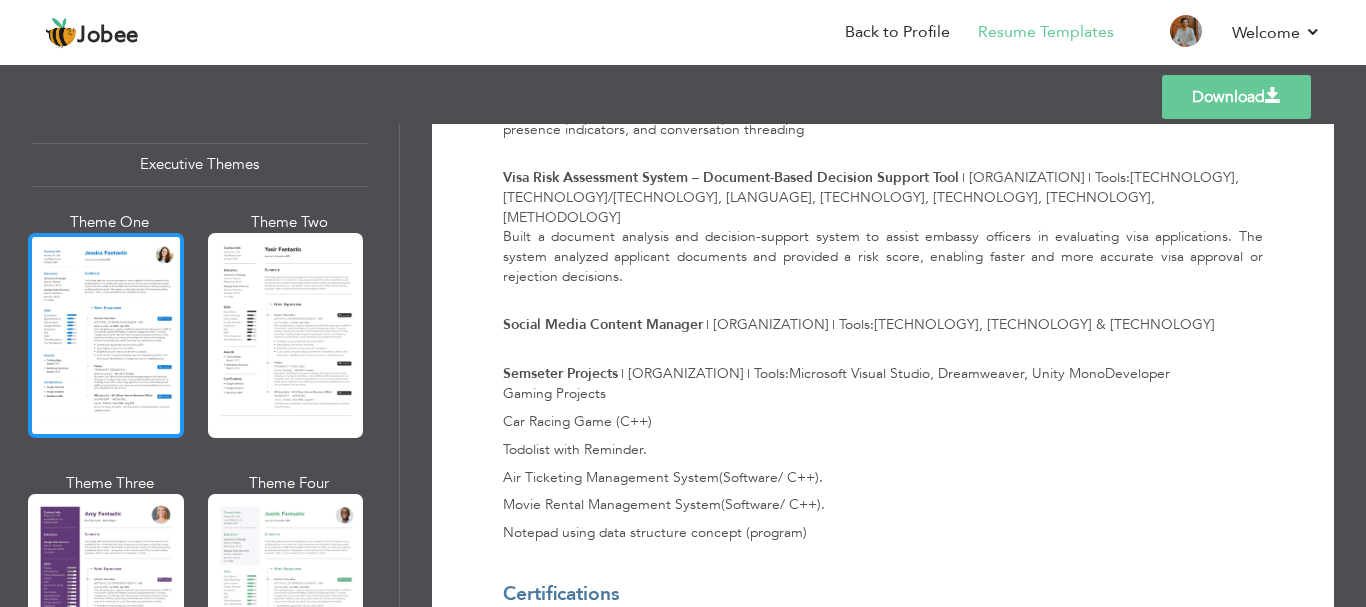 click at bounding box center (106, 335) 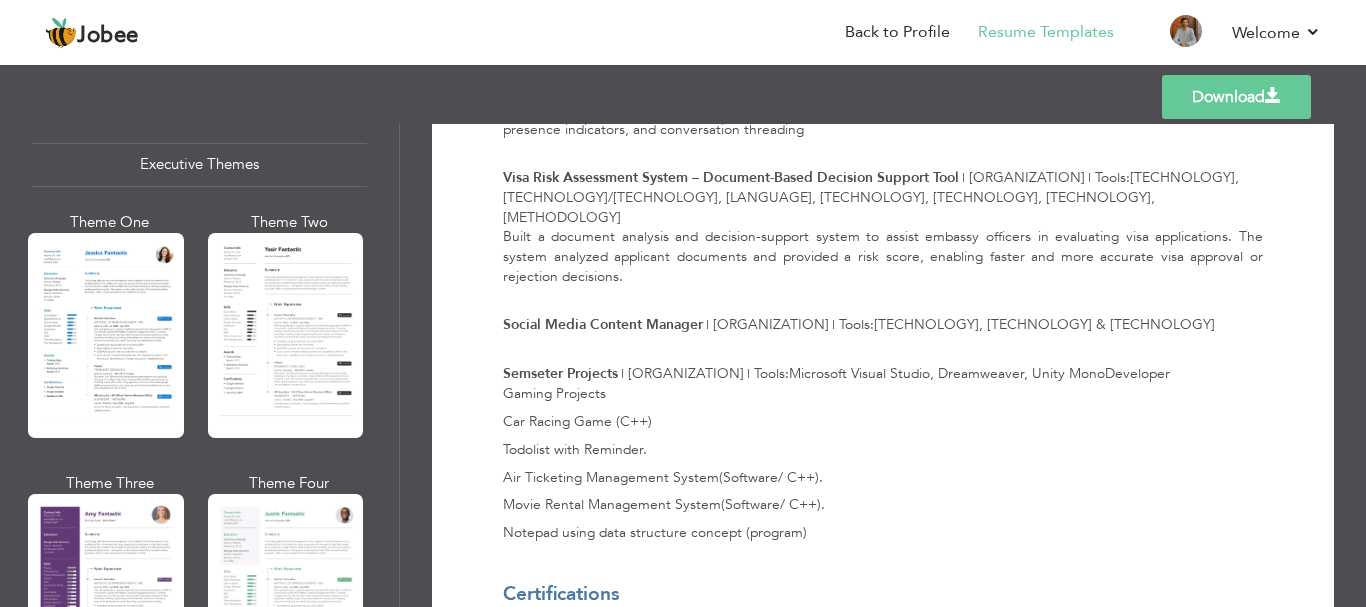 scroll, scrollTop: 0, scrollLeft: 0, axis: both 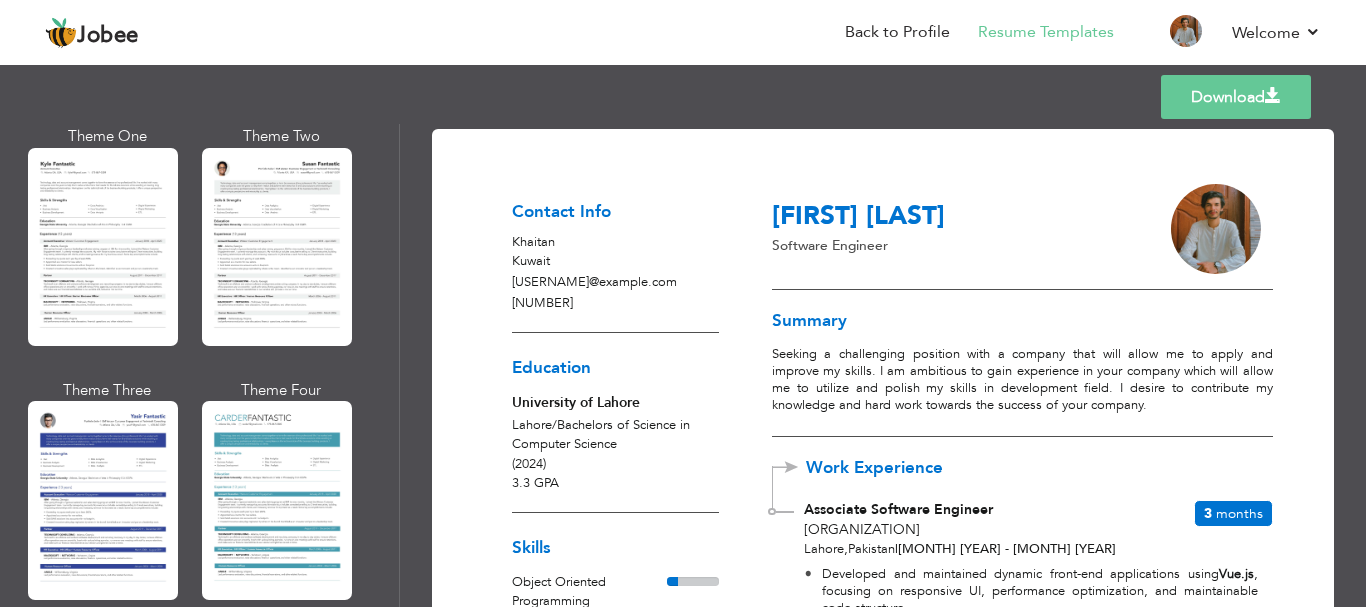 click at bounding box center (103, 500) 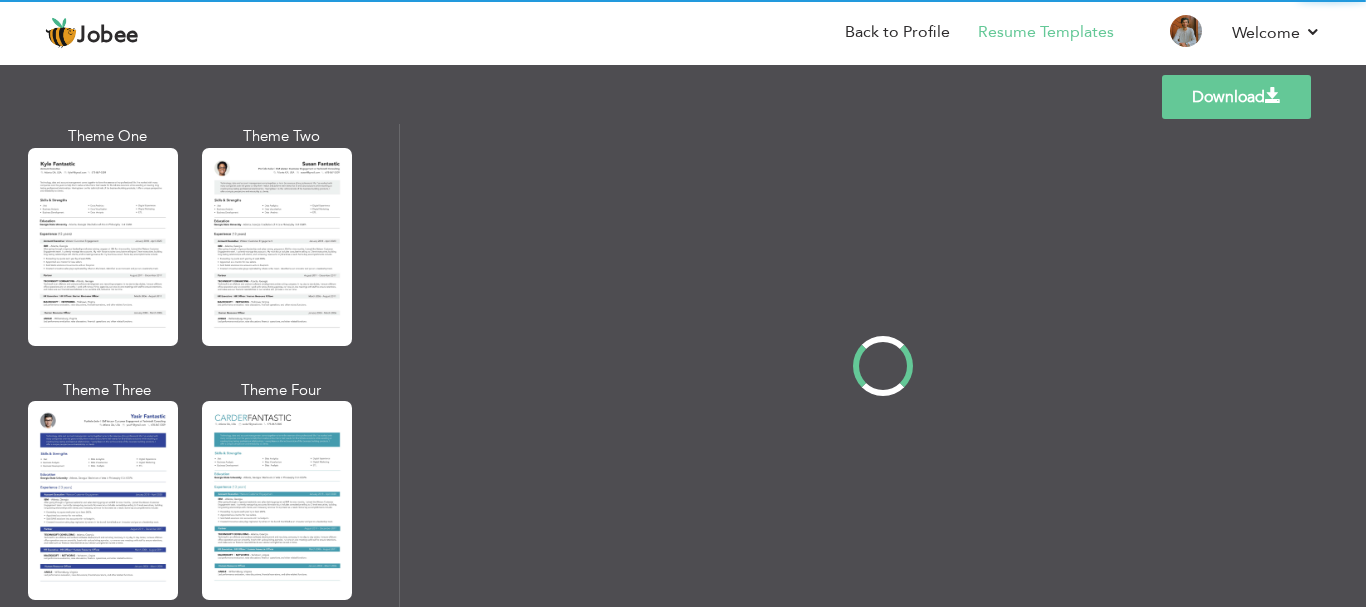 scroll, scrollTop: 3592, scrollLeft: 0, axis: vertical 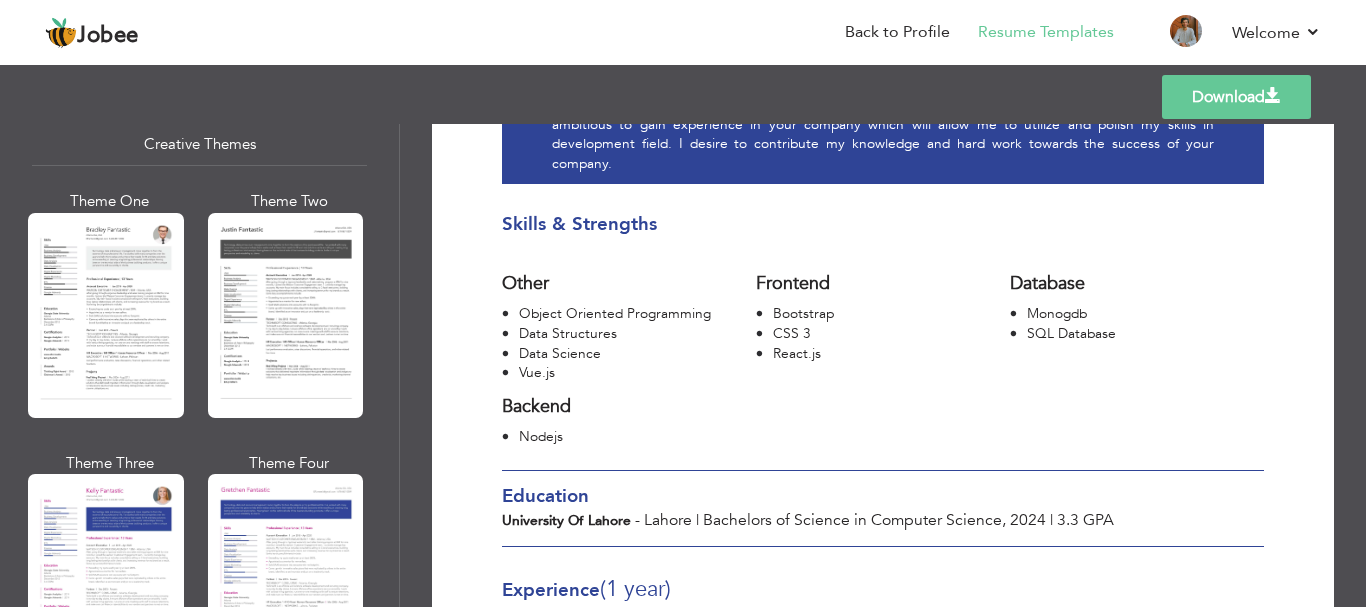 click at bounding box center [286, 315] 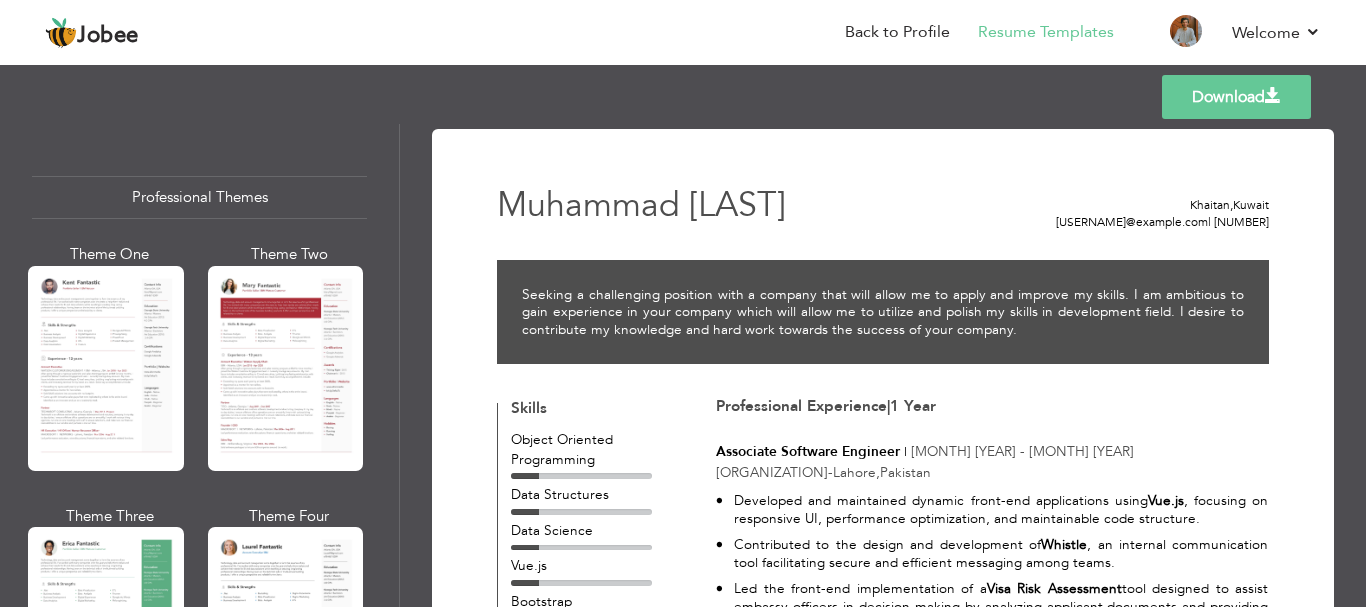 scroll, scrollTop: 300, scrollLeft: 0, axis: vertical 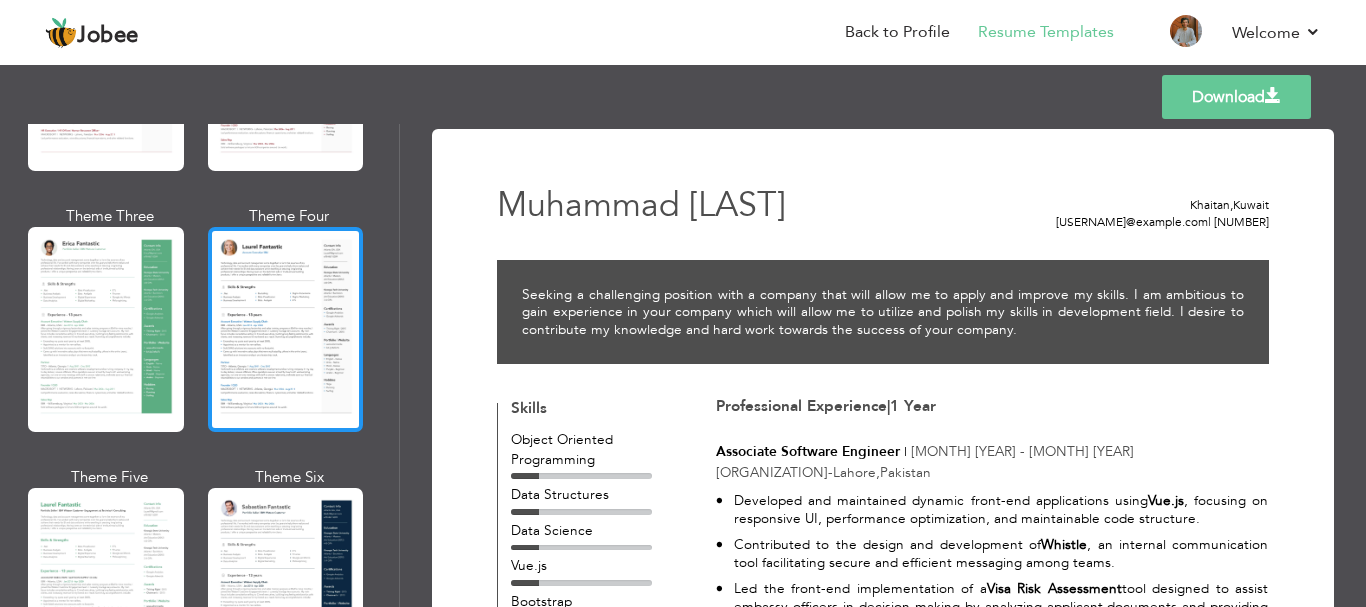 click at bounding box center (286, 329) 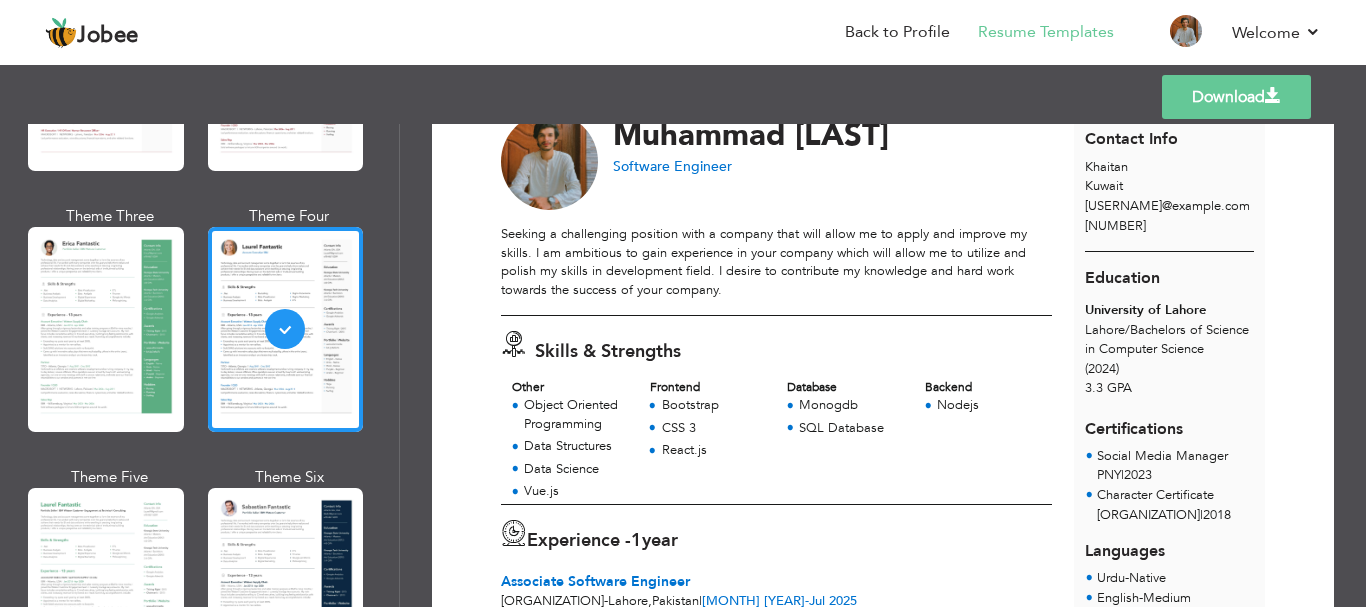scroll, scrollTop: 0, scrollLeft: 0, axis: both 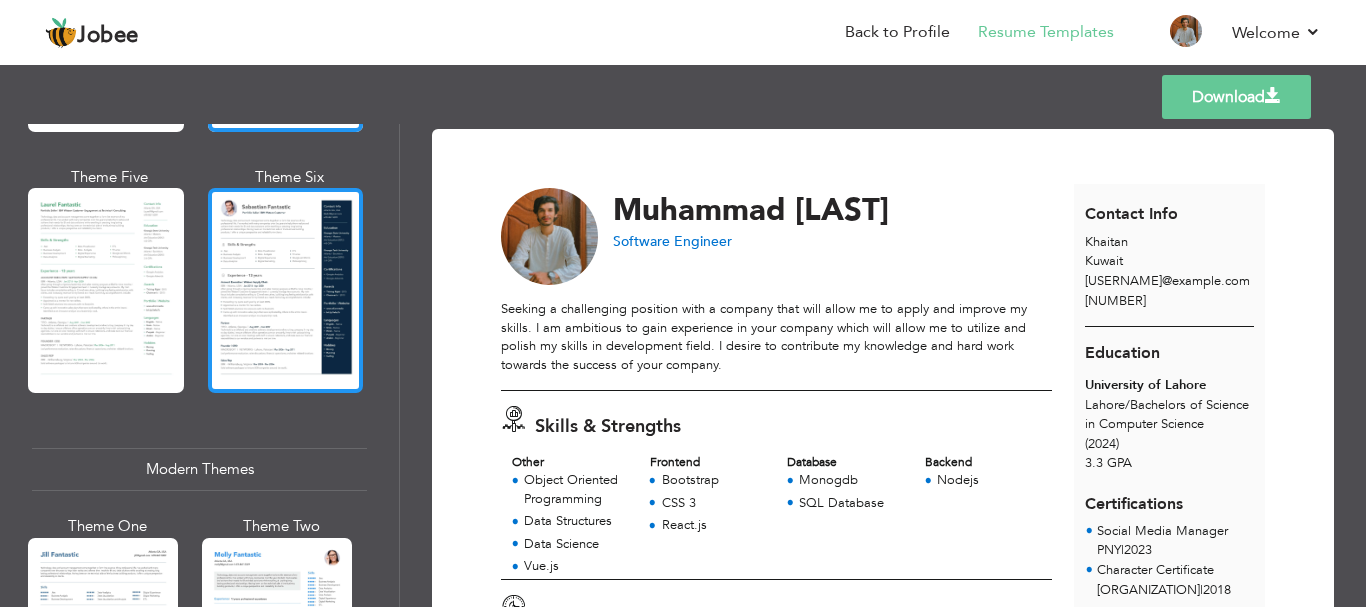 click at bounding box center [286, 290] 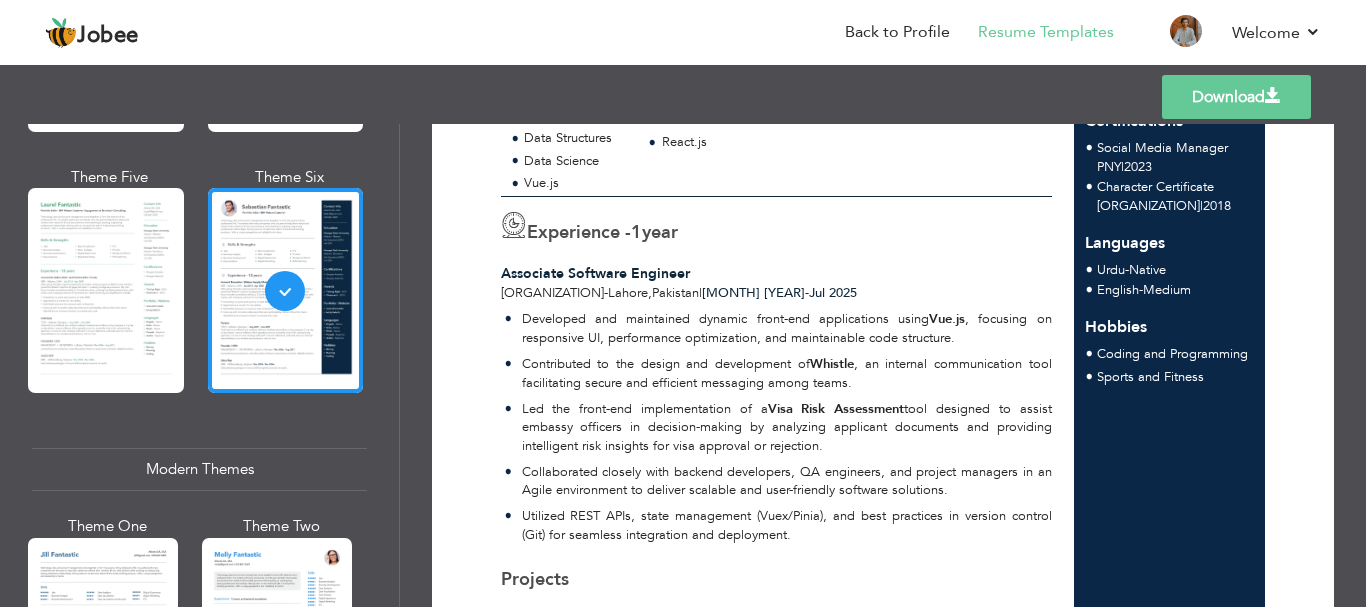 scroll, scrollTop: 371, scrollLeft: 0, axis: vertical 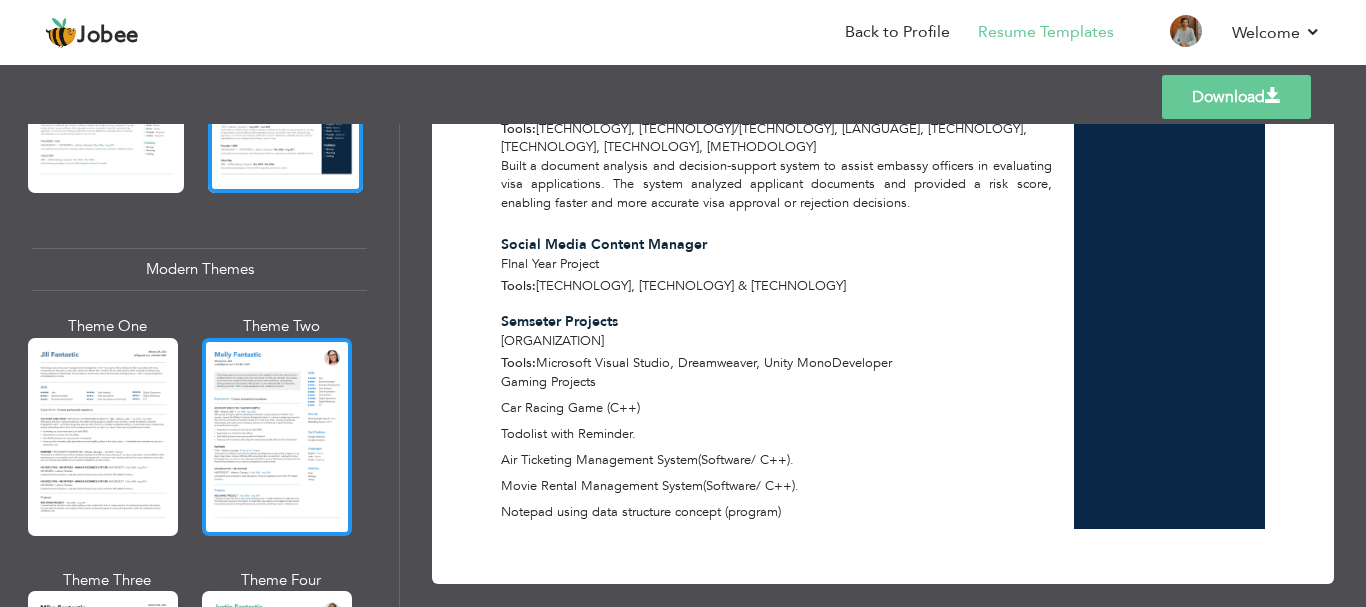 click at bounding box center [277, 437] 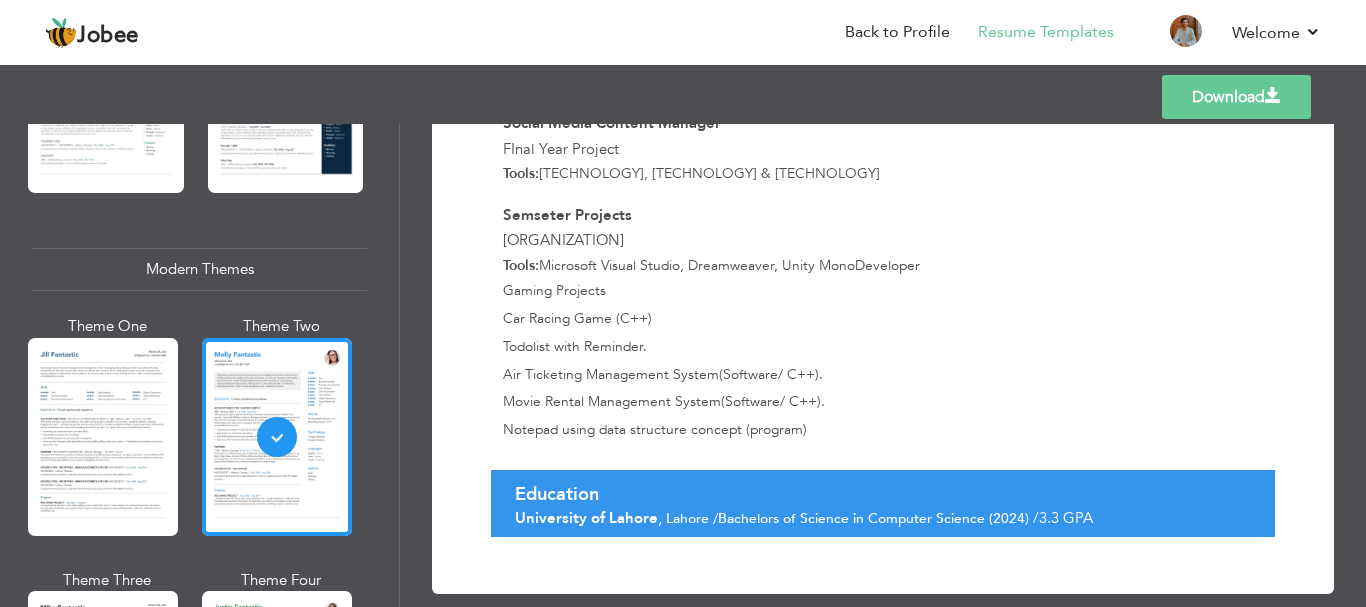 scroll, scrollTop: 1144, scrollLeft: 0, axis: vertical 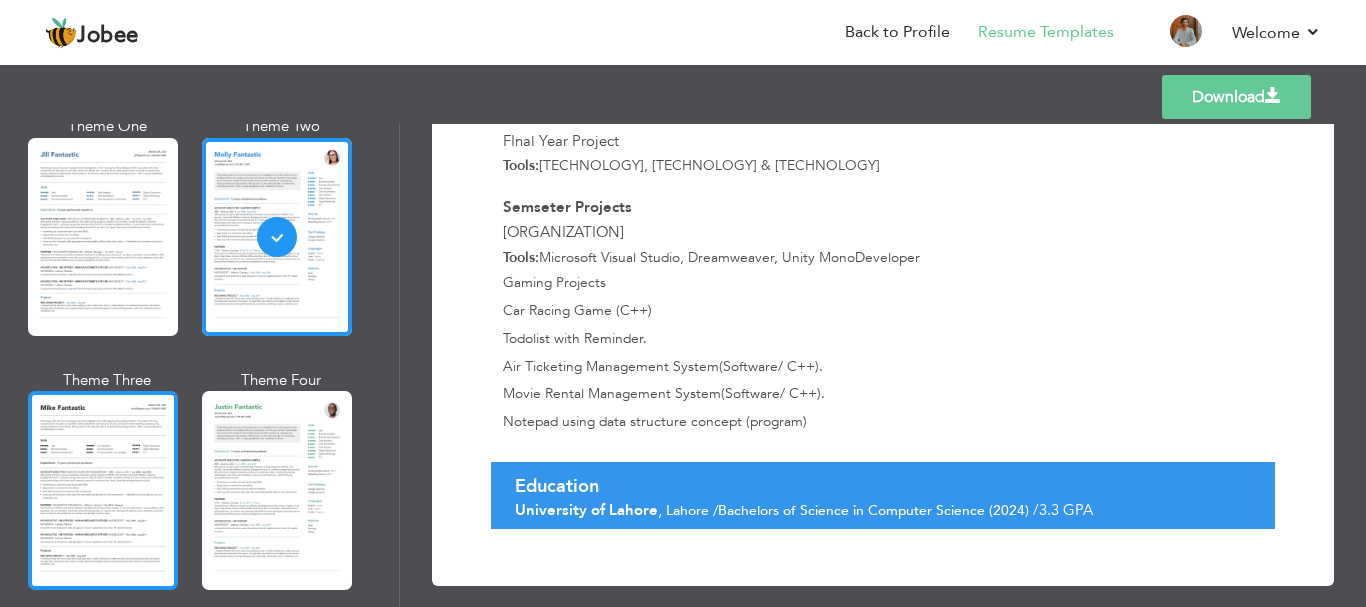 click at bounding box center (103, 490) 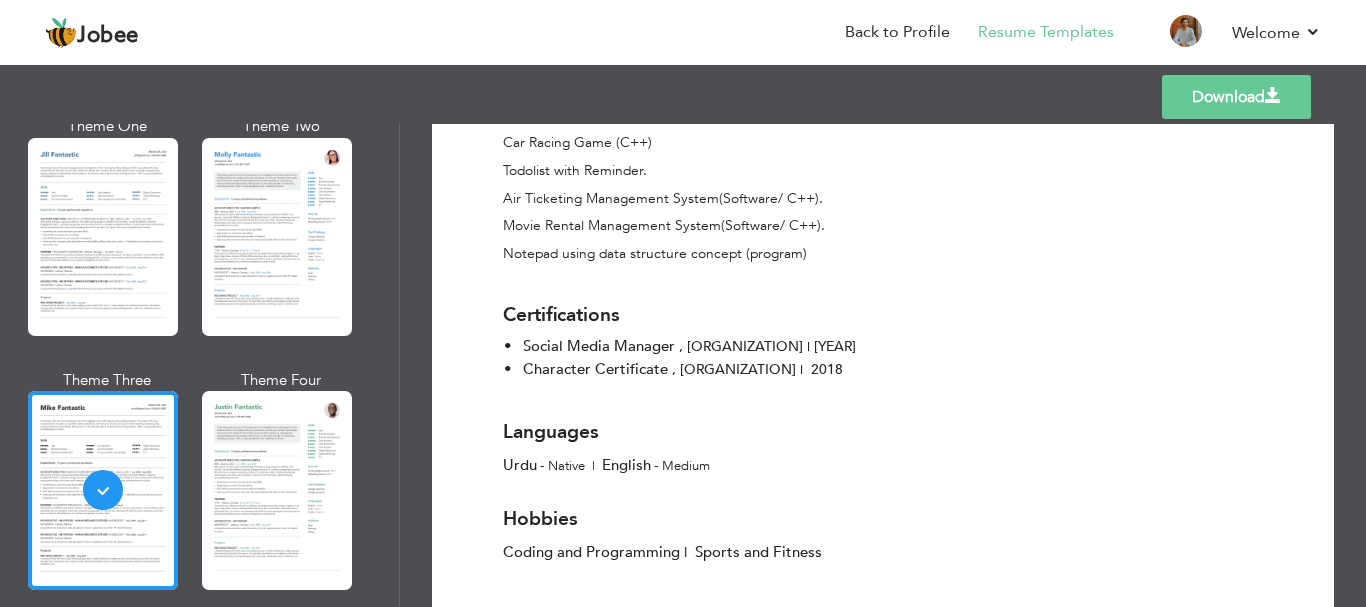 scroll, scrollTop: 1300, scrollLeft: 0, axis: vertical 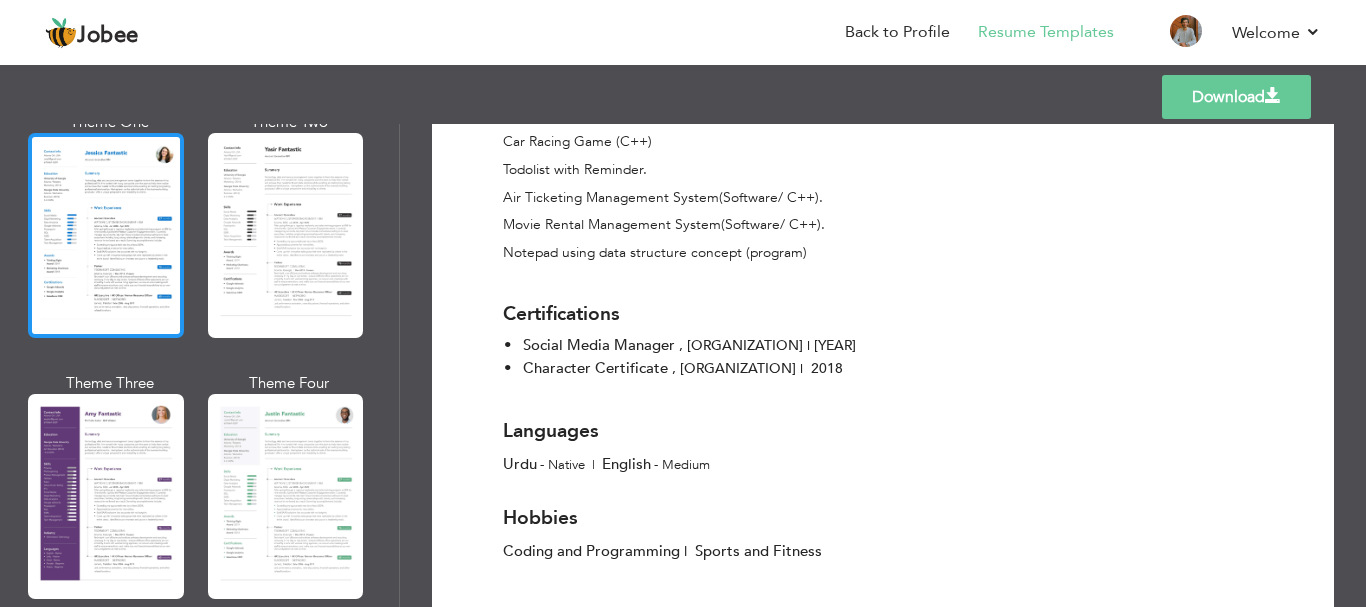 click at bounding box center (106, 235) 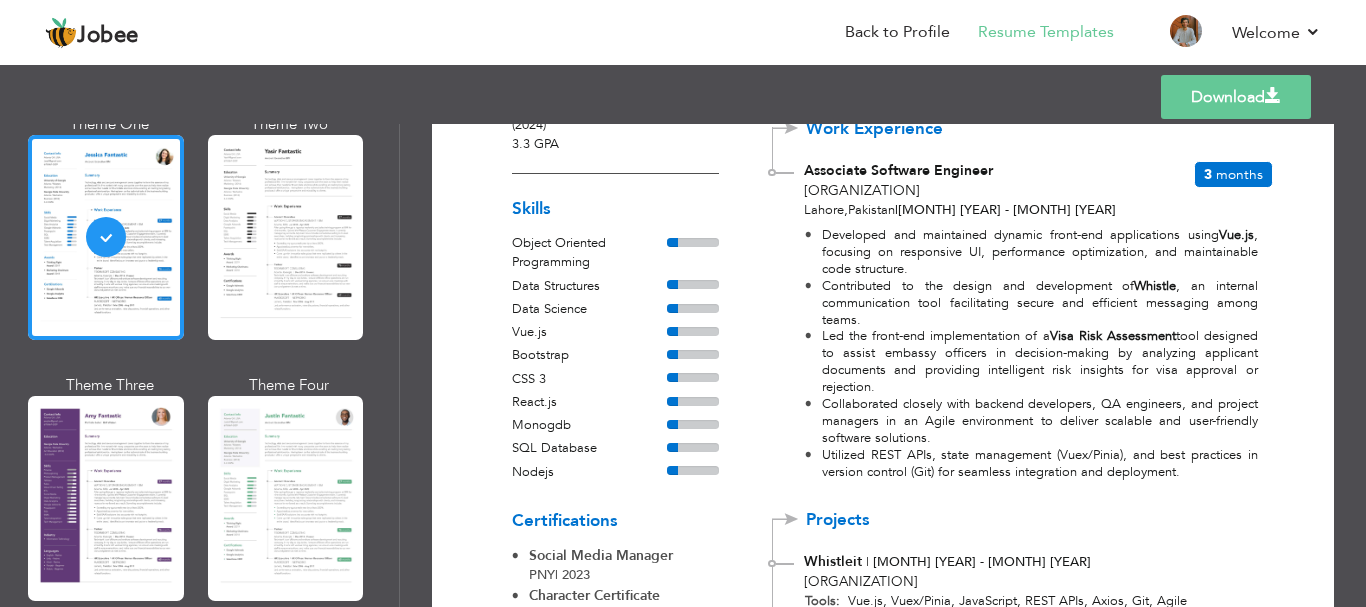 drag, startPoint x: 1234, startPoint y: 172, endPoint x: 240, endPoint y: 303, distance: 1002.59515 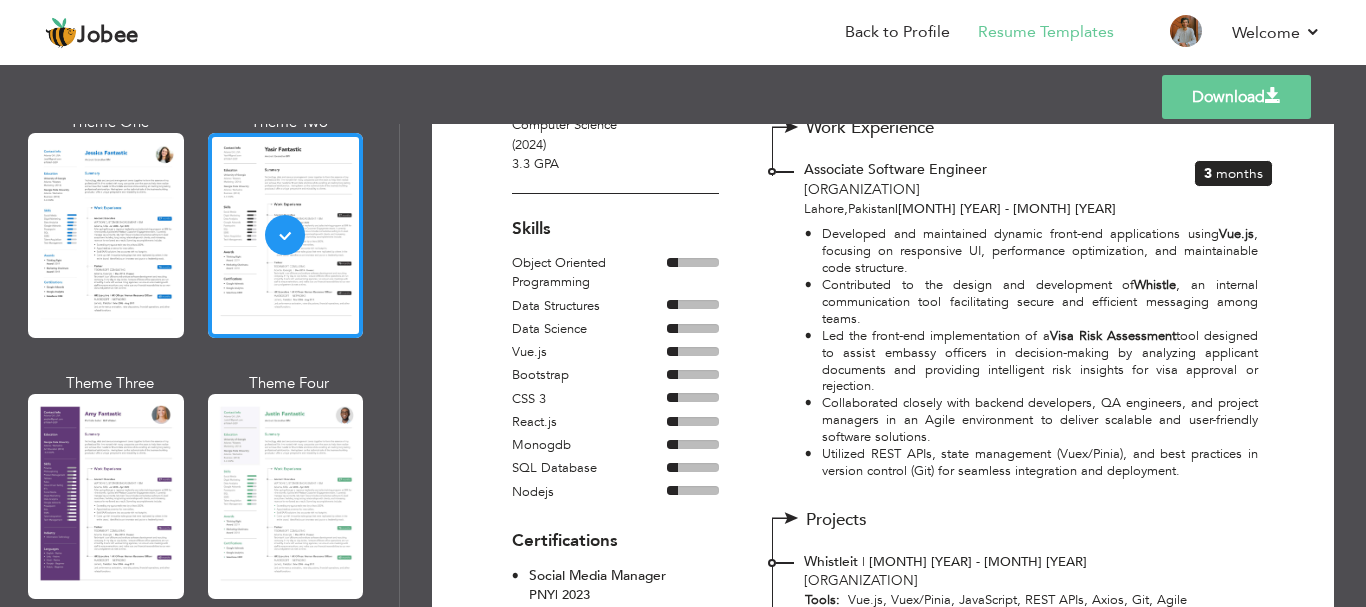 scroll, scrollTop: 6, scrollLeft: 0, axis: vertical 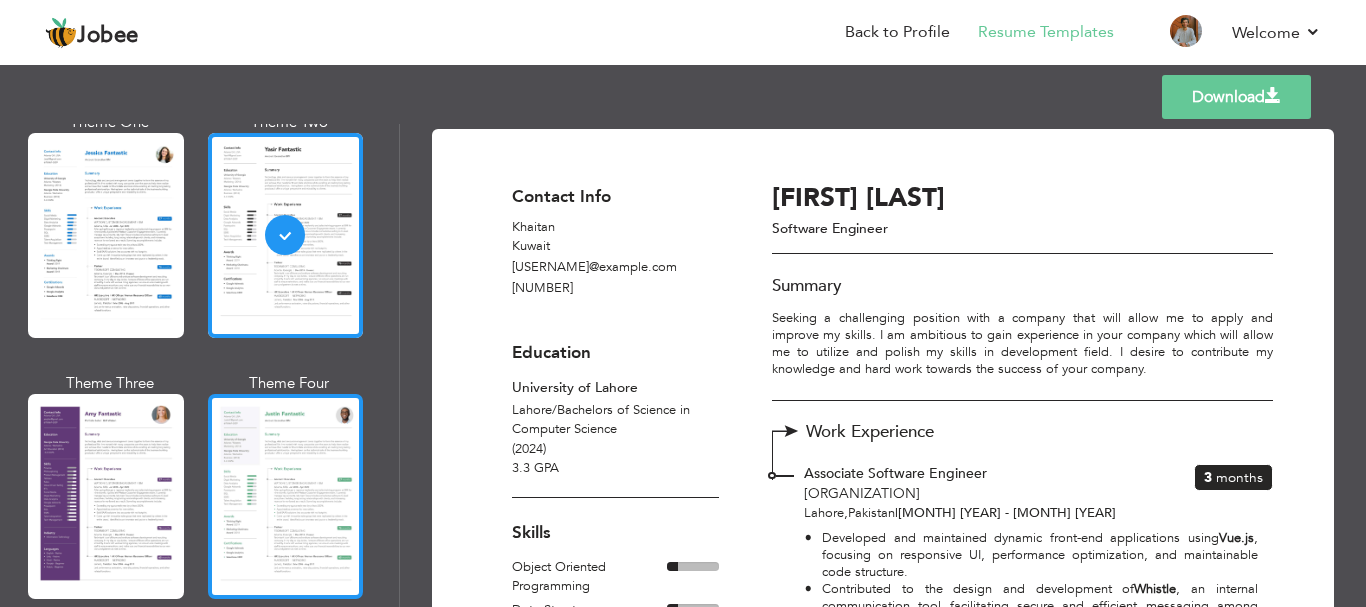 click at bounding box center (286, 496) 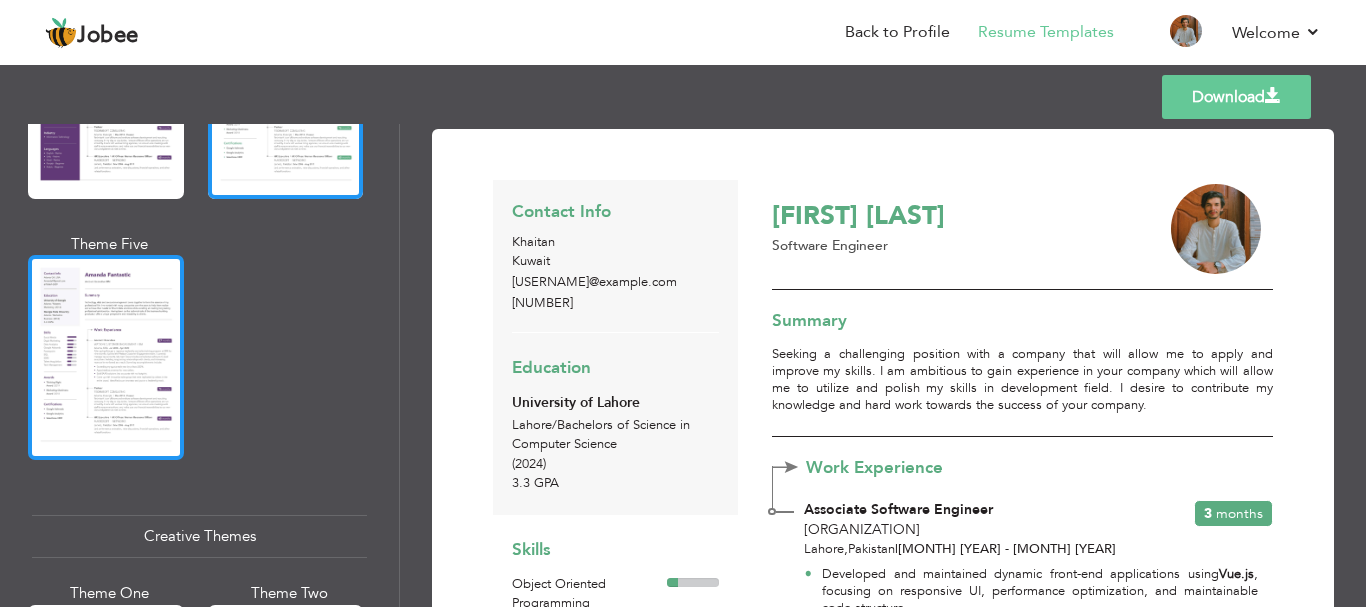 click at bounding box center (106, 357) 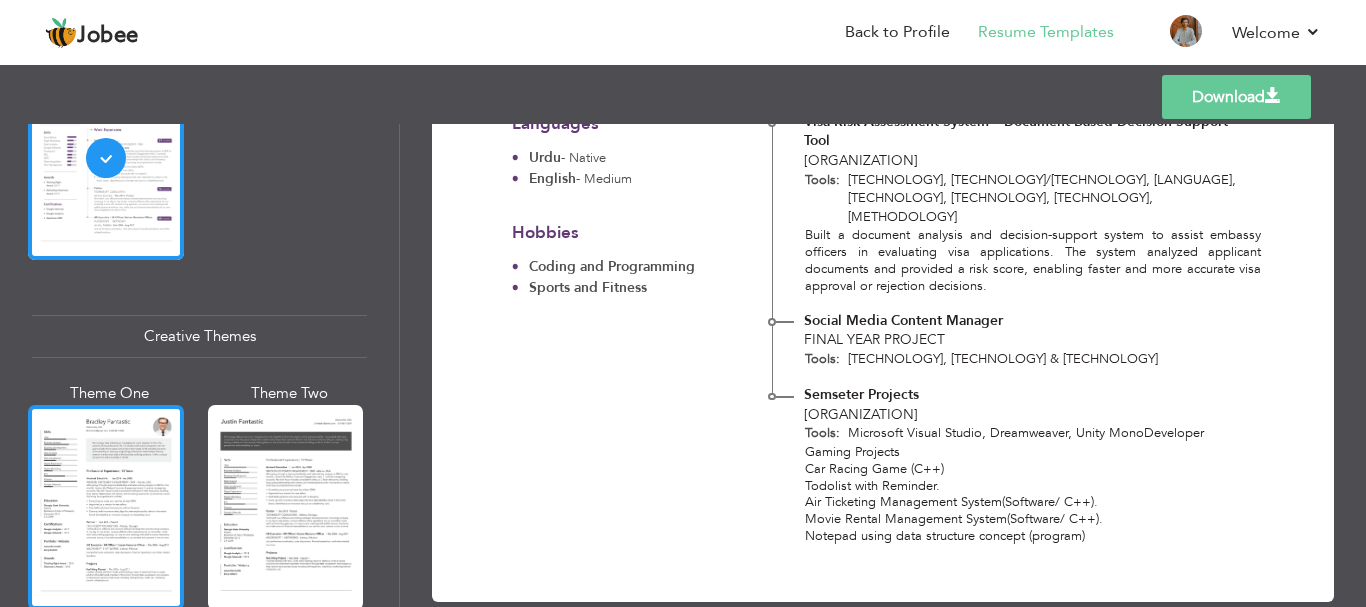 click at bounding box center (106, 507) 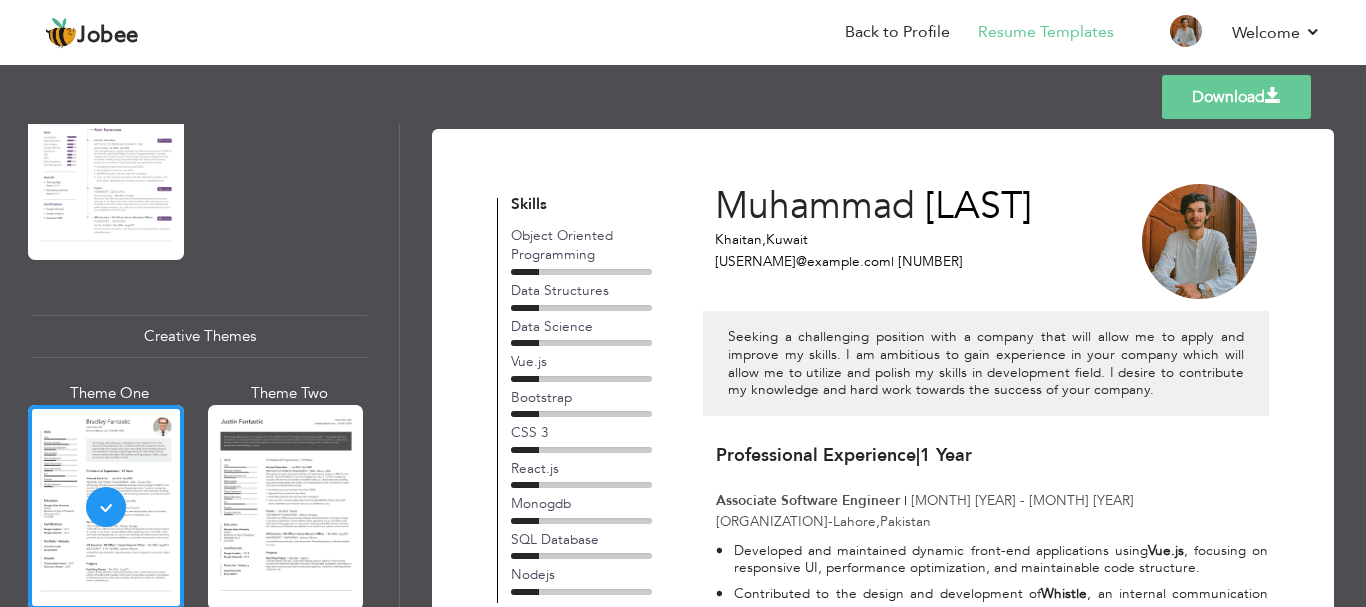 click on "Download" at bounding box center (1236, 97) 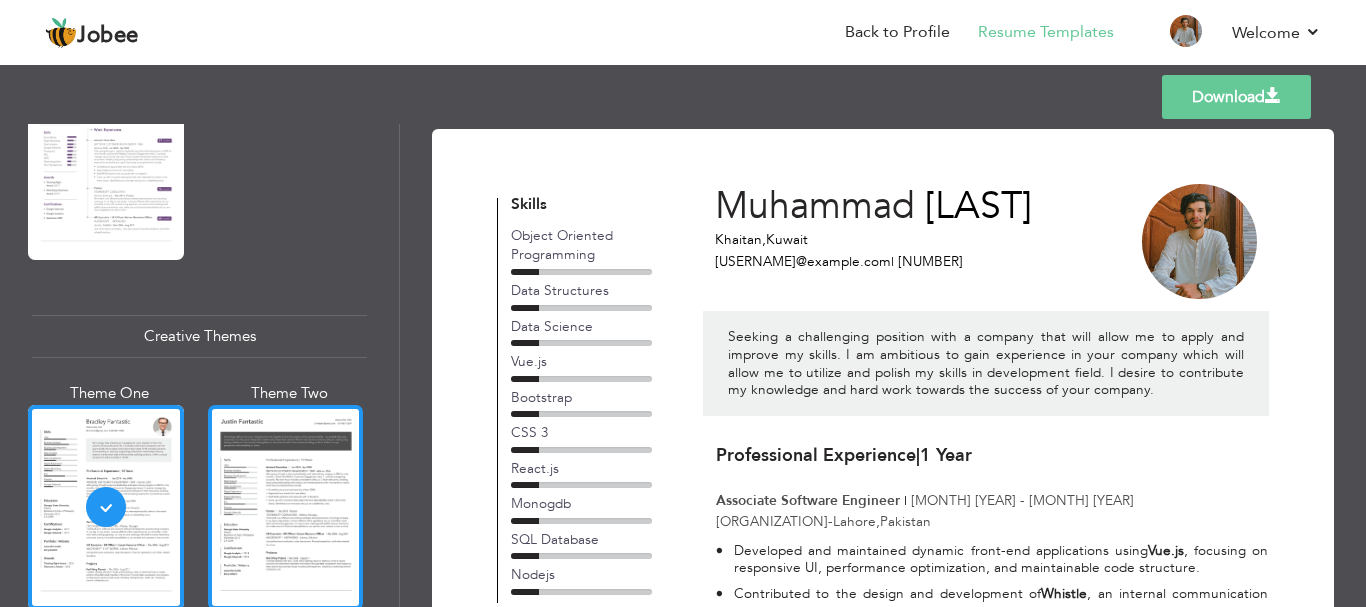 click at bounding box center (286, 507) 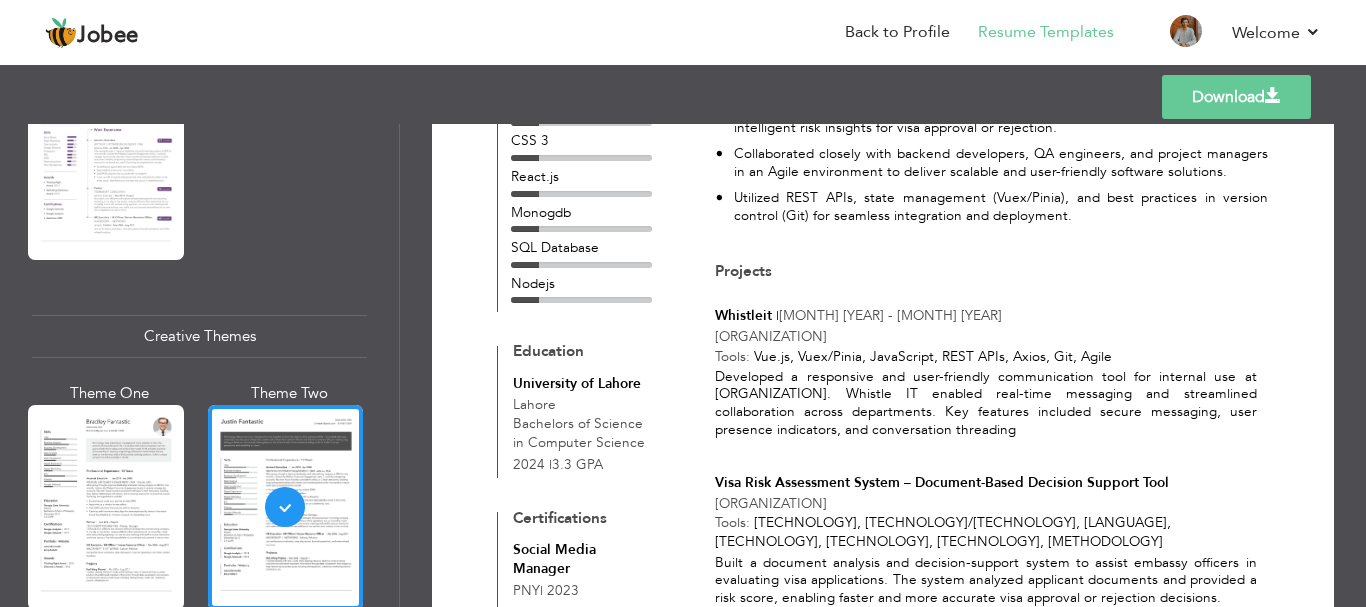 scroll, scrollTop: 500, scrollLeft: 0, axis: vertical 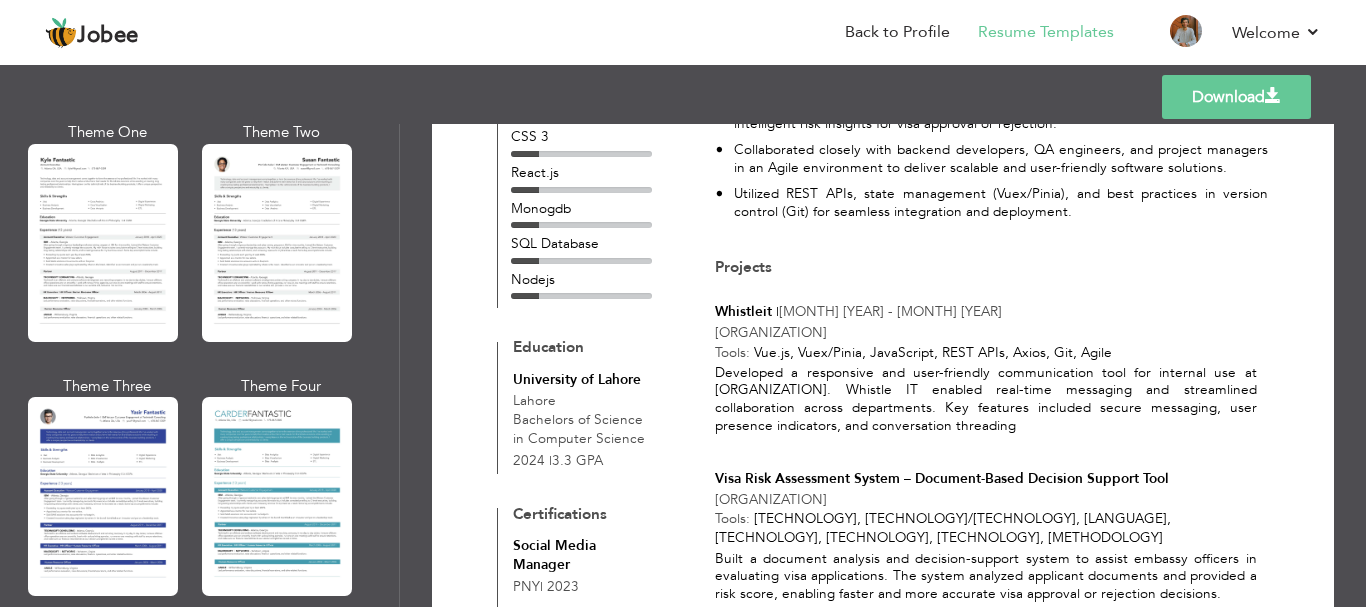 click at bounding box center (103, 496) 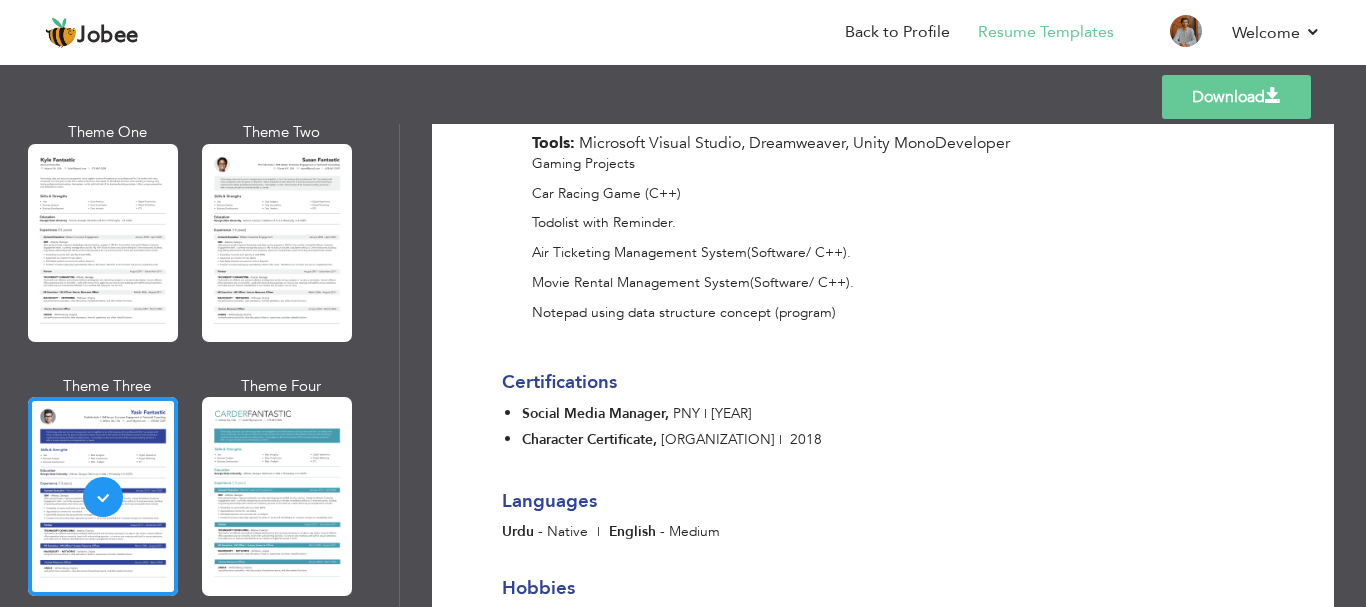 scroll, scrollTop: 1844, scrollLeft: 0, axis: vertical 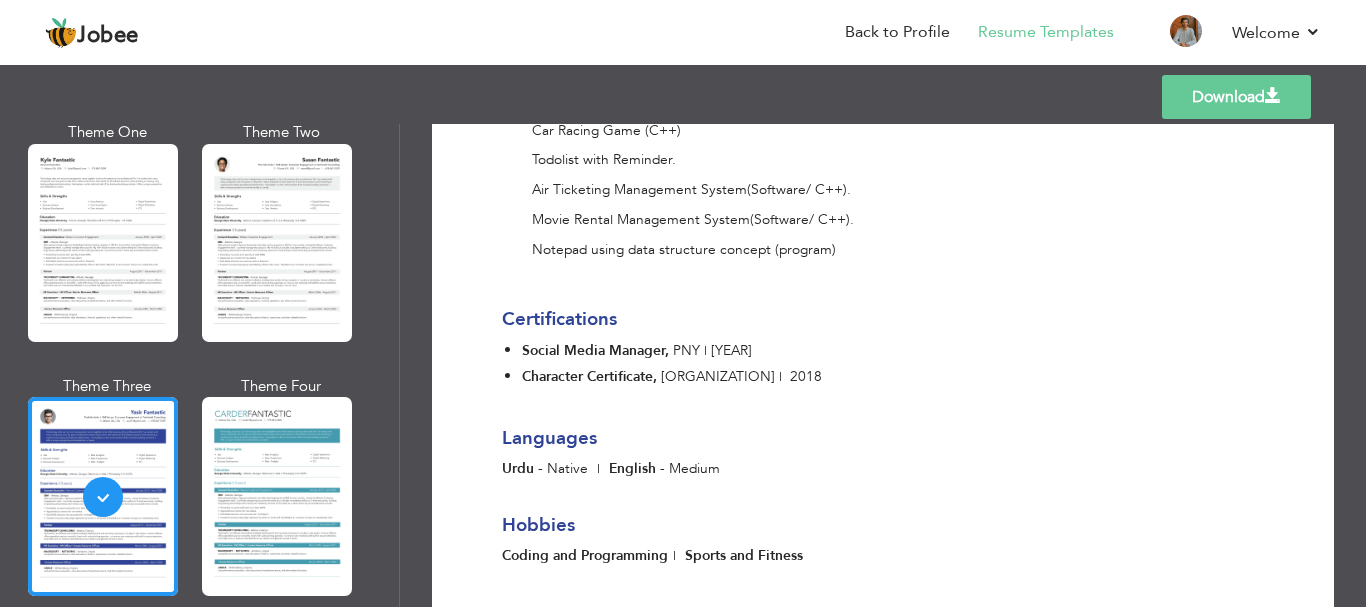 click on "Download" at bounding box center [1236, 97] 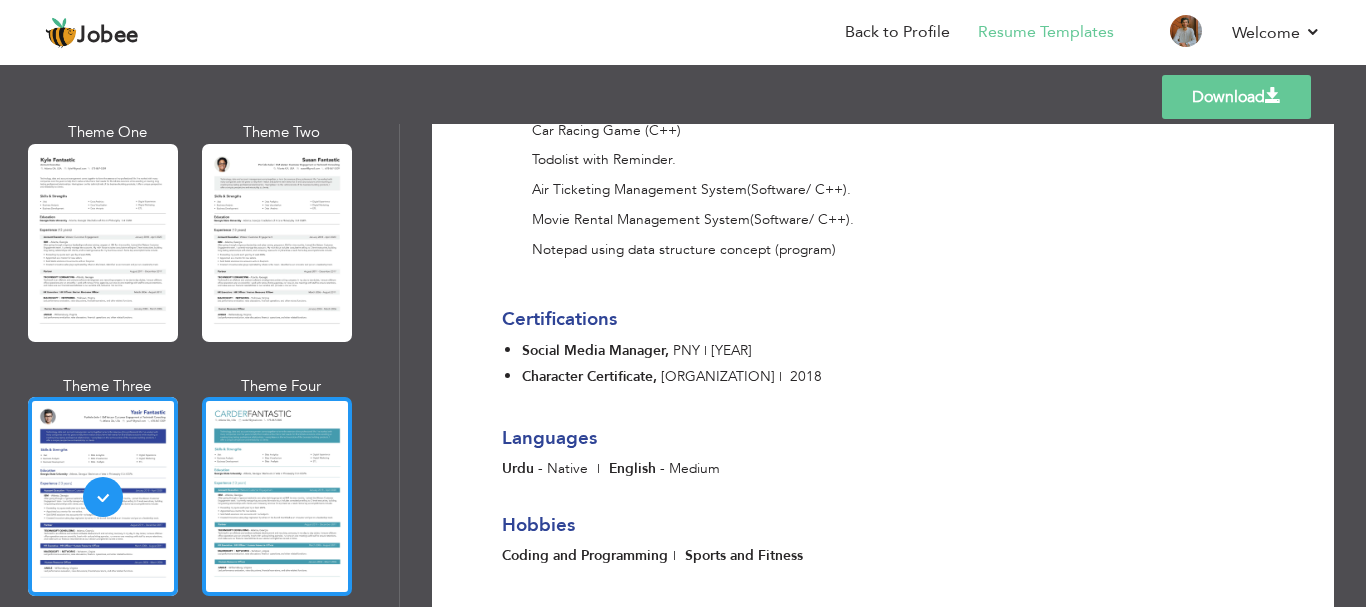 click at bounding box center (277, 496) 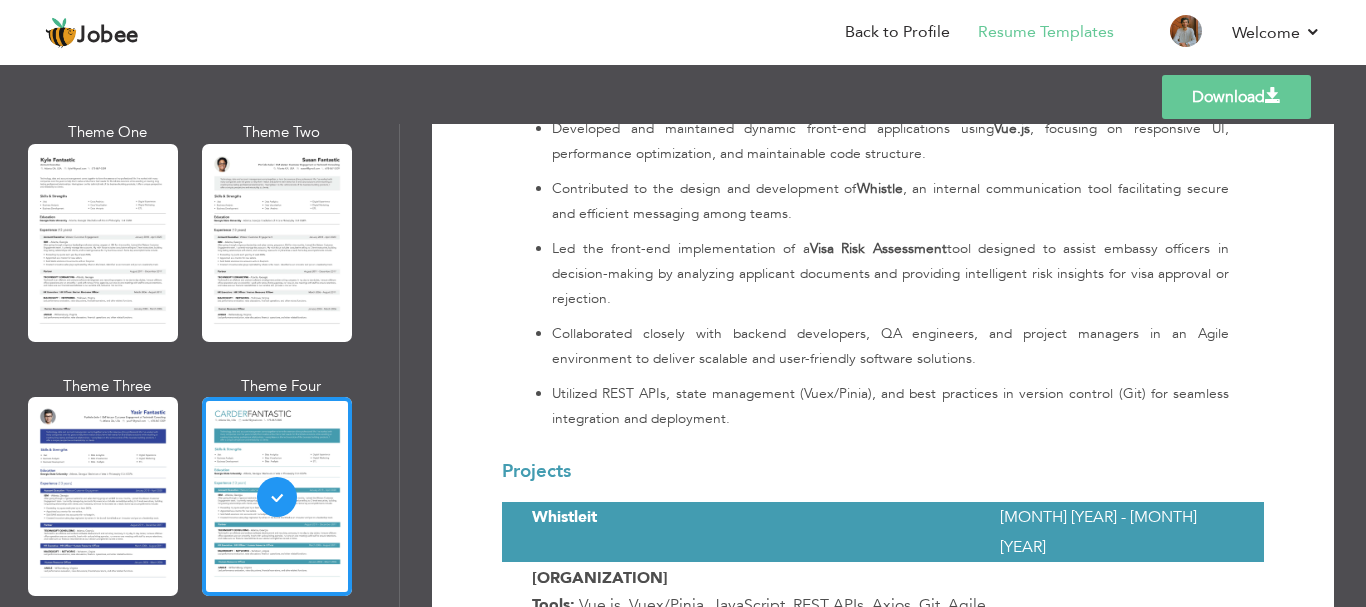 scroll, scrollTop: 0, scrollLeft: 0, axis: both 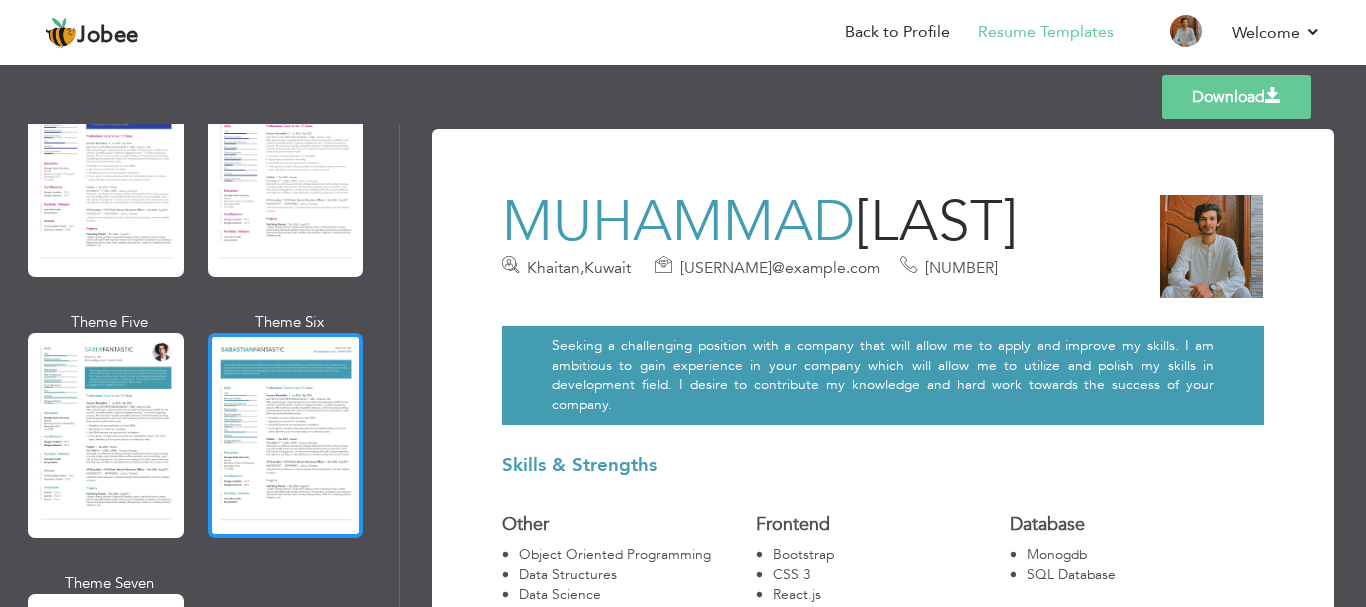 click at bounding box center (286, 435) 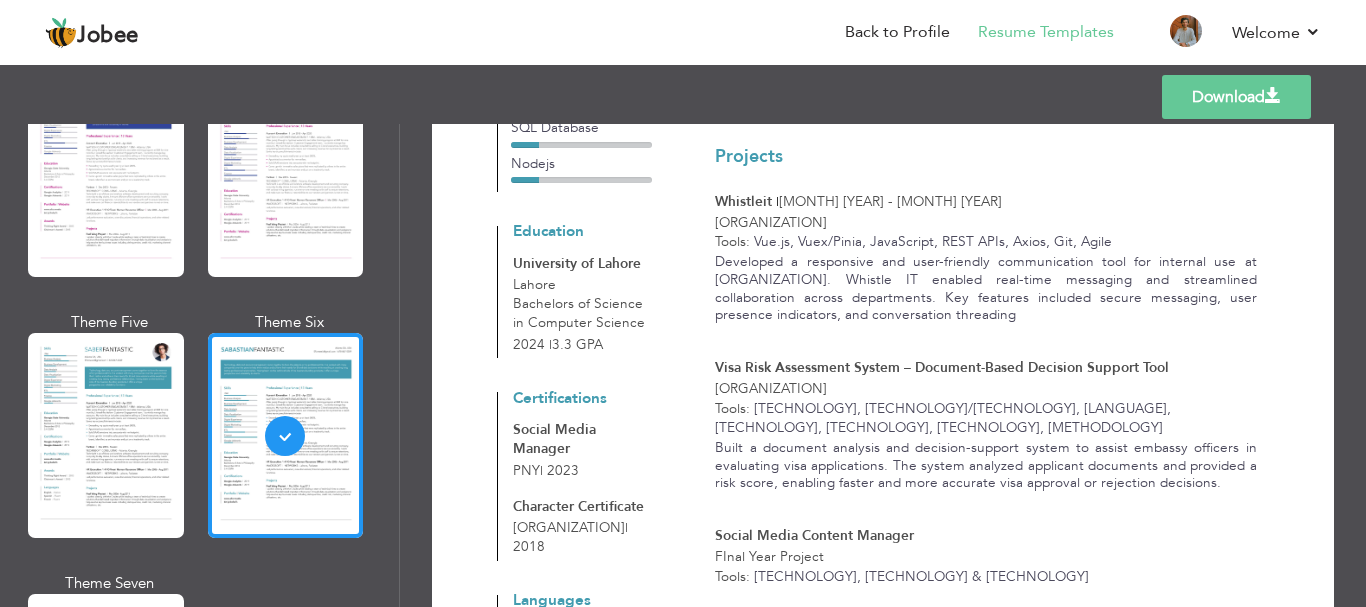 scroll, scrollTop: 0, scrollLeft: 0, axis: both 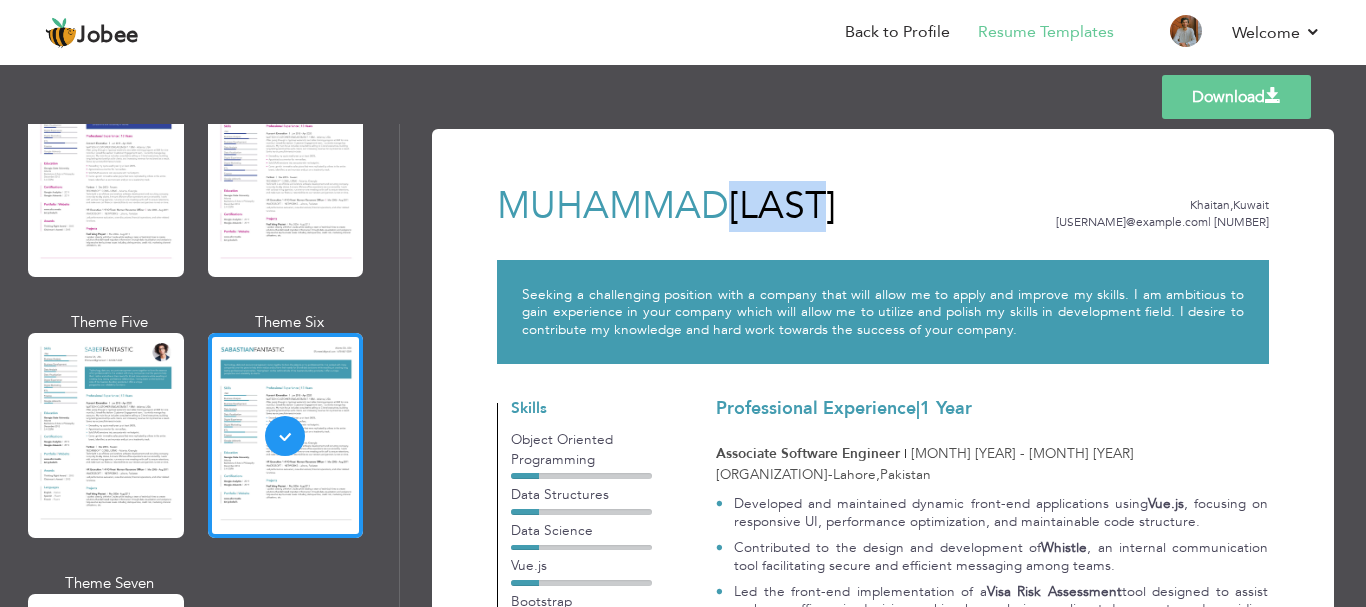 drag, startPoint x: 727, startPoint y: 206, endPoint x: 921, endPoint y: 204, distance: 194.01031 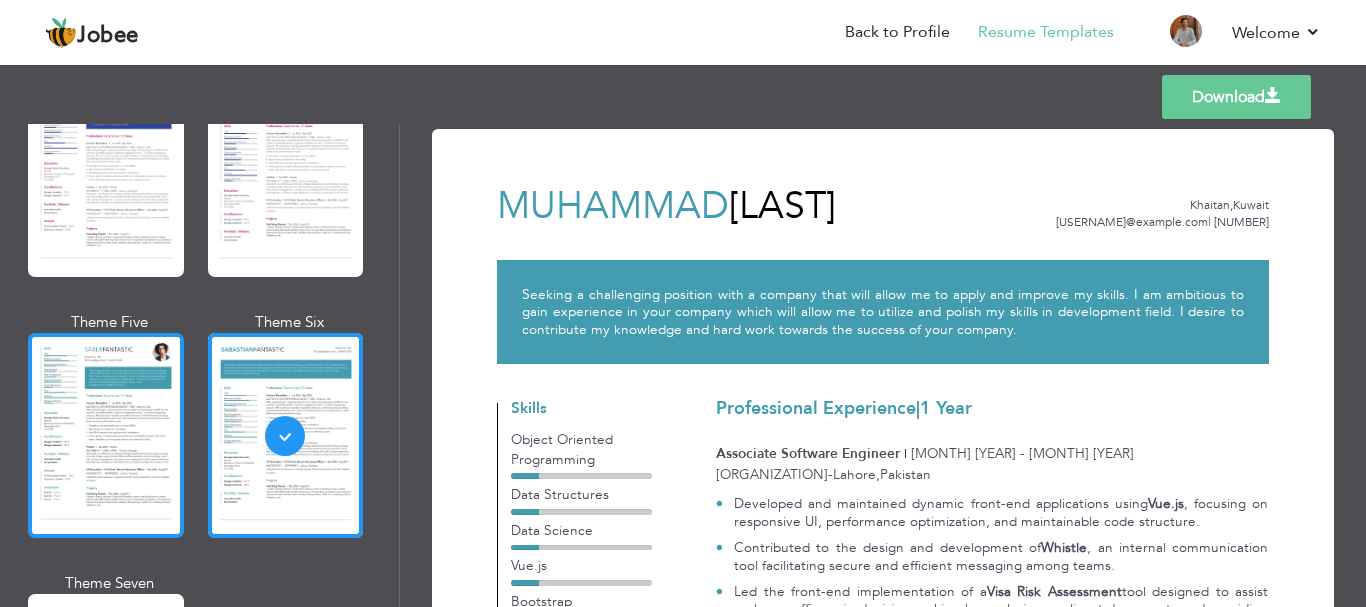 click at bounding box center (106, 435) 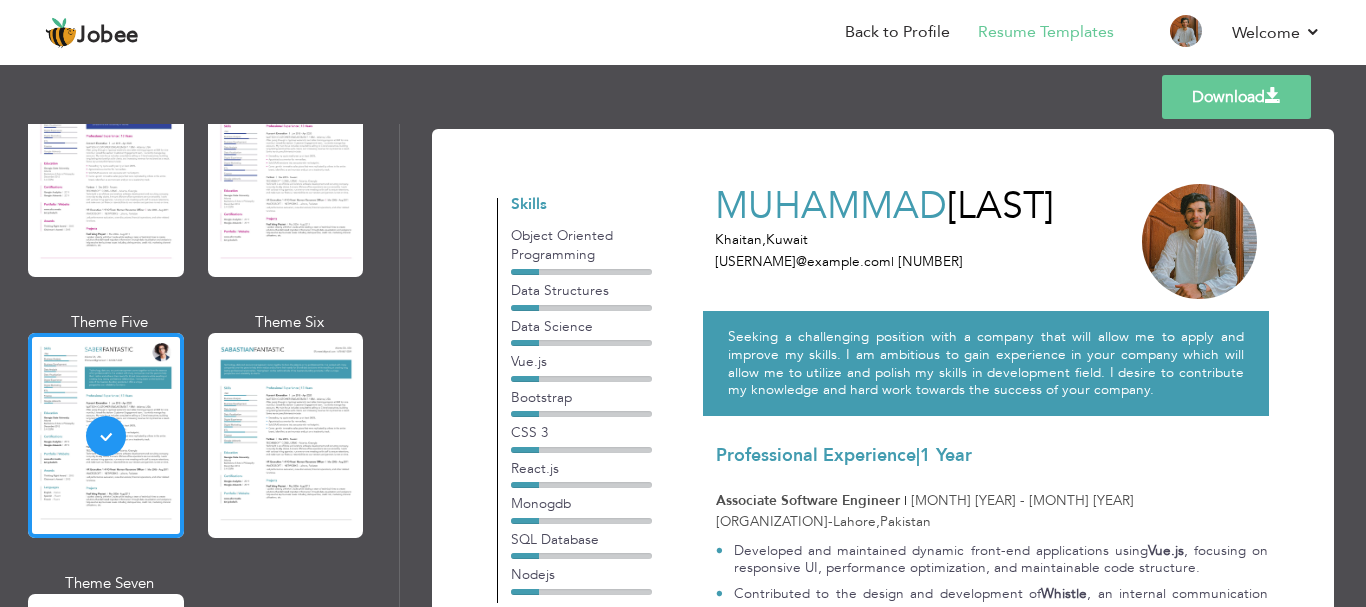 click at bounding box center [286, 435] 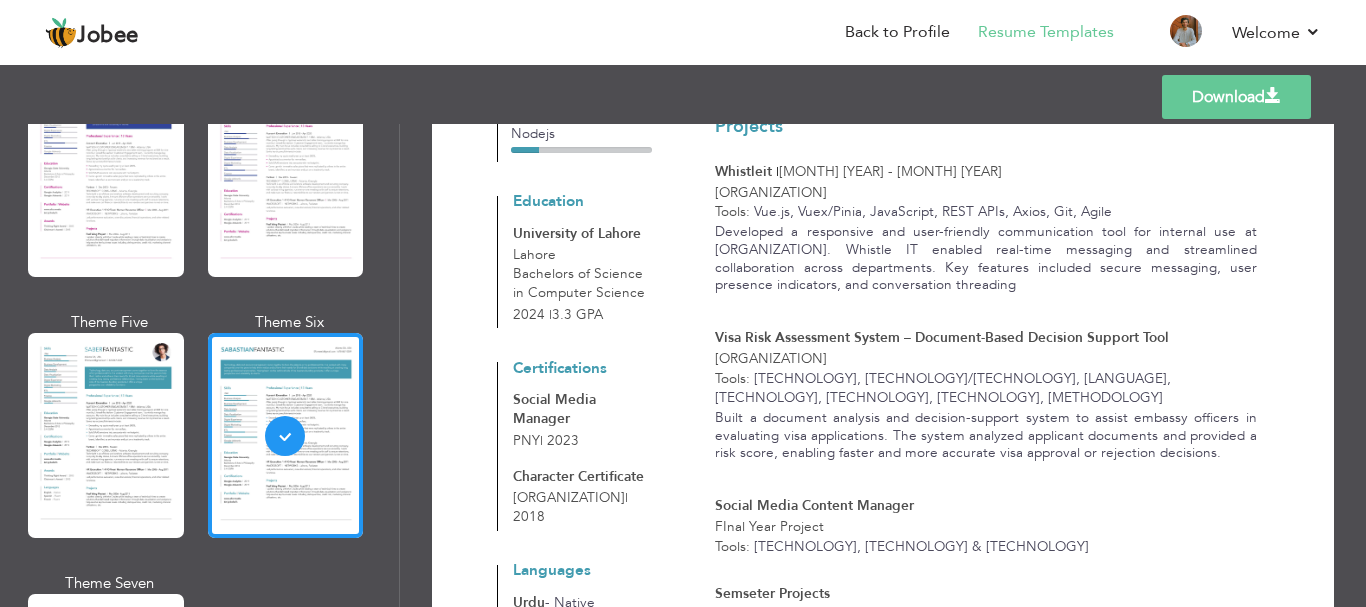 scroll, scrollTop: 0, scrollLeft: 0, axis: both 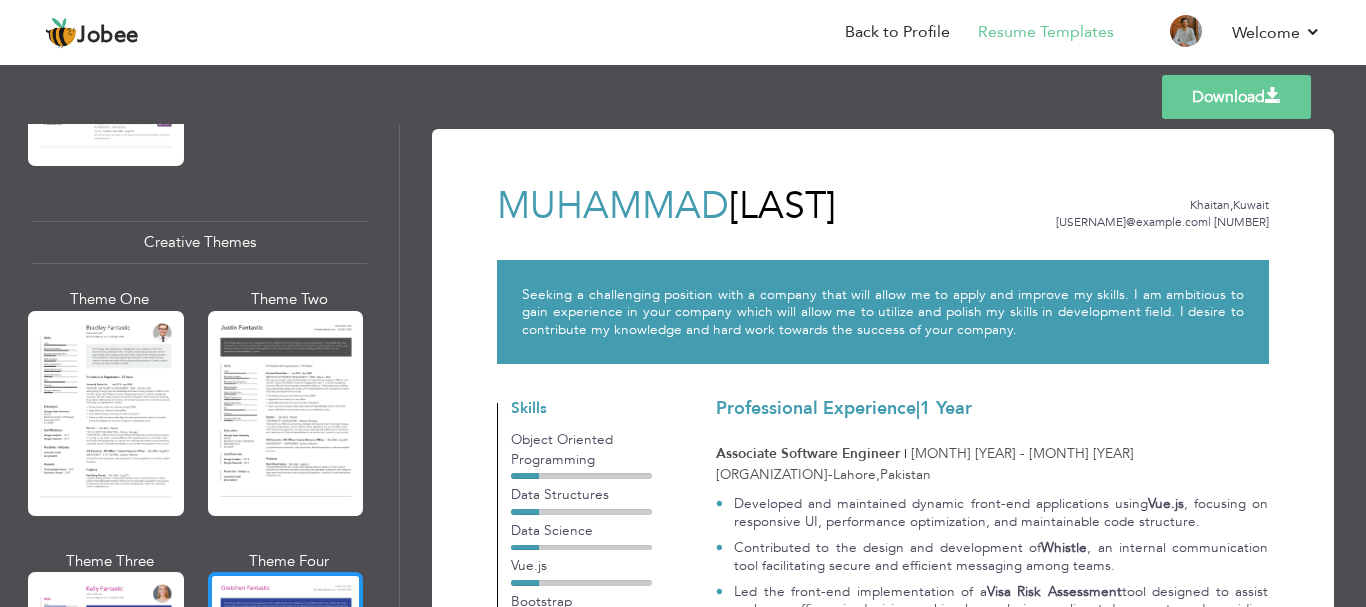 click at bounding box center [286, 413] 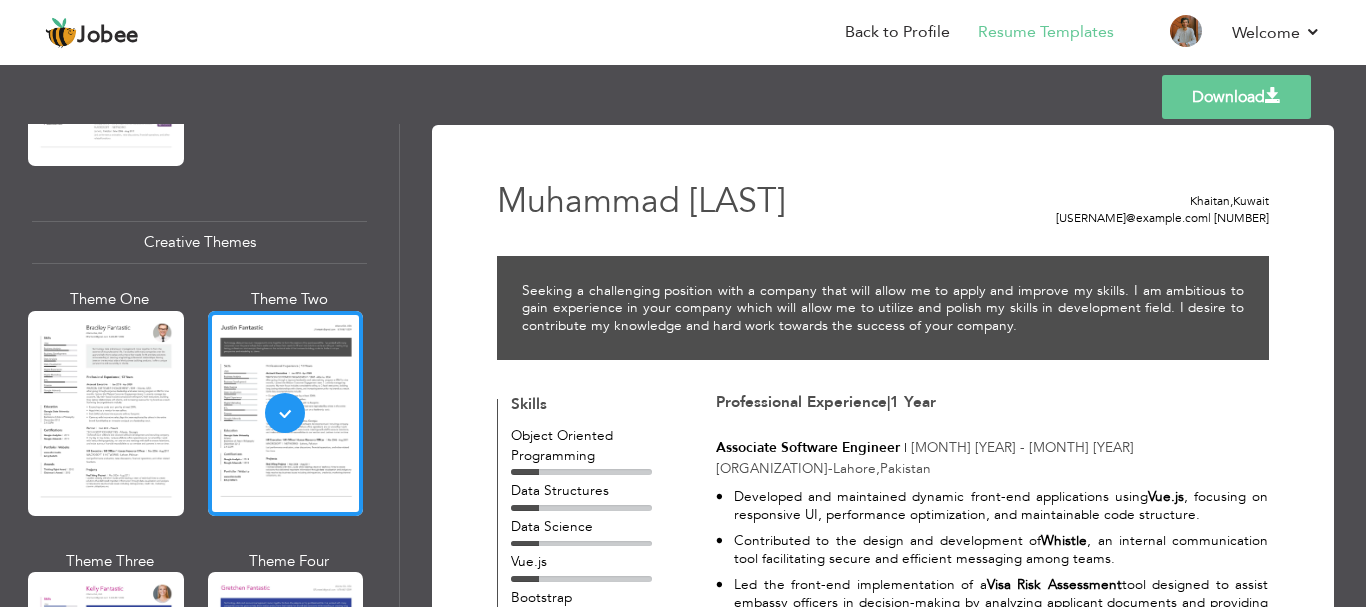 scroll, scrollTop: 0, scrollLeft: 0, axis: both 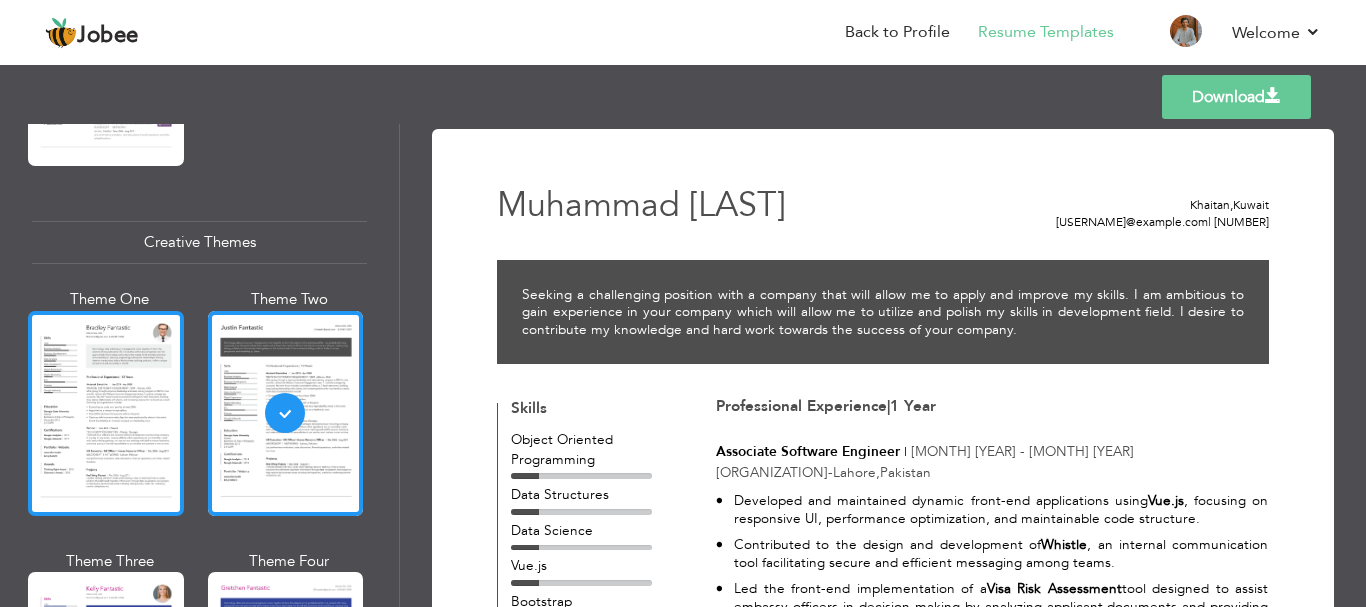 click at bounding box center [106, 413] 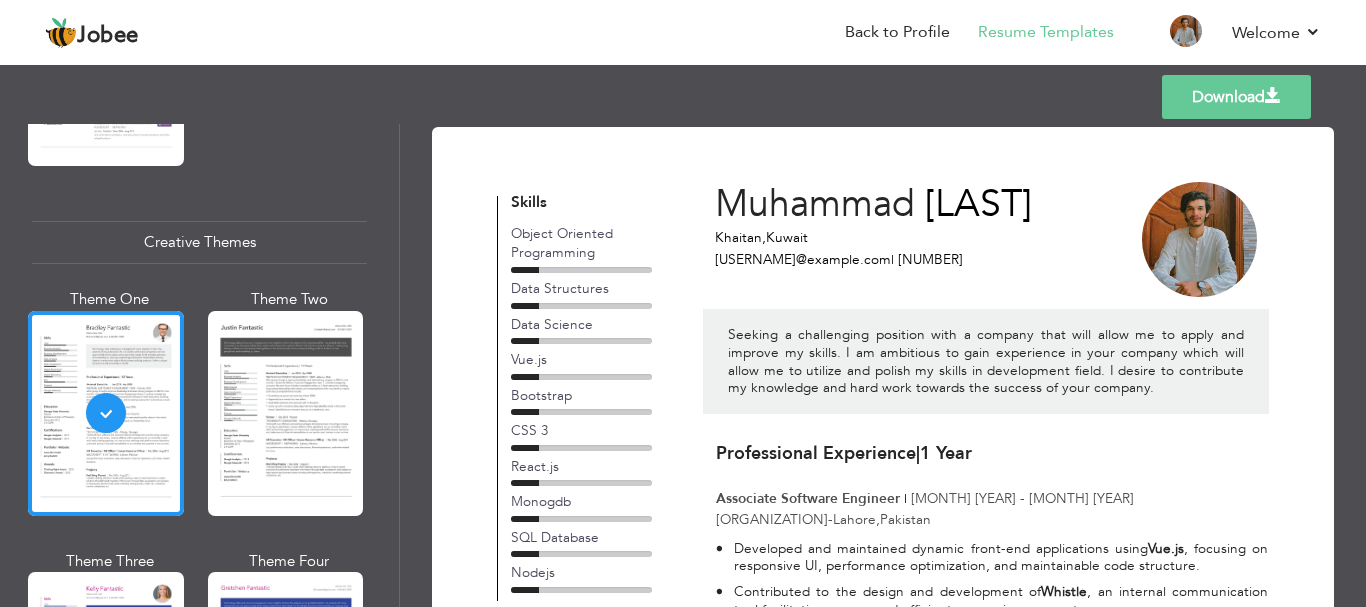 scroll, scrollTop: 0, scrollLeft: 0, axis: both 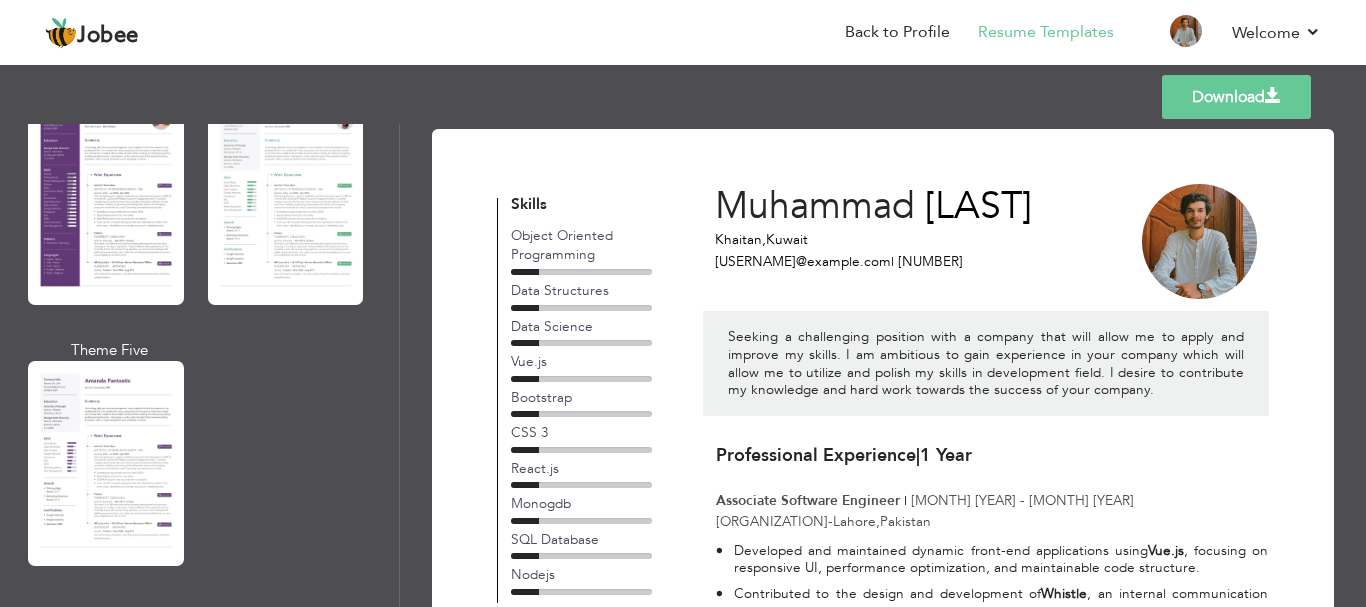click at bounding box center (106, 202) 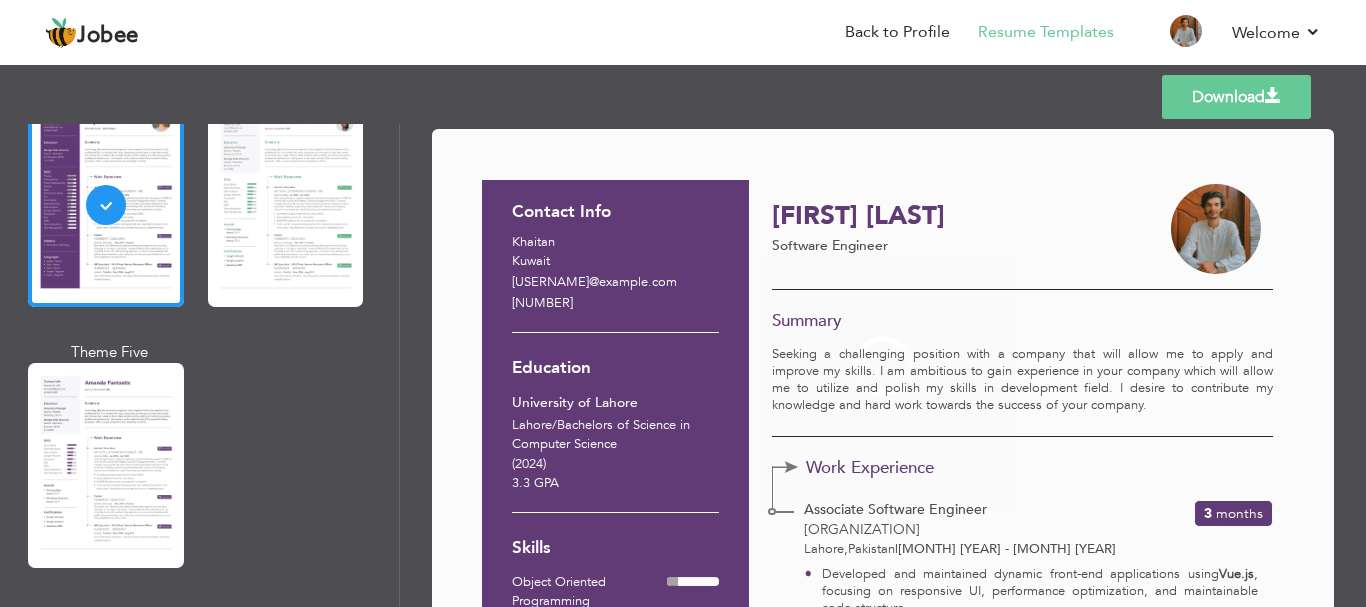 scroll, scrollTop: 1894, scrollLeft: 0, axis: vertical 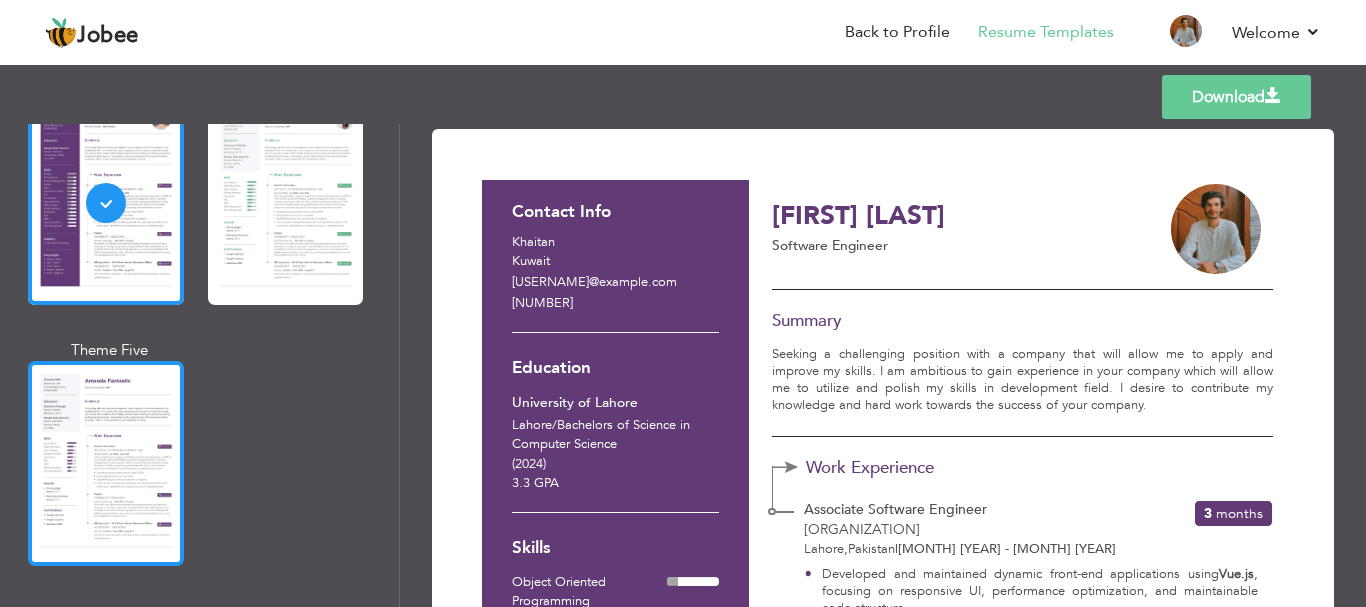 click at bounding box center (106, 463) 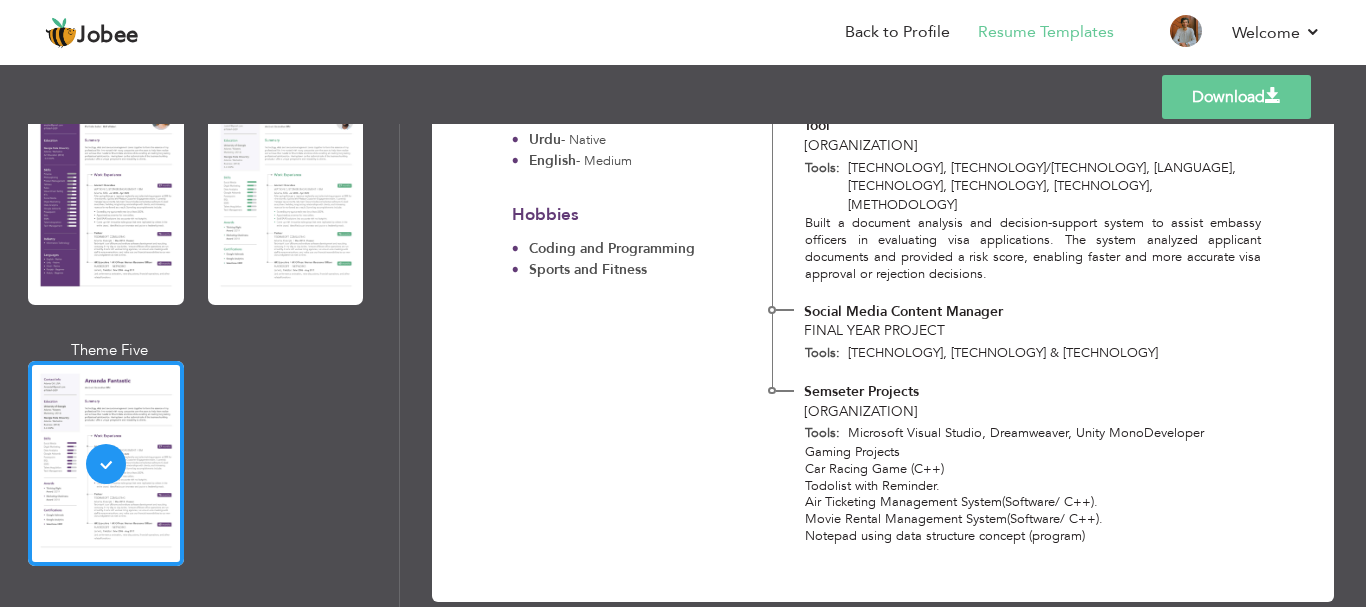 scroll, scrollTop: 0, scrollLeft: 0, axis: both 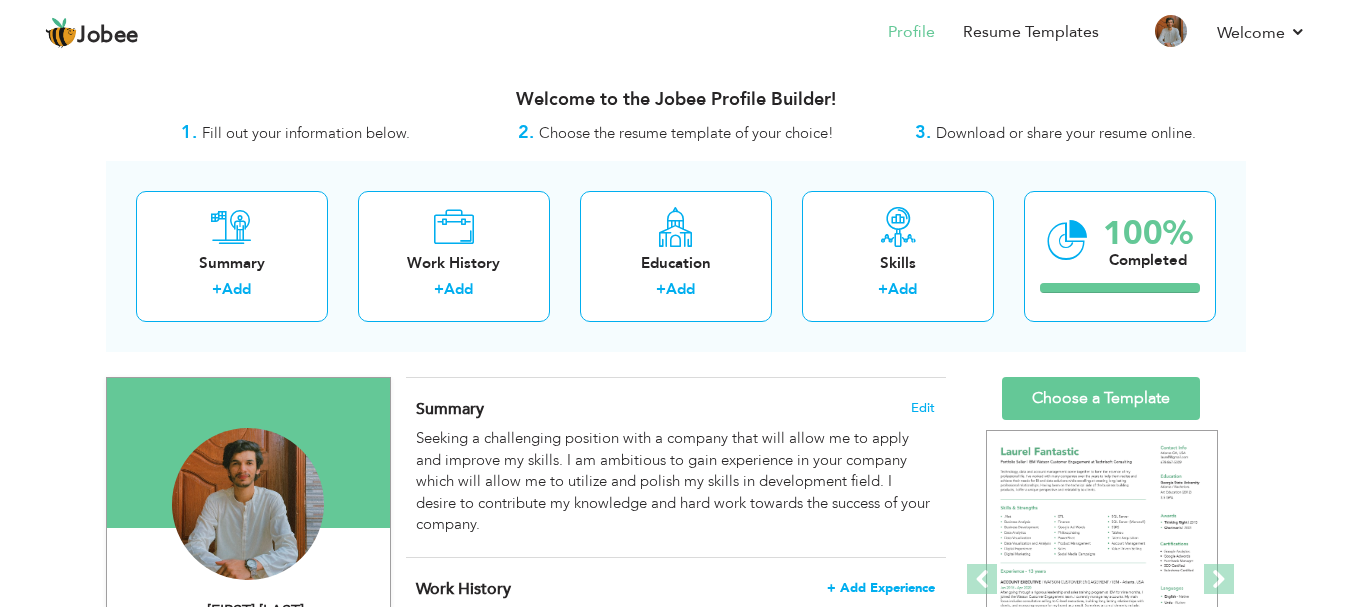 click on "+ Add Experience" at bounding box center [881, 588] 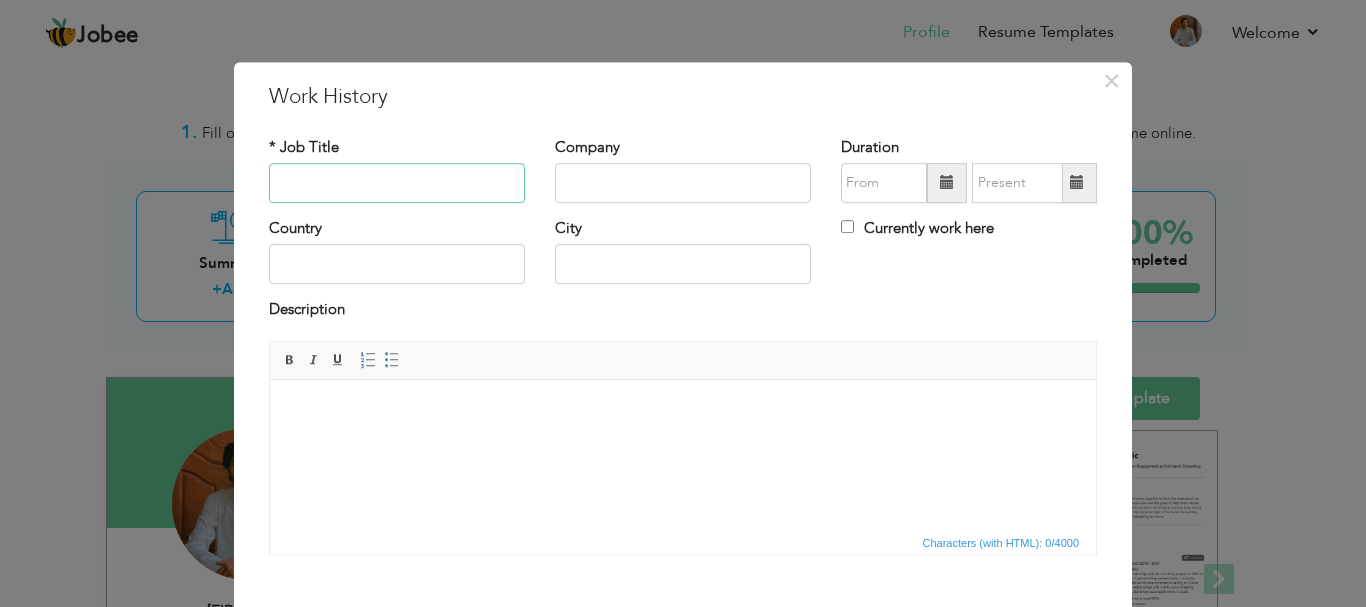 type on "A" 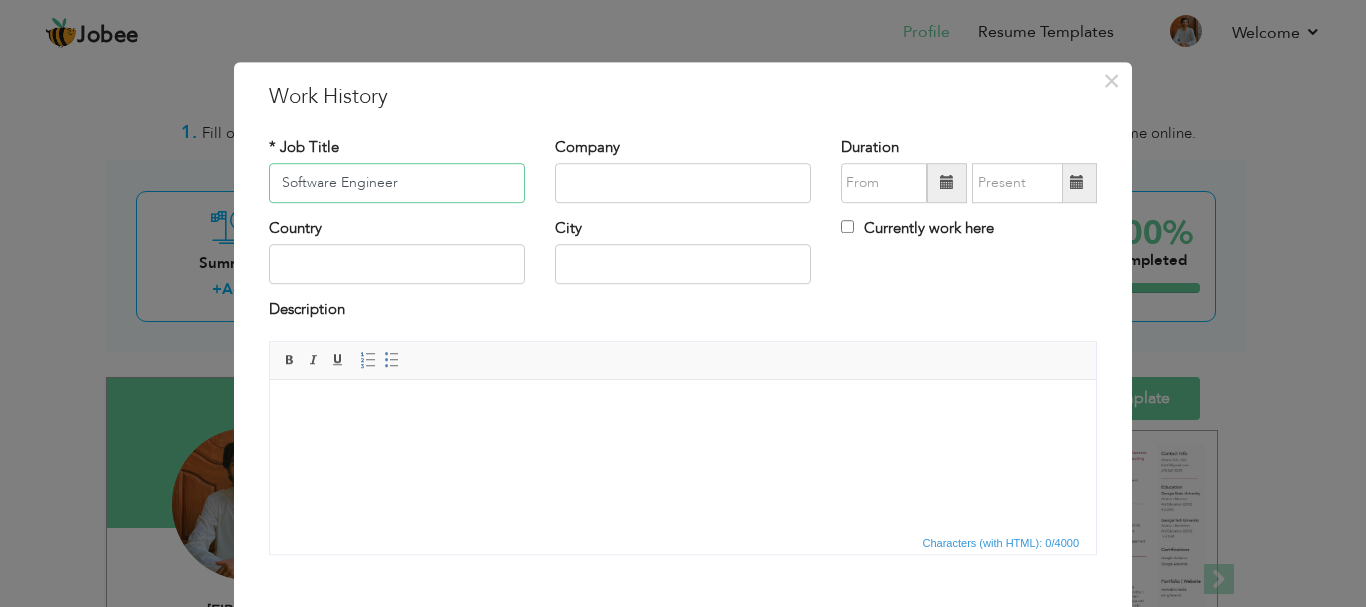 type on "Software Engineer" 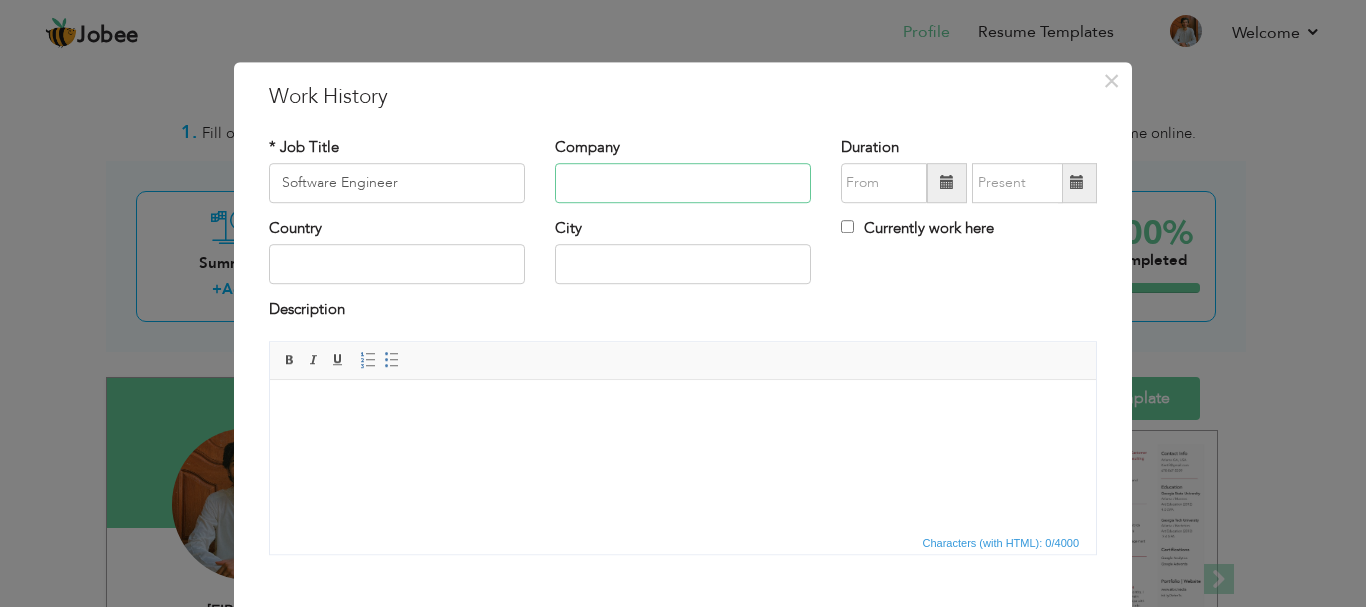 click at bounding box center (683, 183) 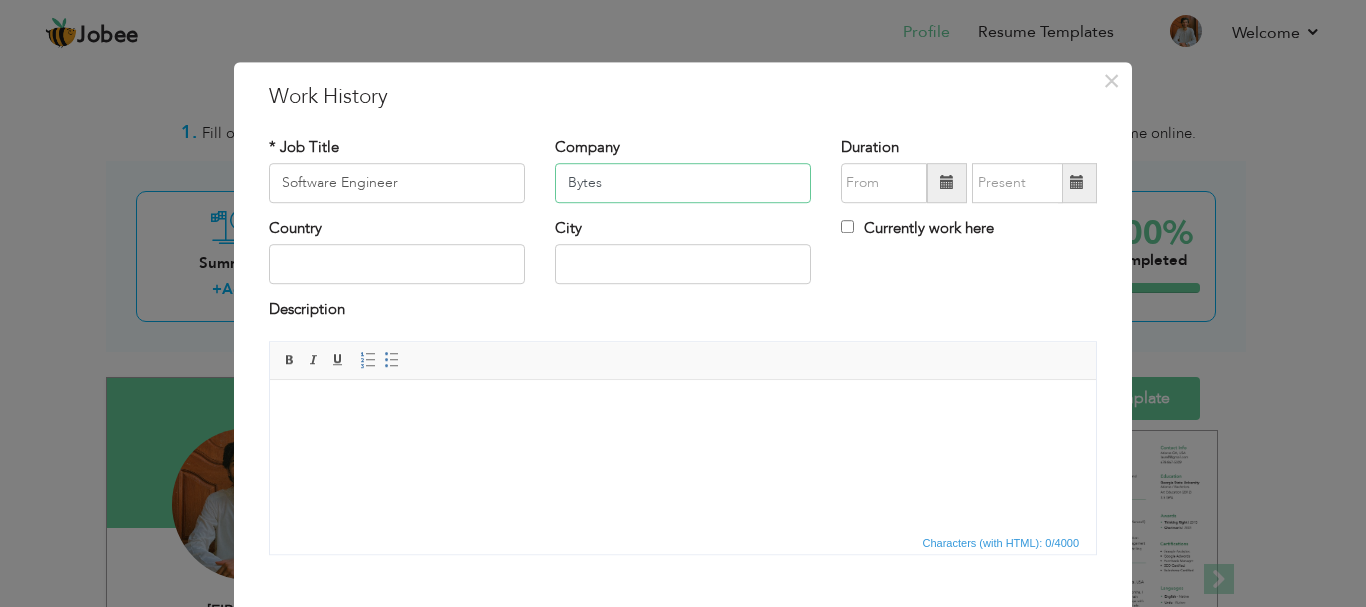 type on "Bytes" 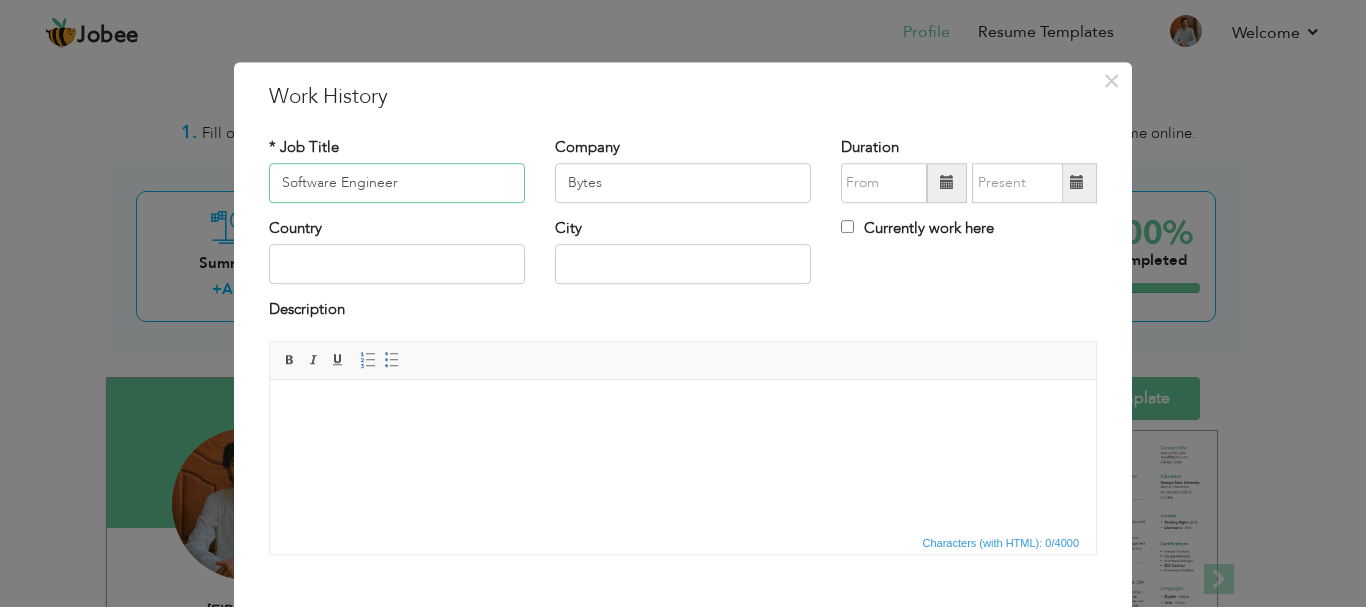 drag, startPoint x: 314, startPoint y: 181, endPoint x: 225, endPoint y: 168, distance: 89.94443 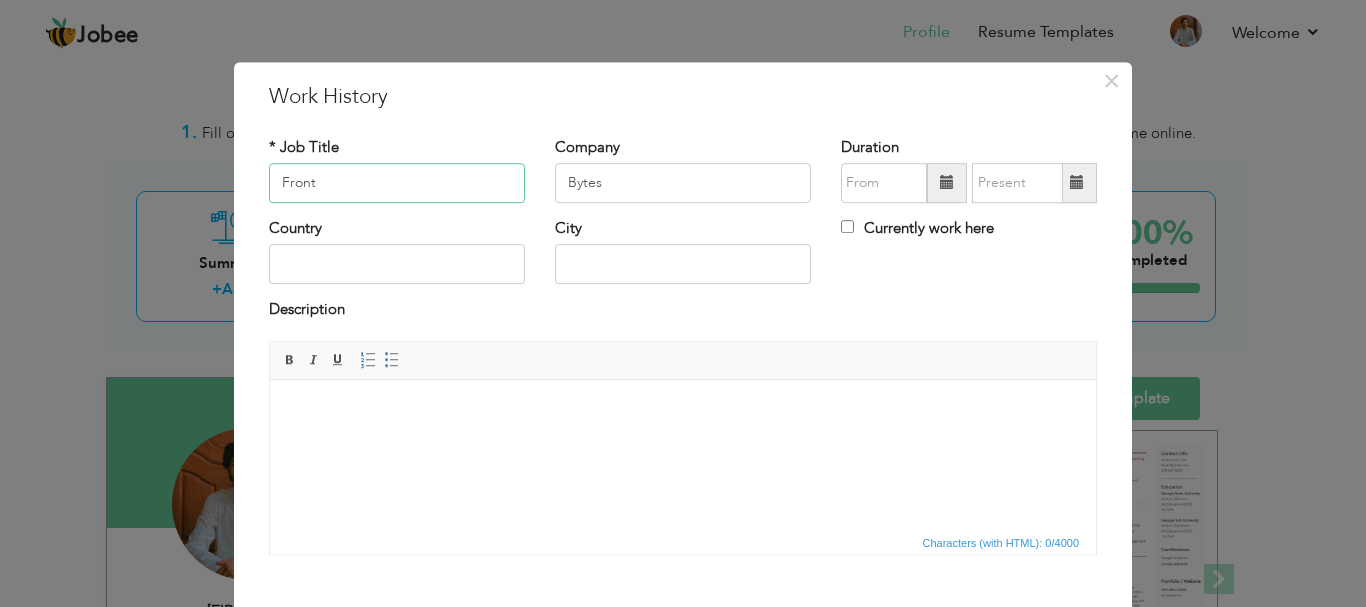 drag, startPoint x: 329, startPoint y: 180, endPoint x: 177, endPoint y: 168, distance: 152.47295 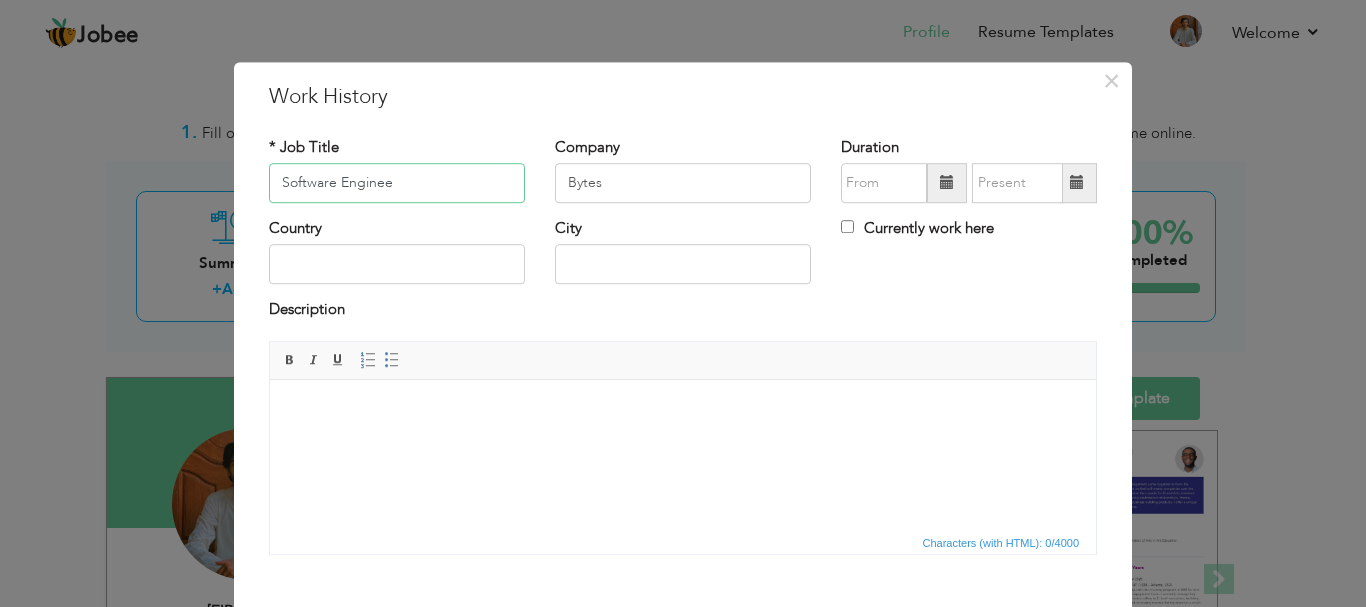 type on "Software Engineer" 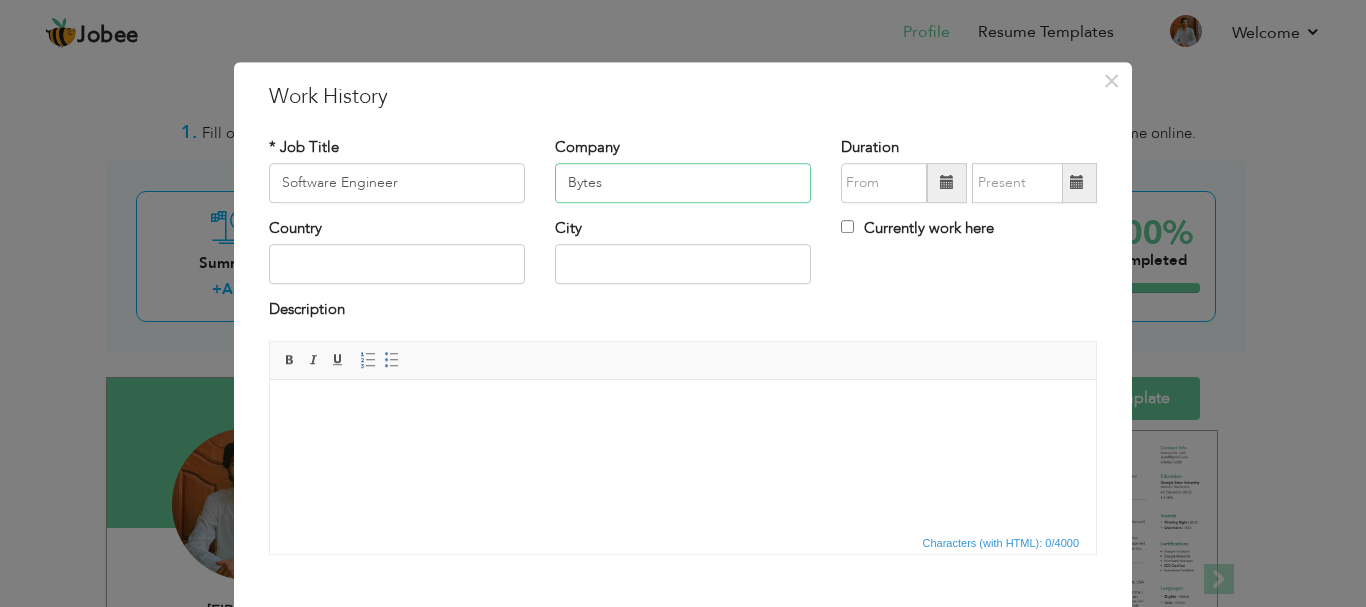 click on "Bytes" at bounding box center [683, 183] 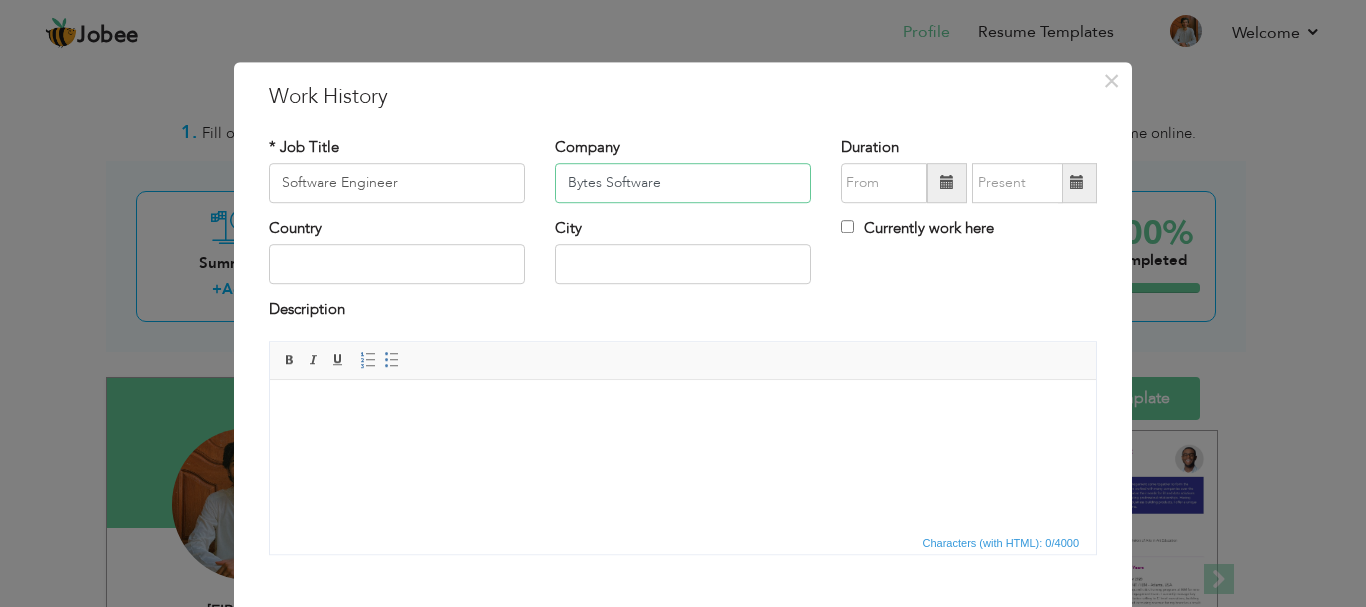 click on "Bytes Software" at bounding box center (683, 183) 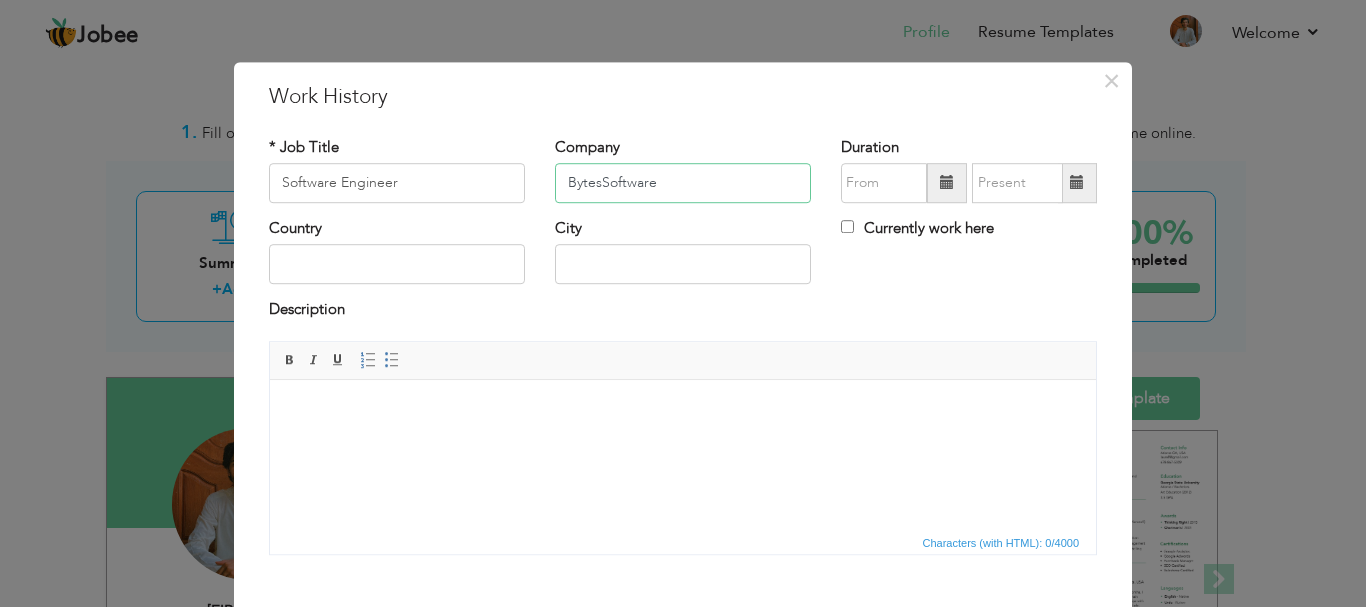 type on "BytesSoftware" 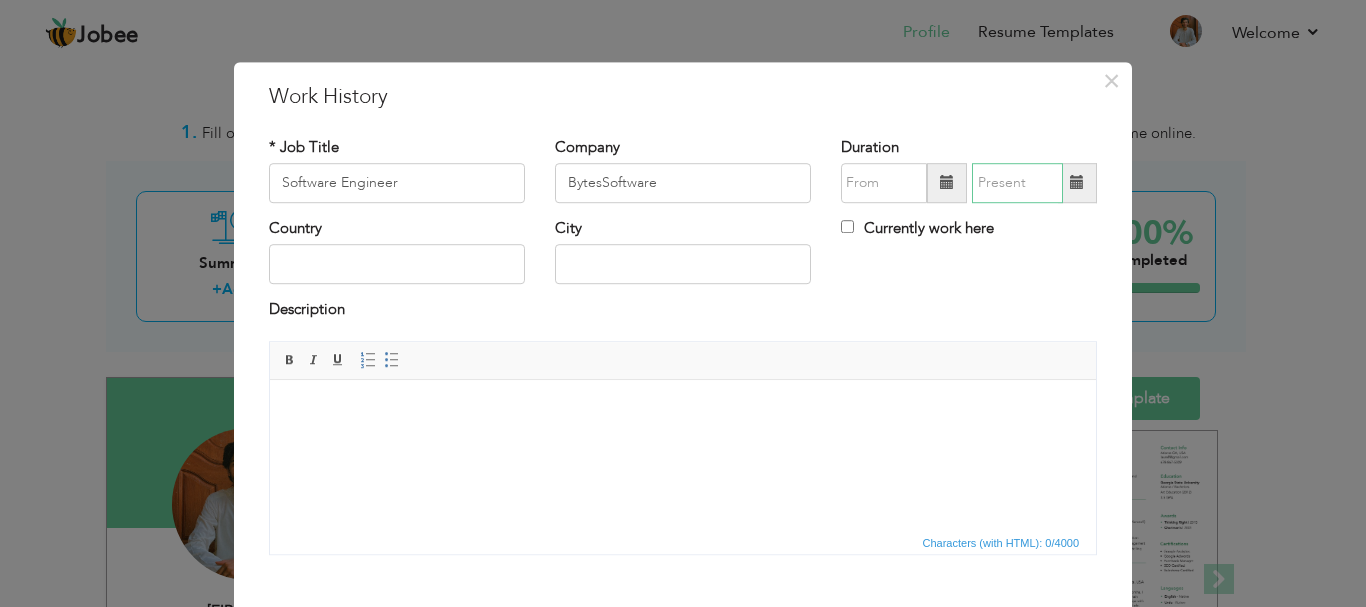 click at bounding box center [1017, 183] 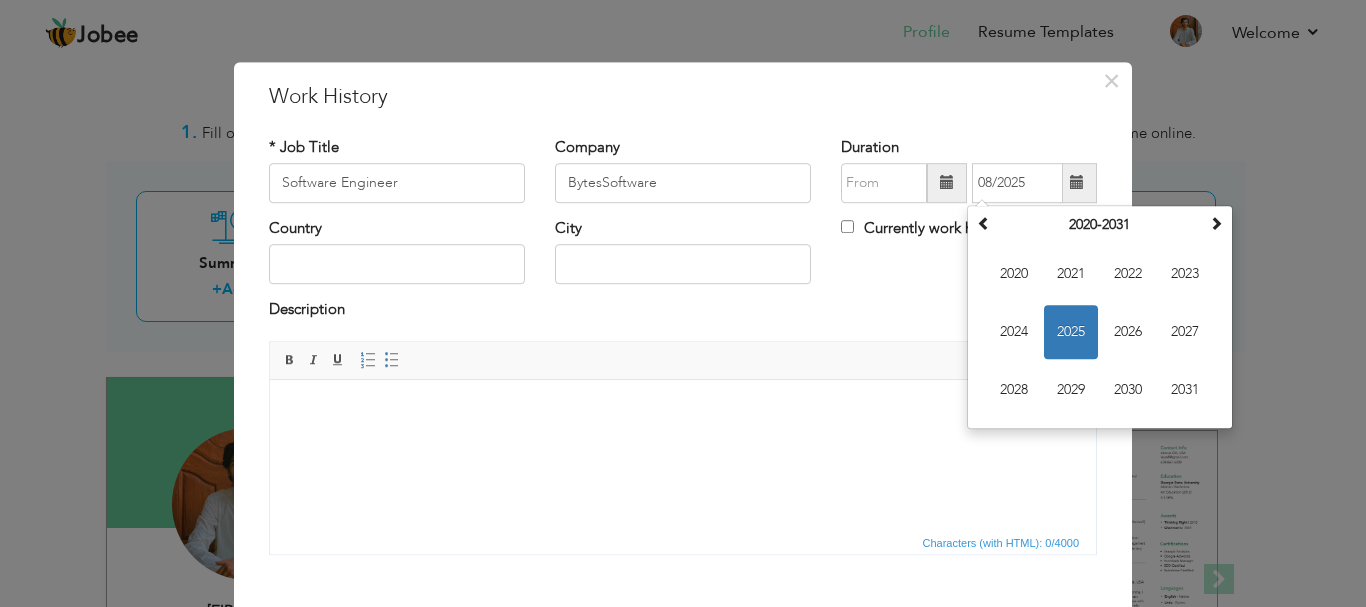 click at bounding box center [947, 183] 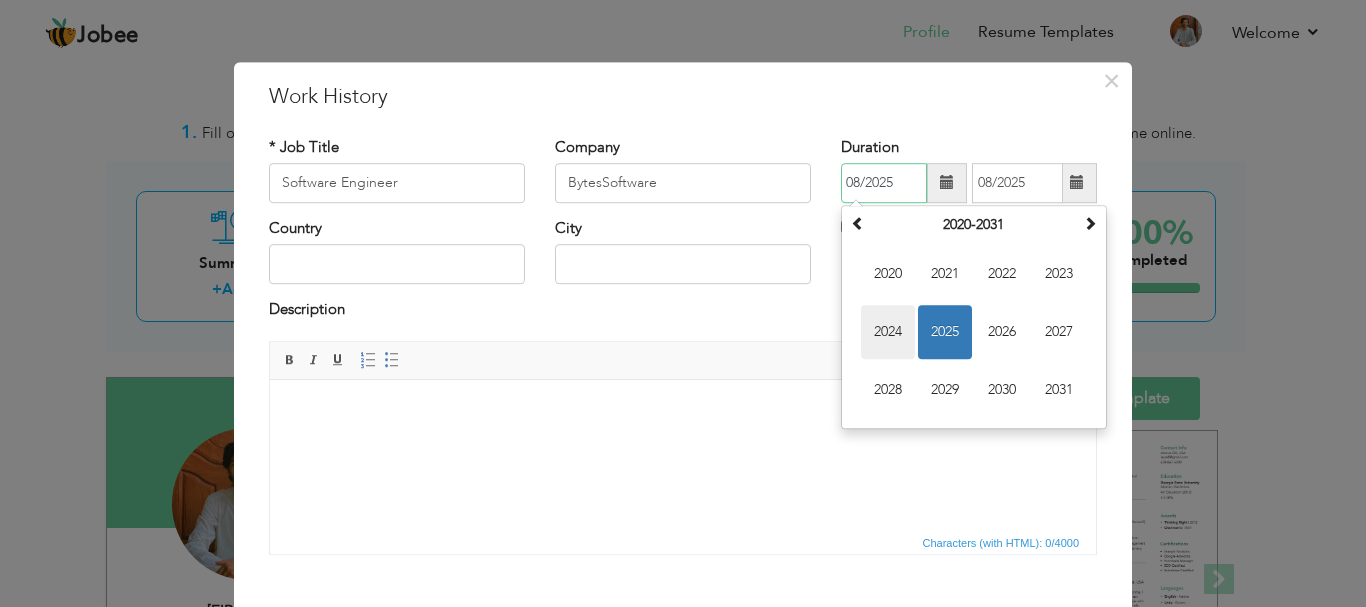 click on "2024" at bounding box center [888, 332] 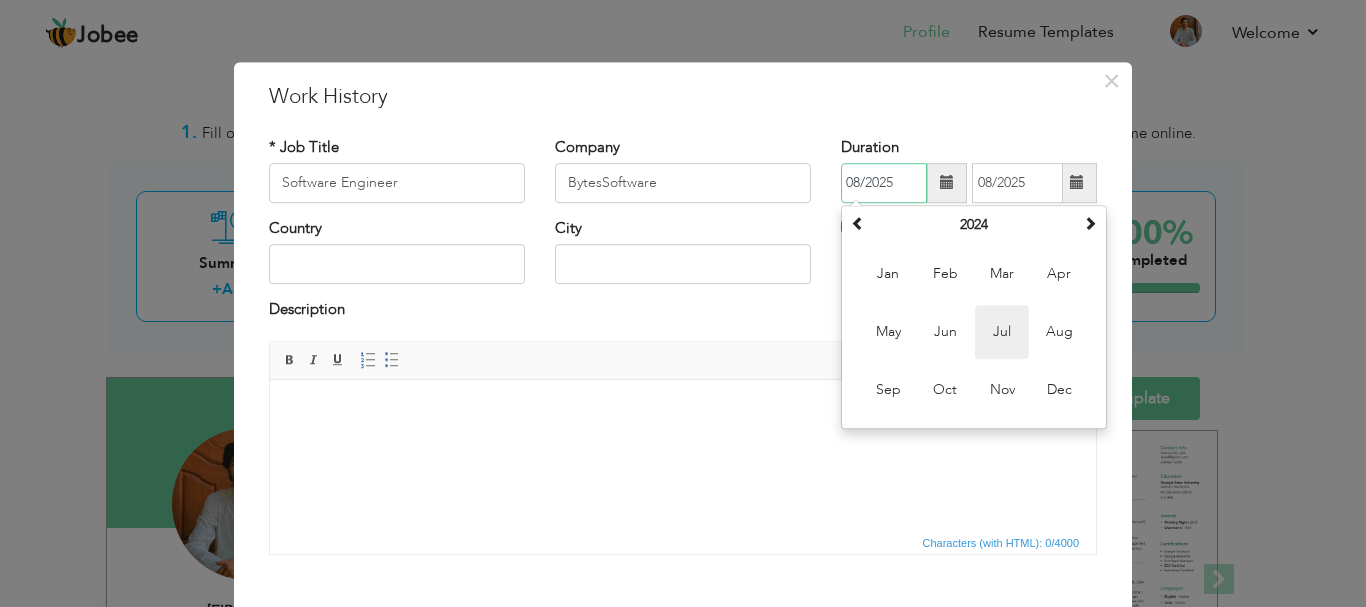 click on "Jul" at bounding box center (1002, 332) 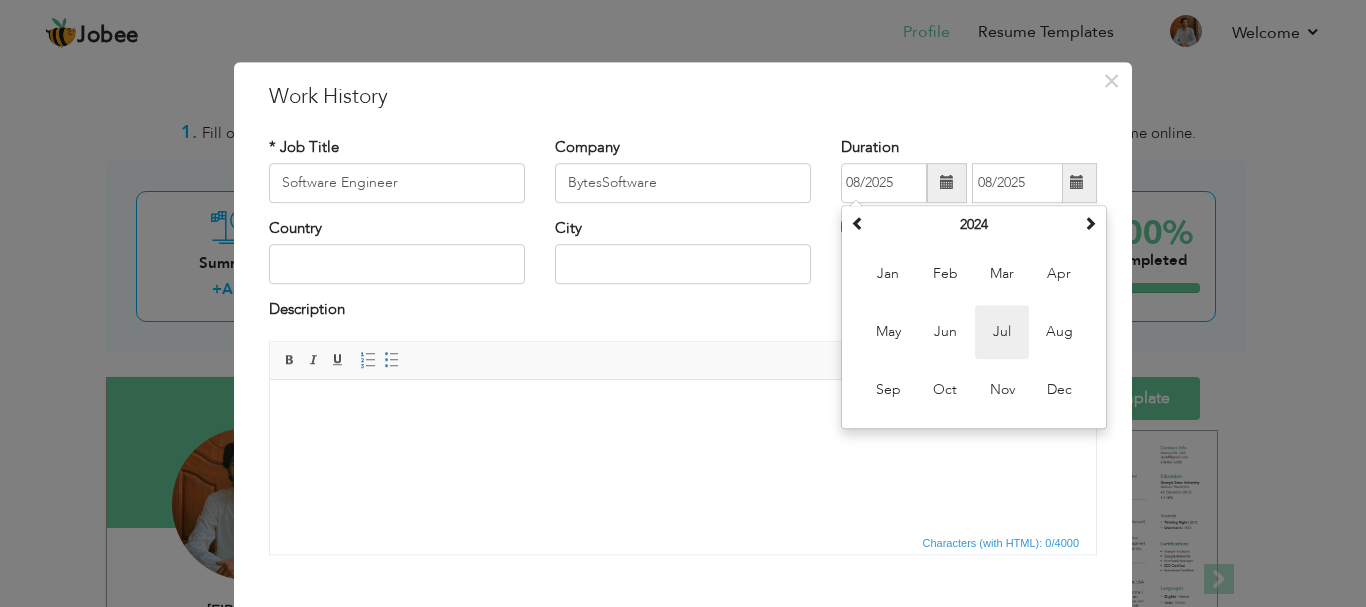 type on "07/2024" 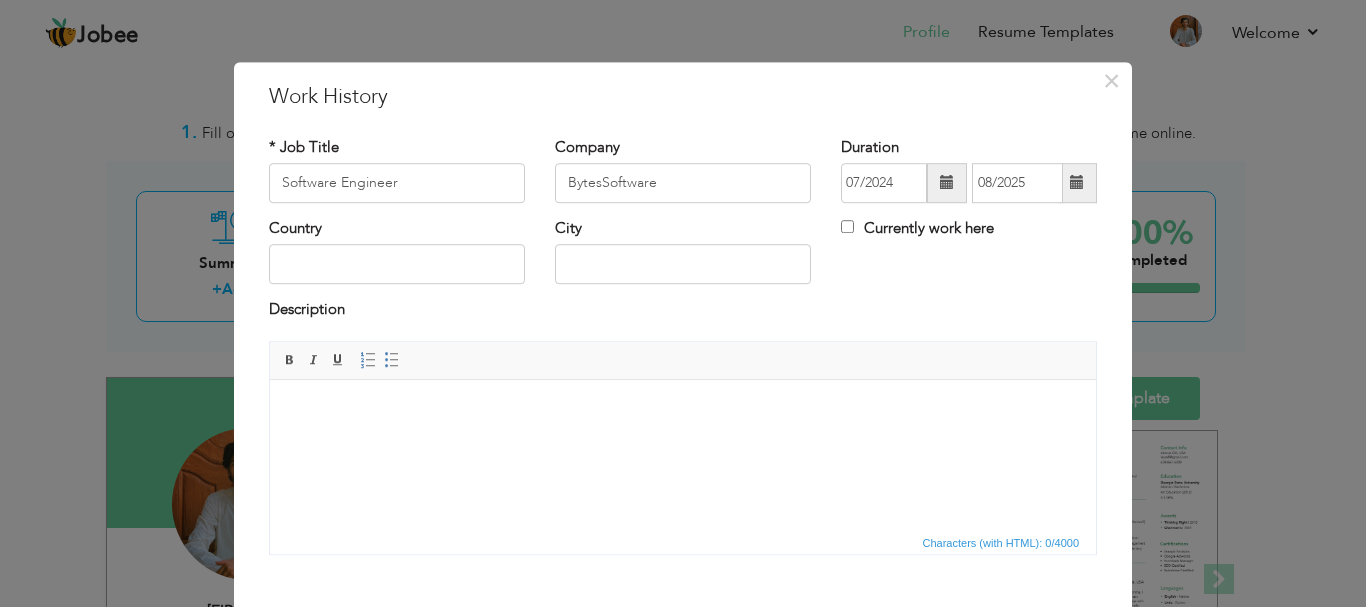 click at bounding box center [1077, 183] 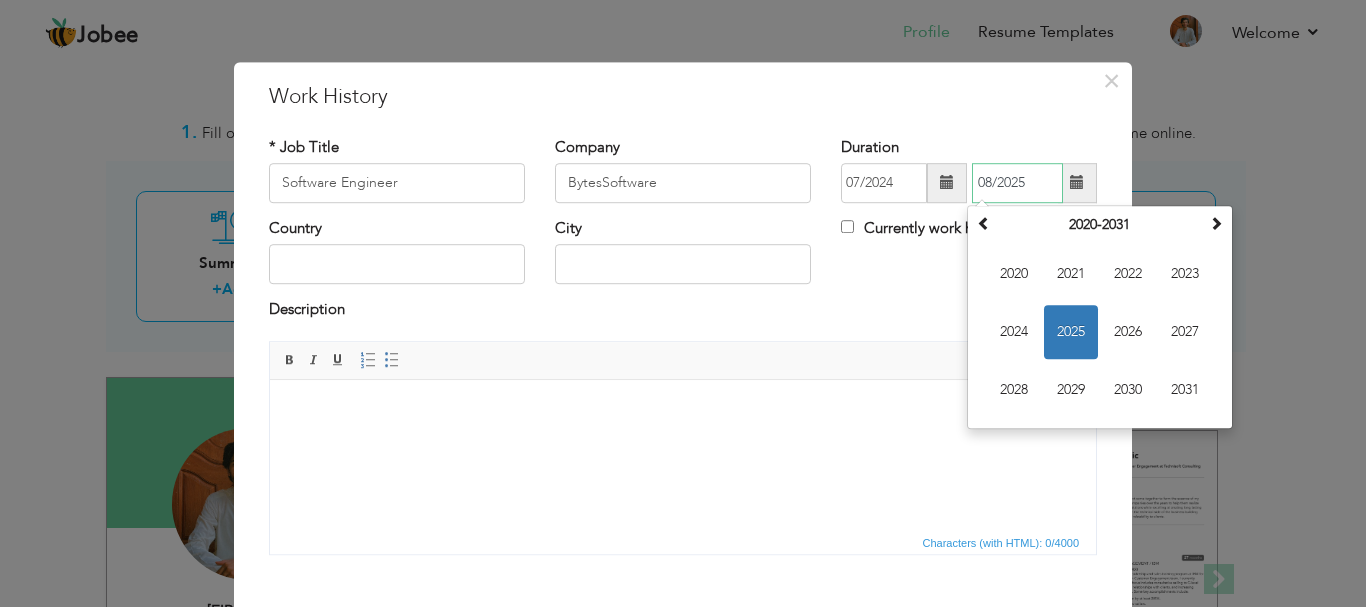 click on "2025" at bounding box center (1071, 332) 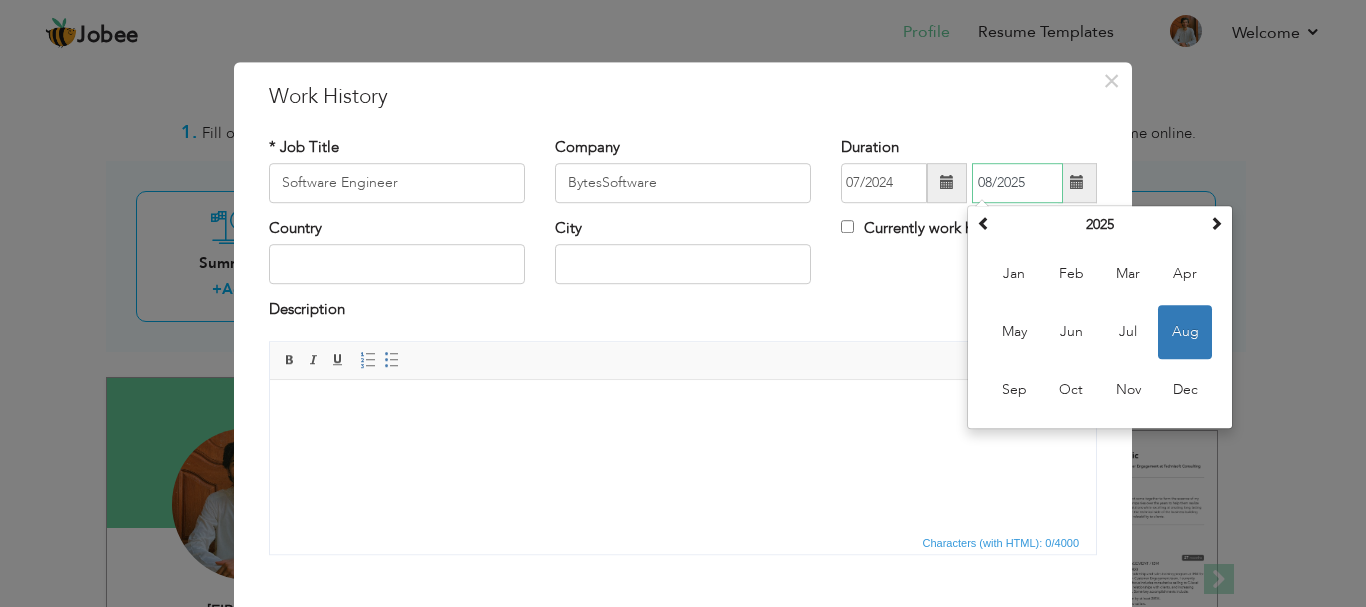 click on "Mar" at bounding box center (1128, 274) 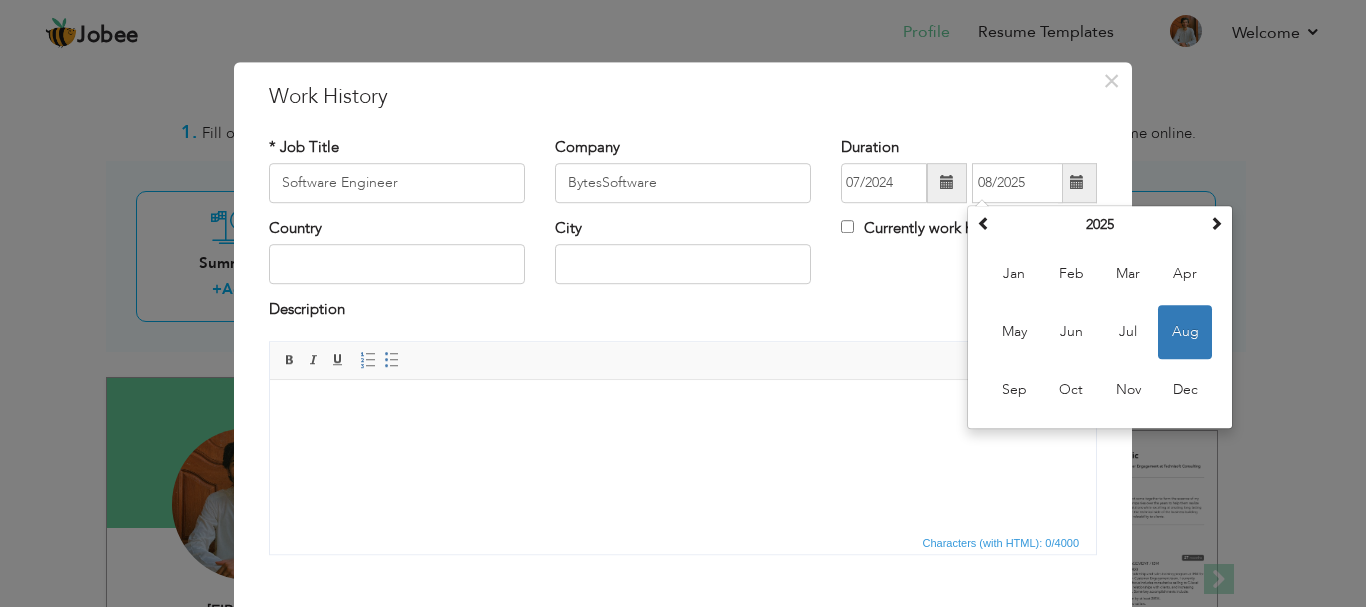 type on "03/2025" 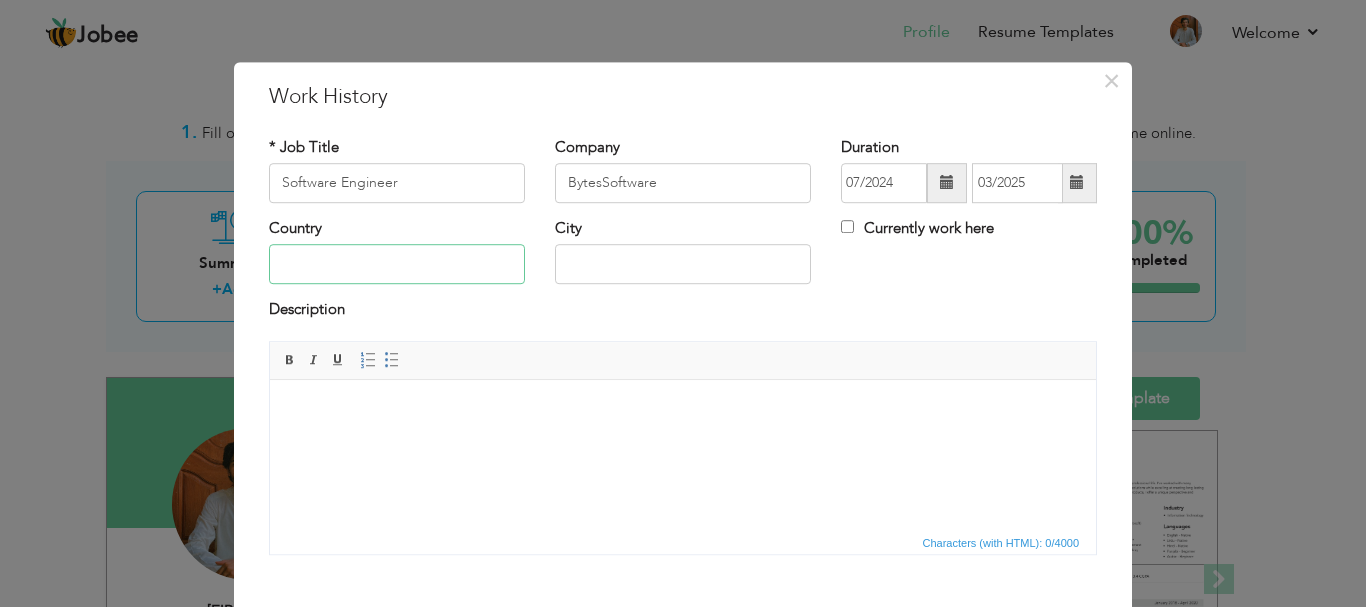 click at bounding box center (397, 265) 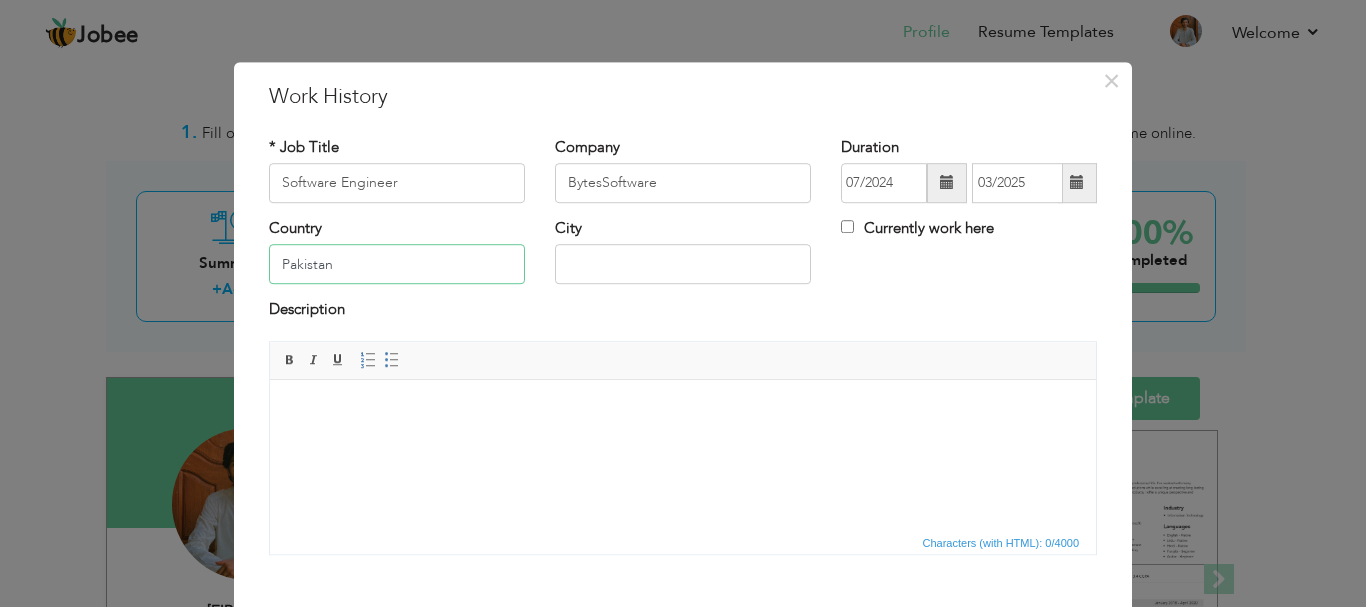 type on "Pakistan" 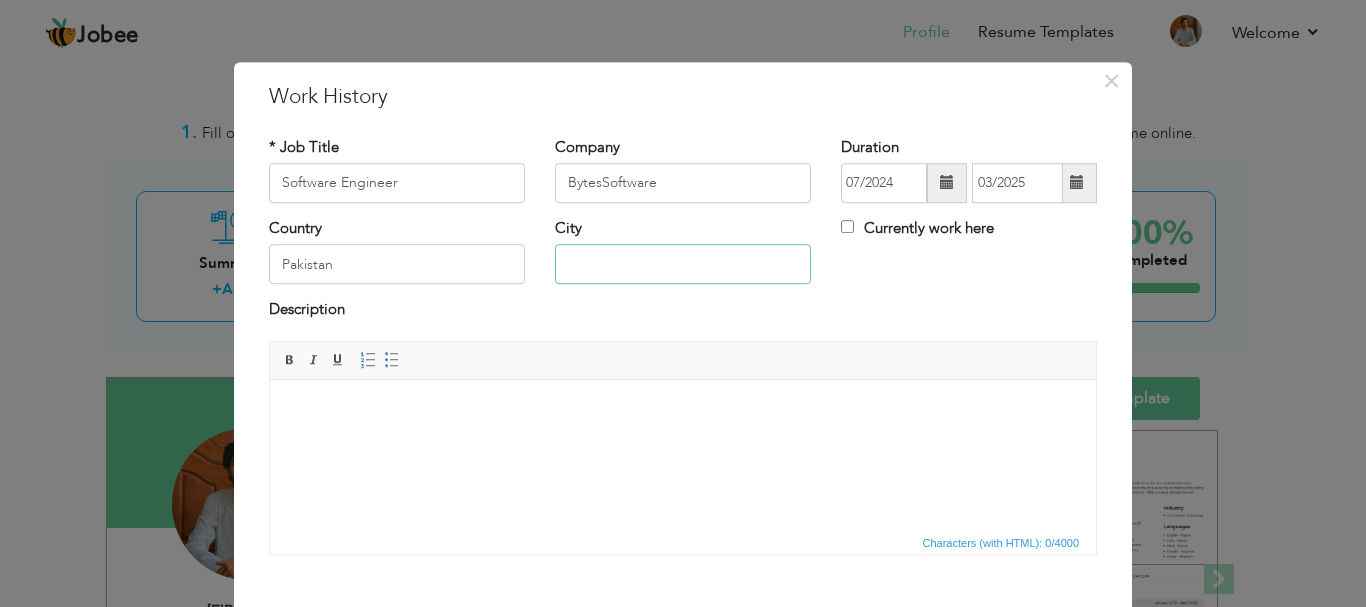 click at bounding box center [683, 265] 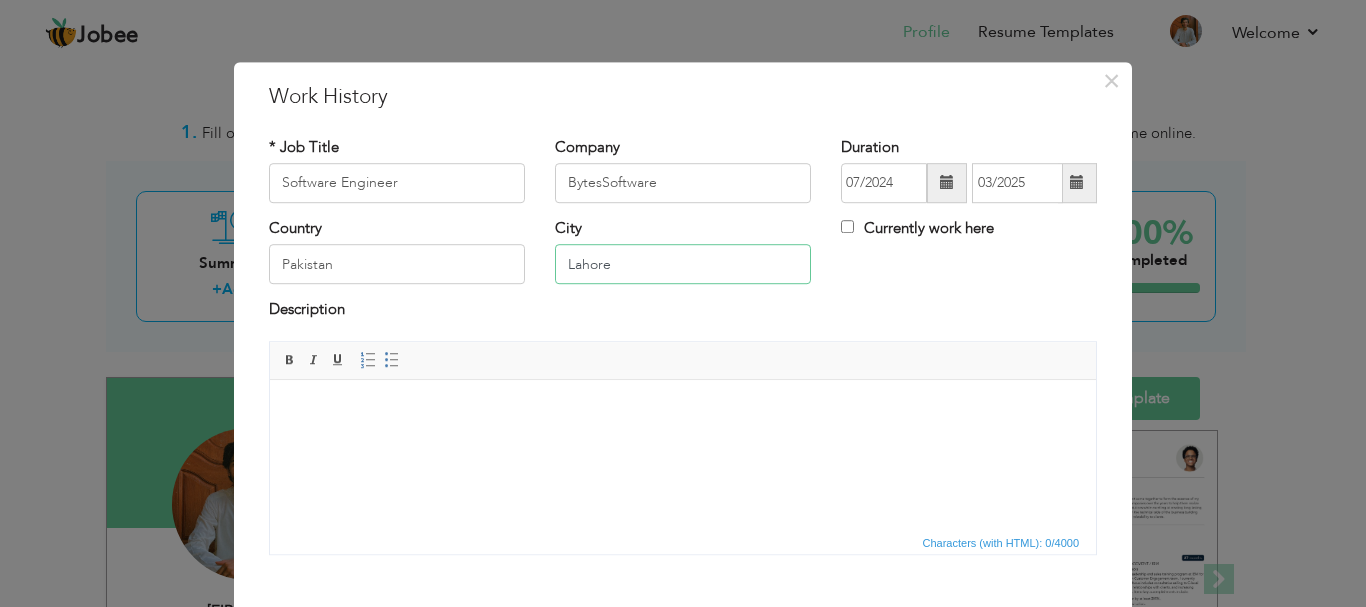 type on "Lahore" 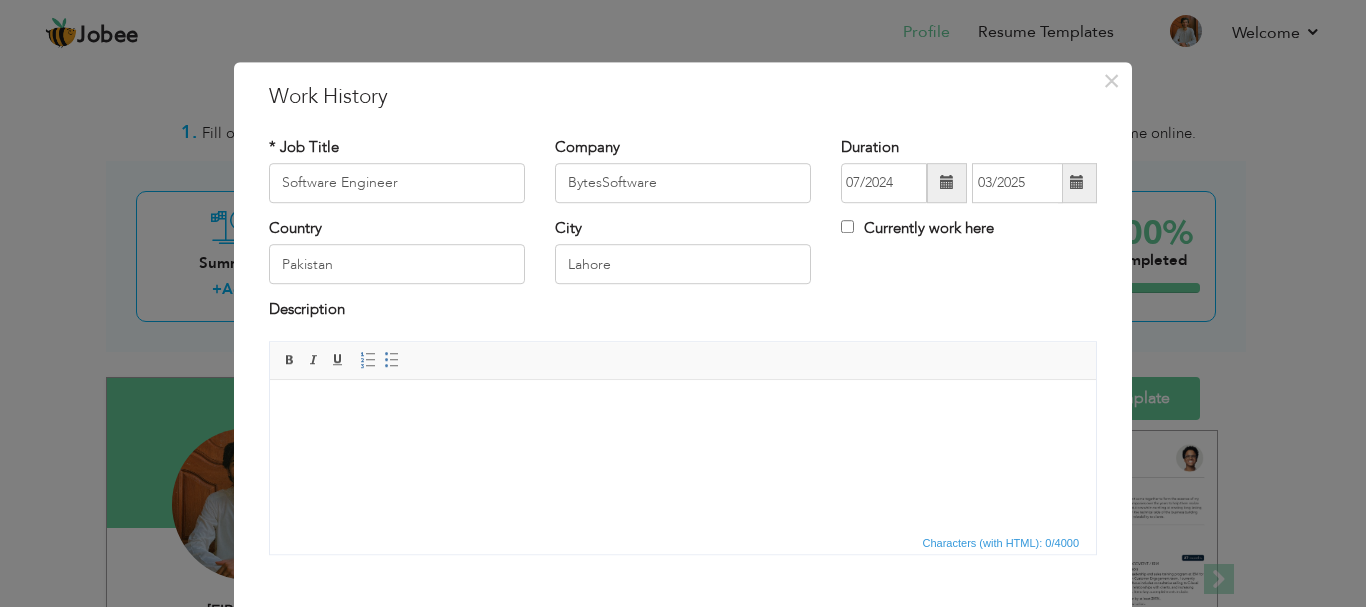 click on "Description" at bounding box center [683, 313] 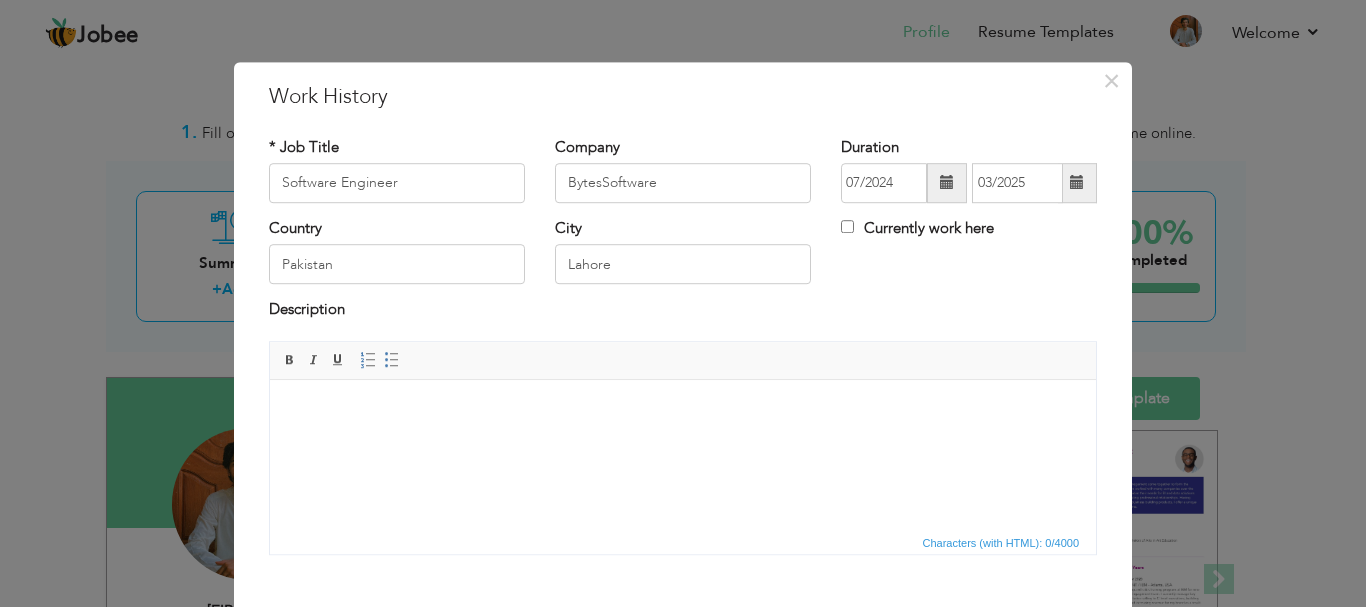 click at bounding box center [683, 409] 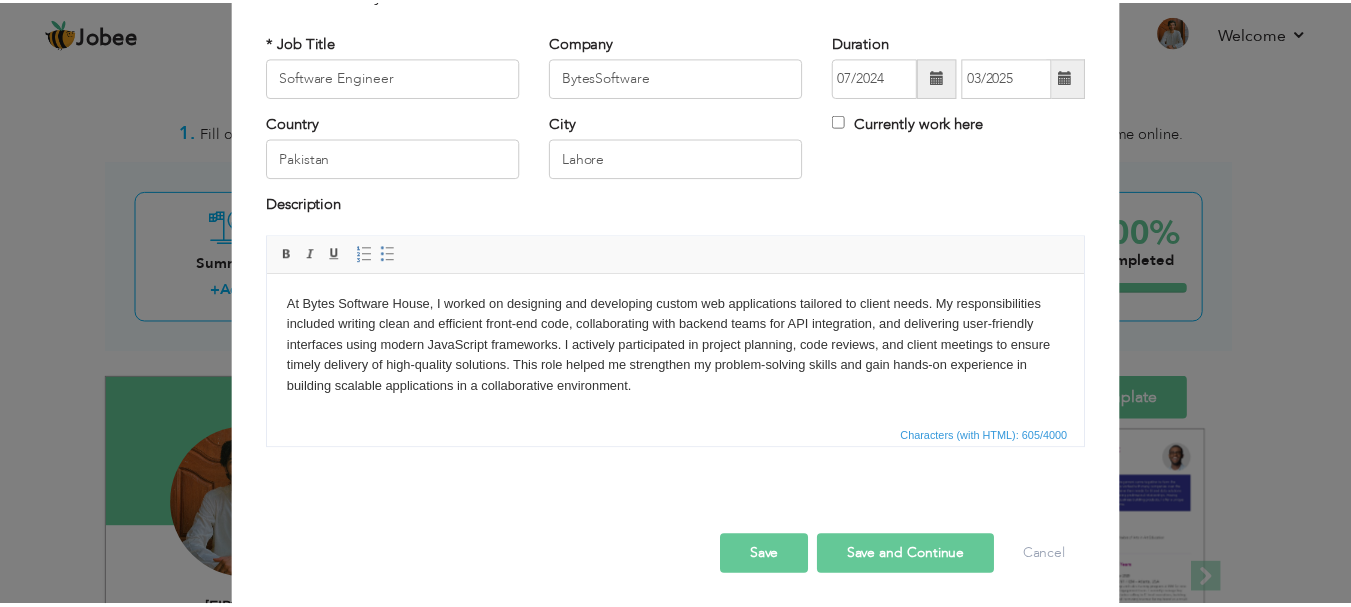 scroll, scrollTop: 110, scrollLeft: 0, axis: vertical 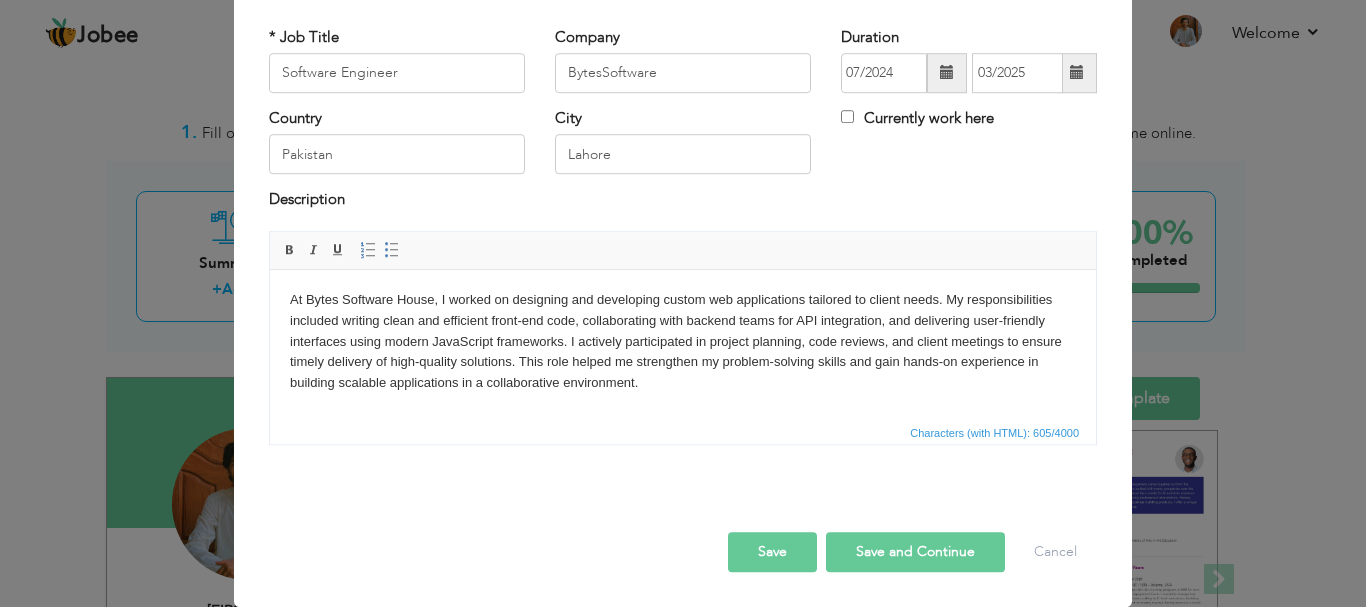 click on "Save" at bounding box center (772, 552) 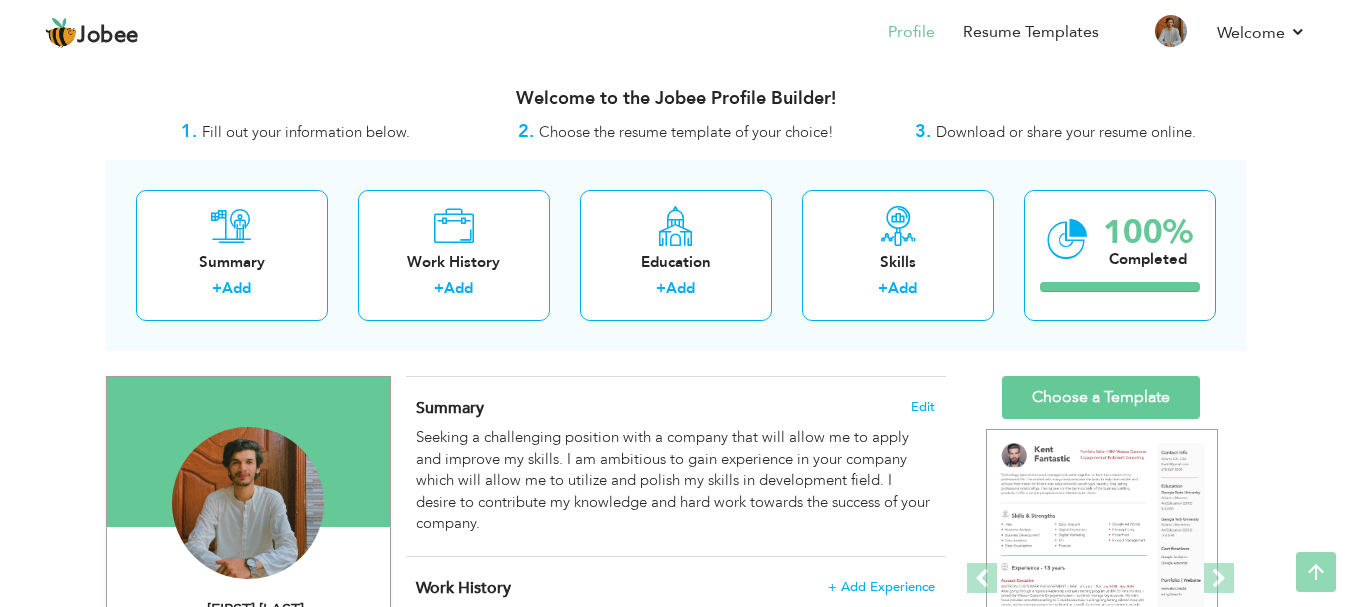 scroll, scrollTop: 0, scrollLeft: 0, axis: both 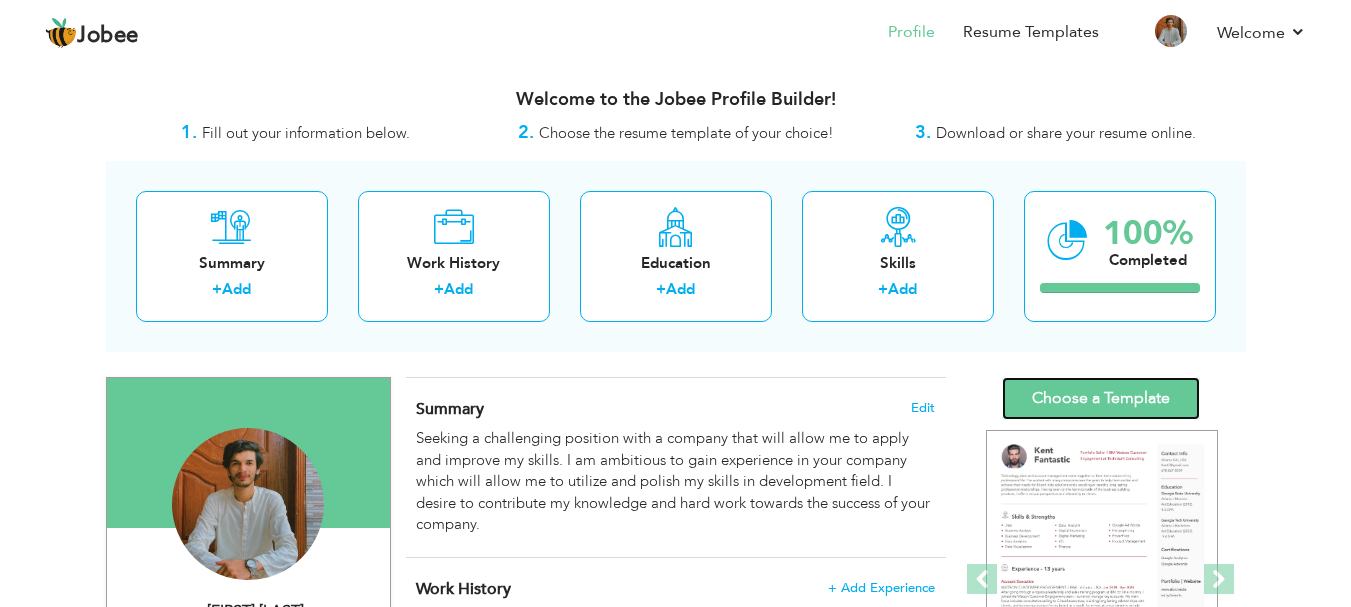 click on "Choose a Template" at bounding box center (1101, 398) 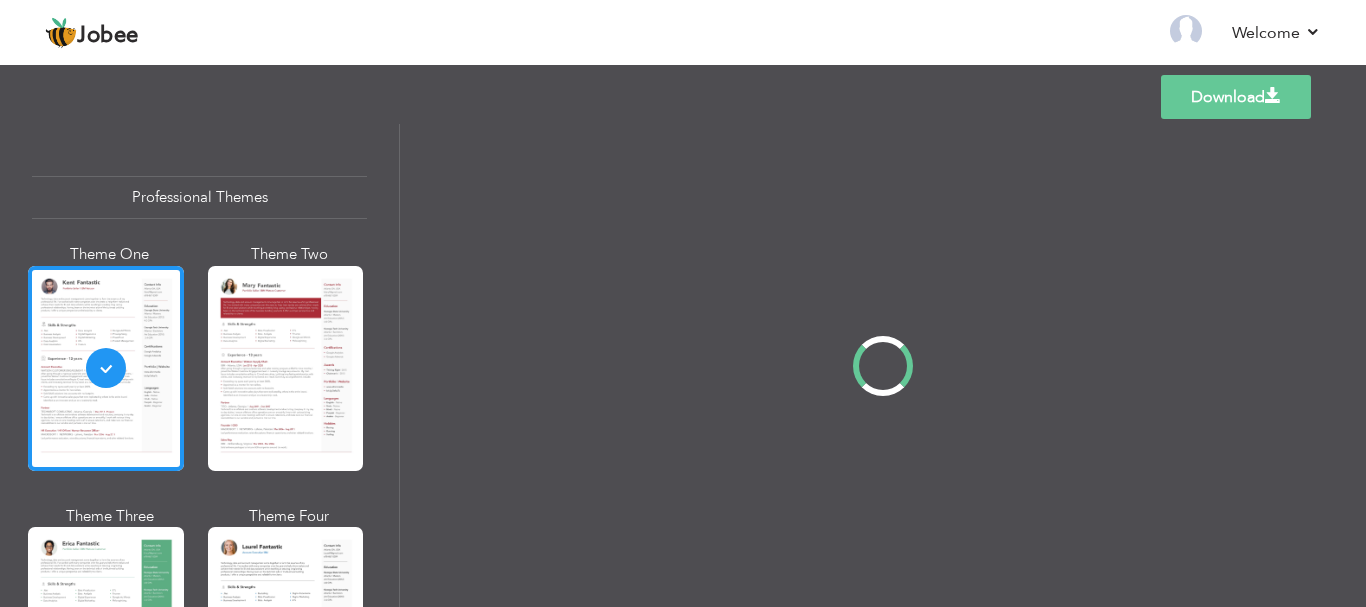 scroll, scrollTop: 0, scrollLeft: 0, axis: both 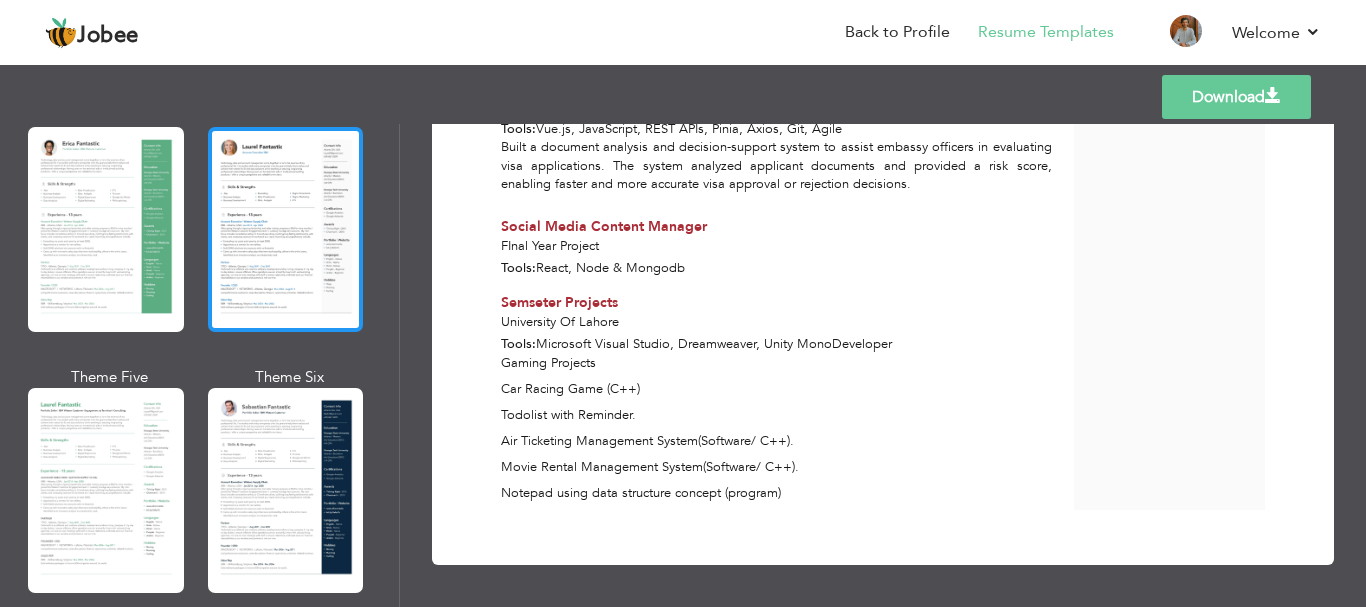 click at bounding box center (286, 229) 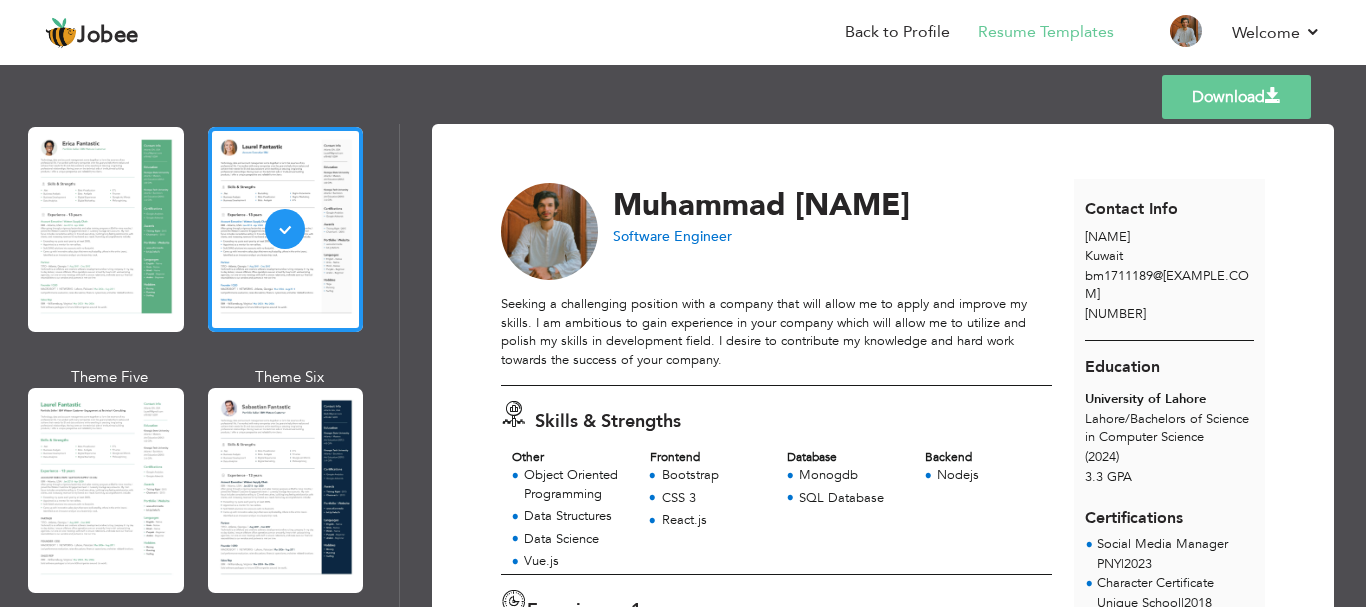 scroll, scrollTop: 0, scrollLeft: 0, axis: both 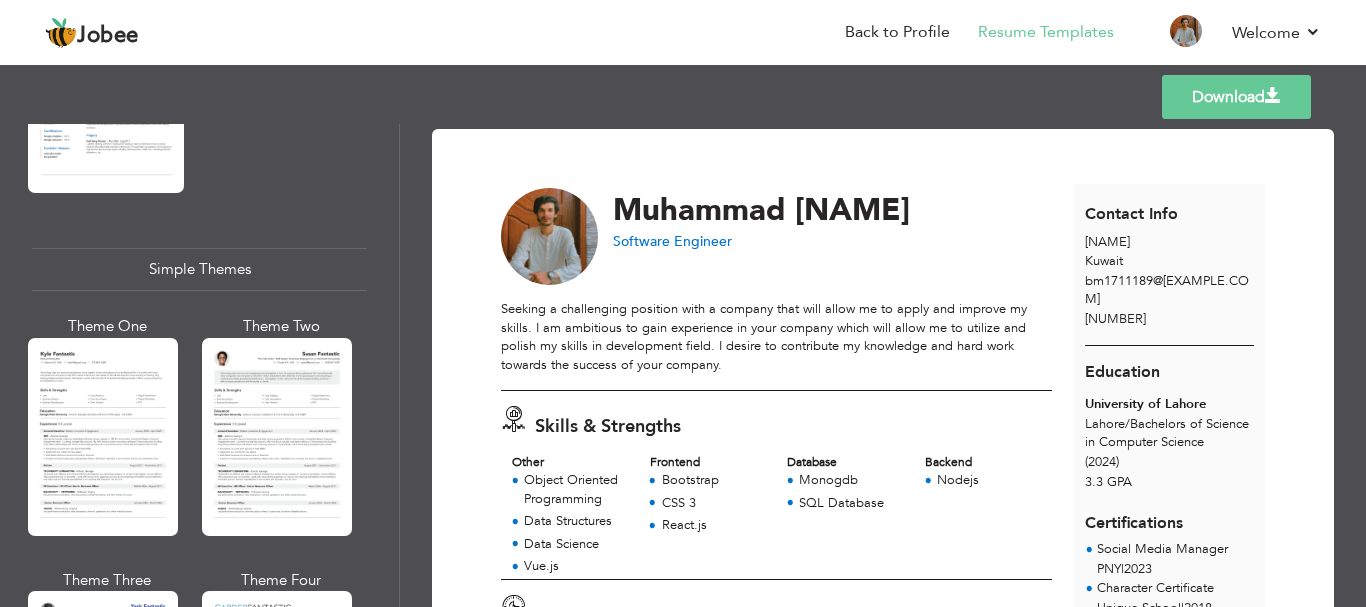 click at bounding box center [103, 437] 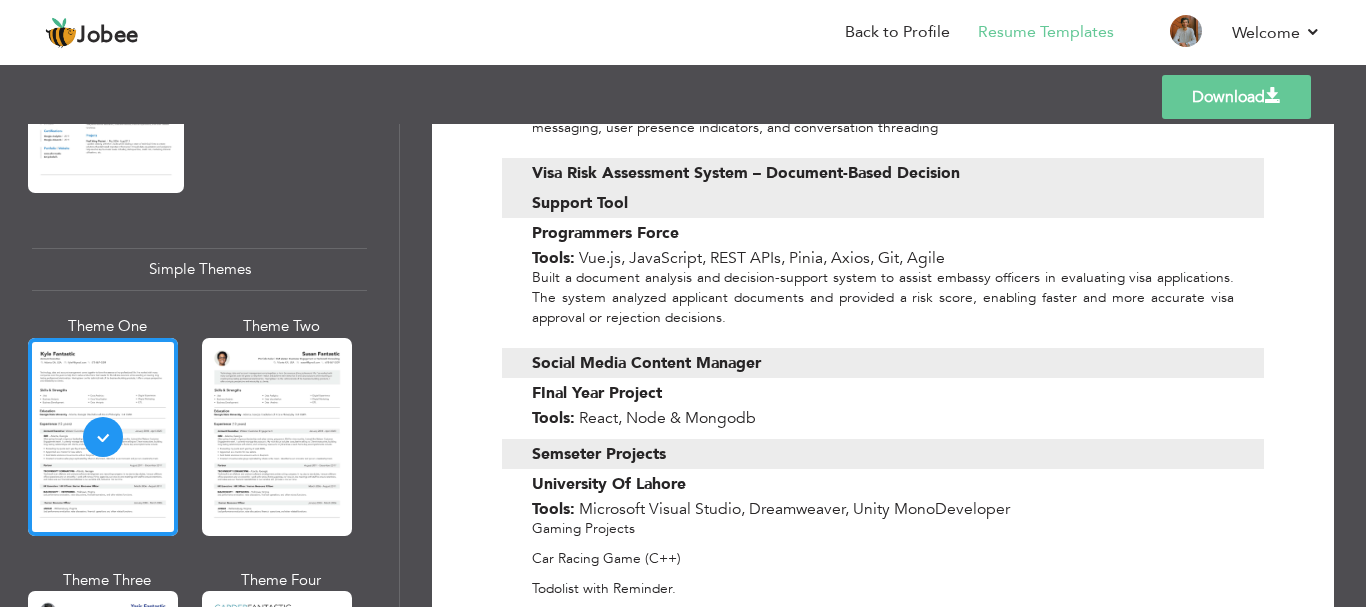 scroll, scrollTop: 2000, scrollLeft: 0, axis: vertical 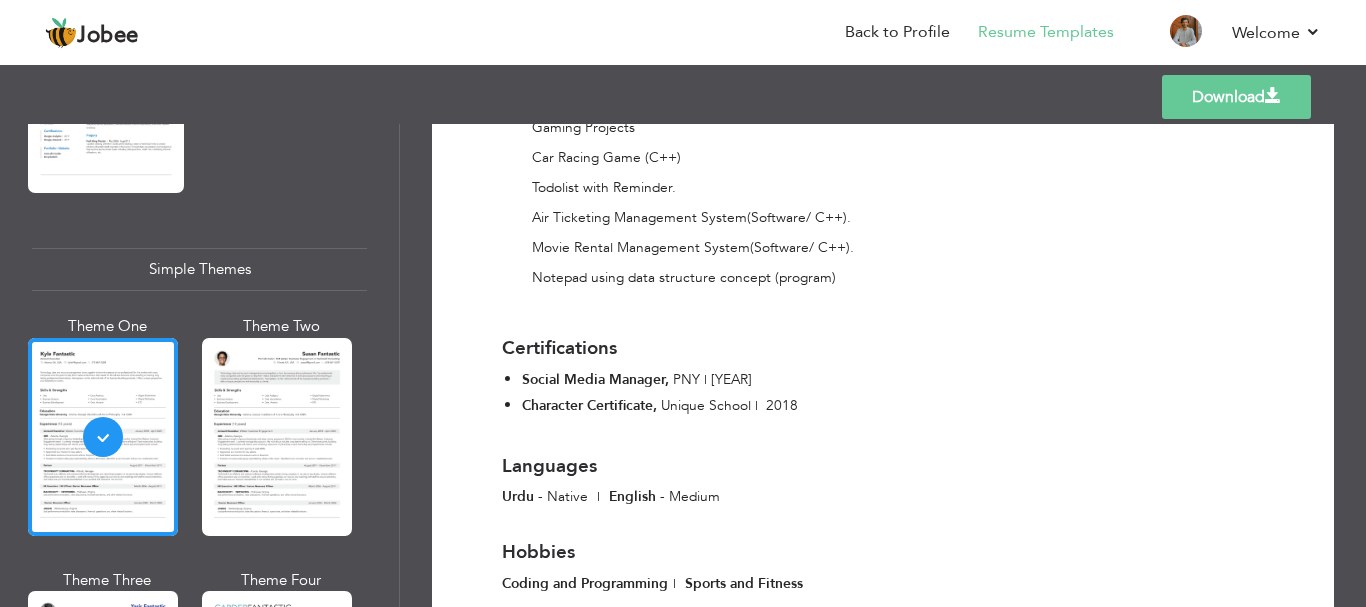 click on "Download" at bounding box center [1236, 97] 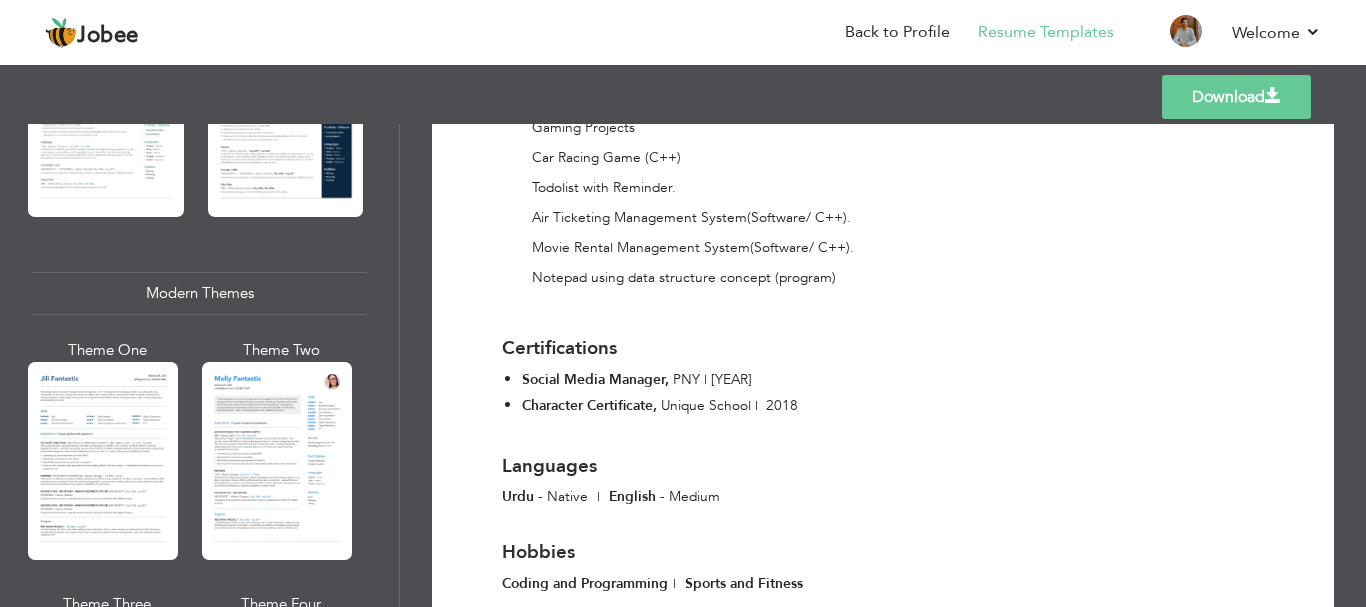 scroll, scrollTop: 0, scrollLeft: 0, axis: both 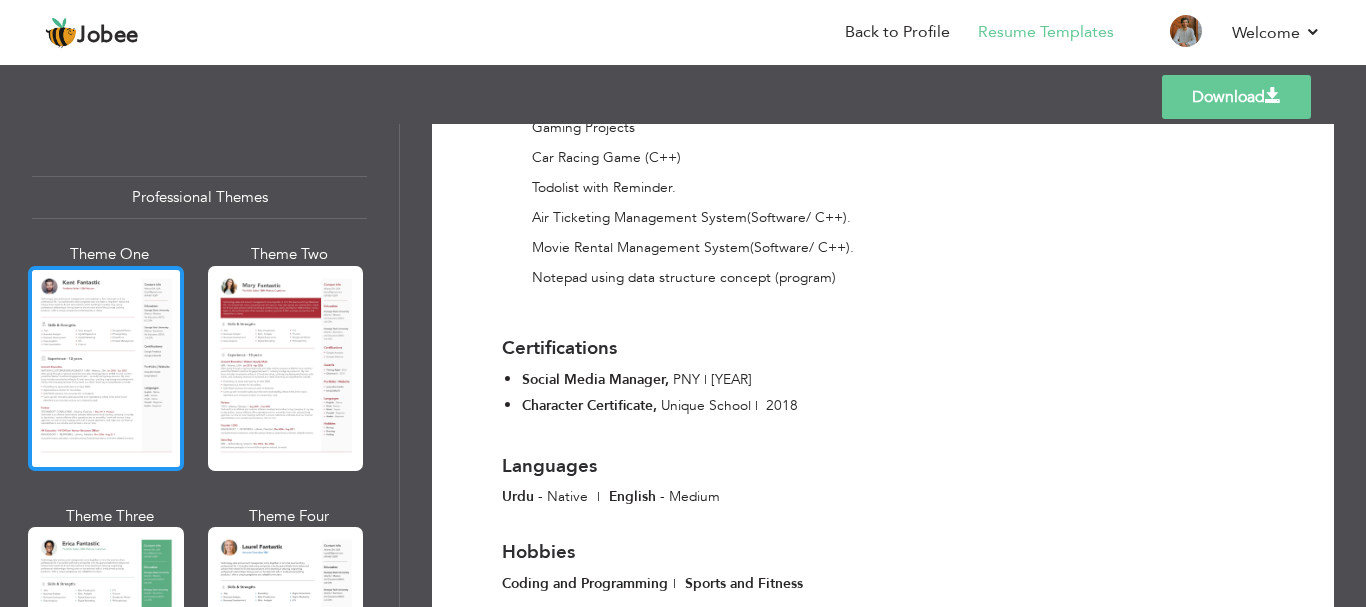 click at bounding box center (106, 368) 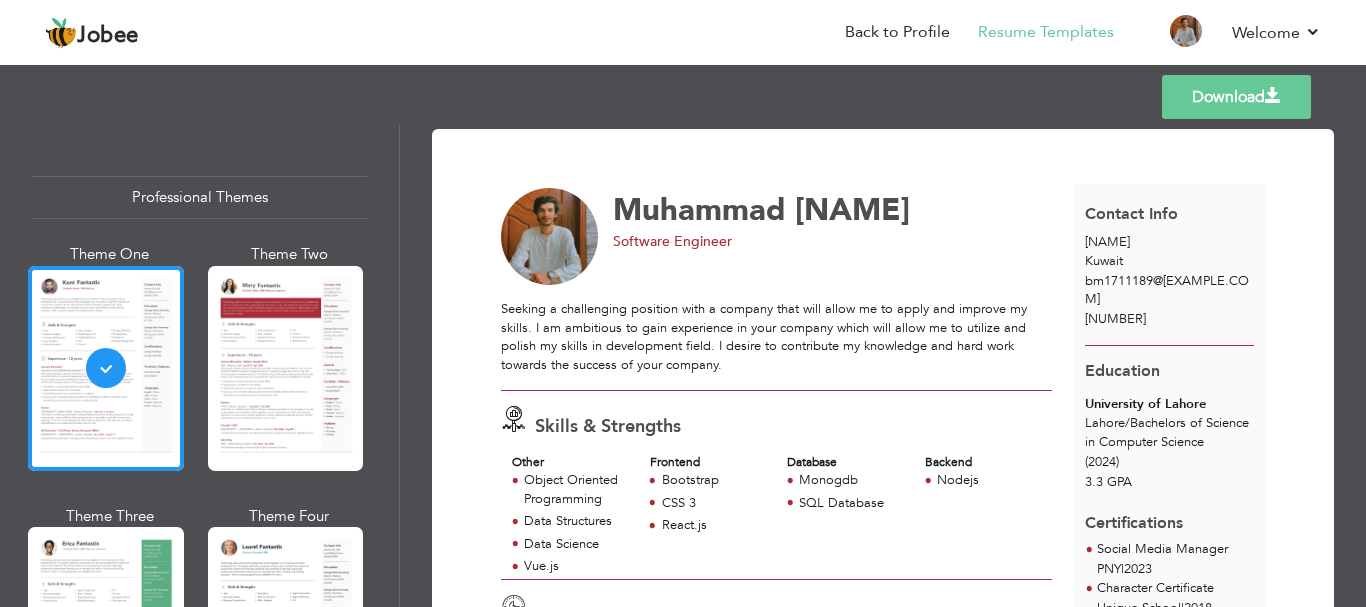 click on "Download" at bounding box center (1236, 97) 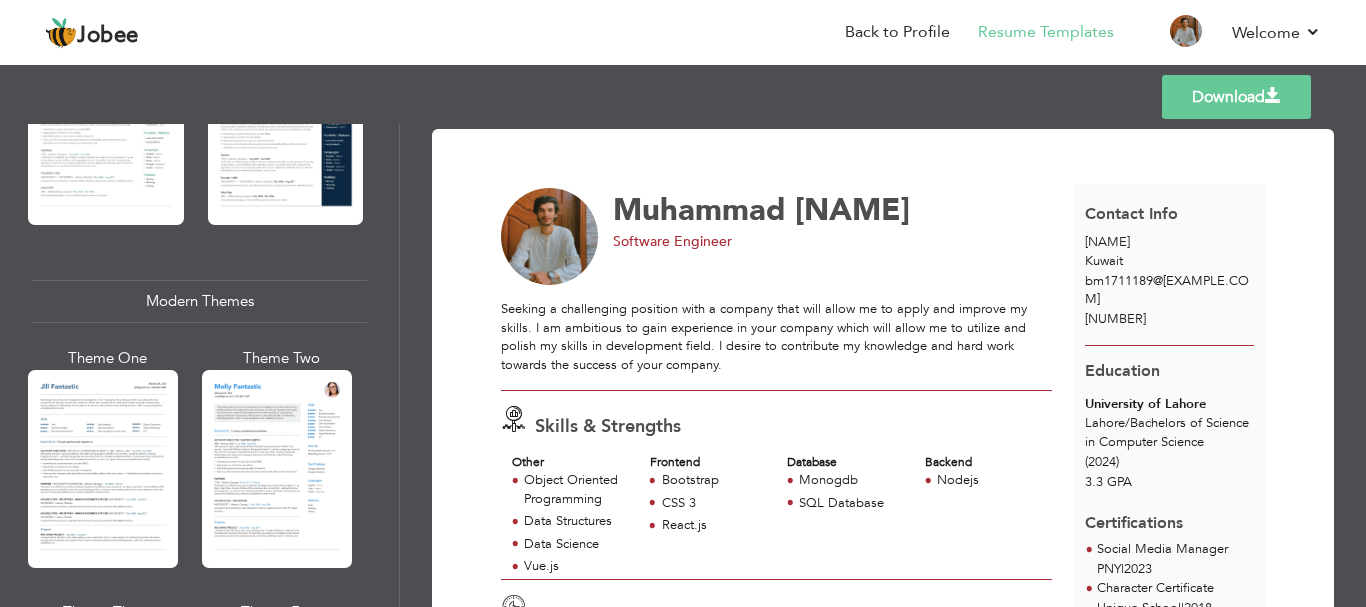 scroll, scrollTop: 800, scrollLeft: 0, axis: vertical 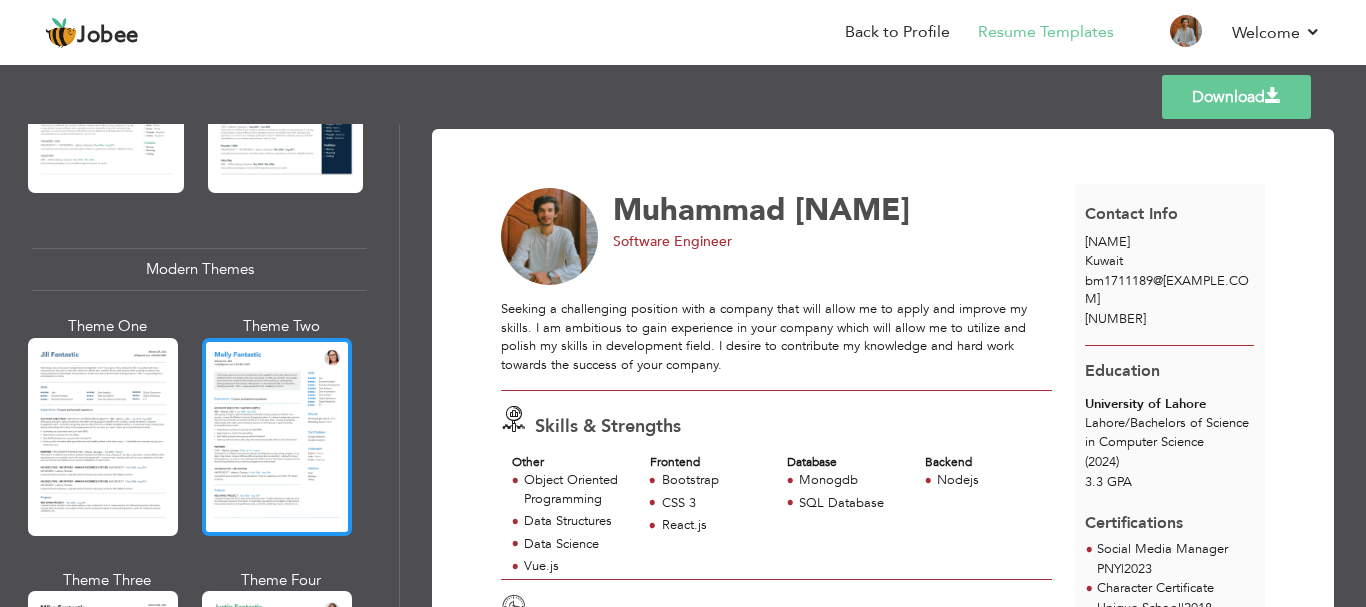 click at bounding box center (277, 437) 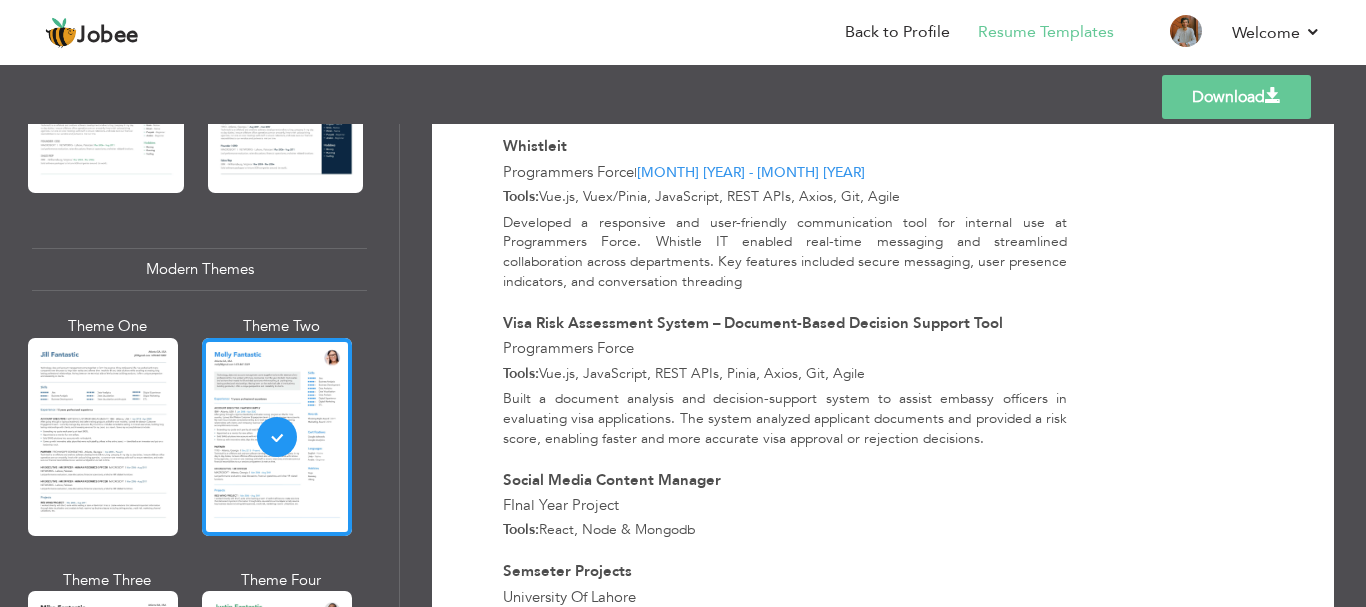 scroll, scrollTop: 464, scrollLeft: 0, axis: vertical 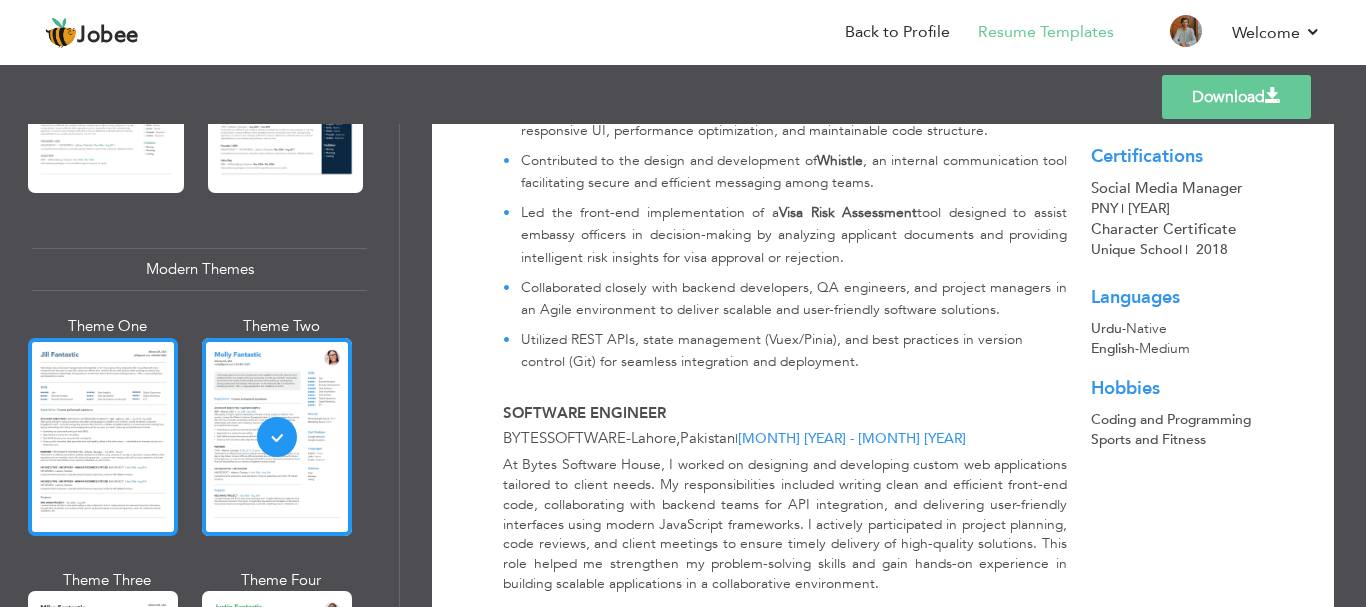 click at bounding box center [103, 437] 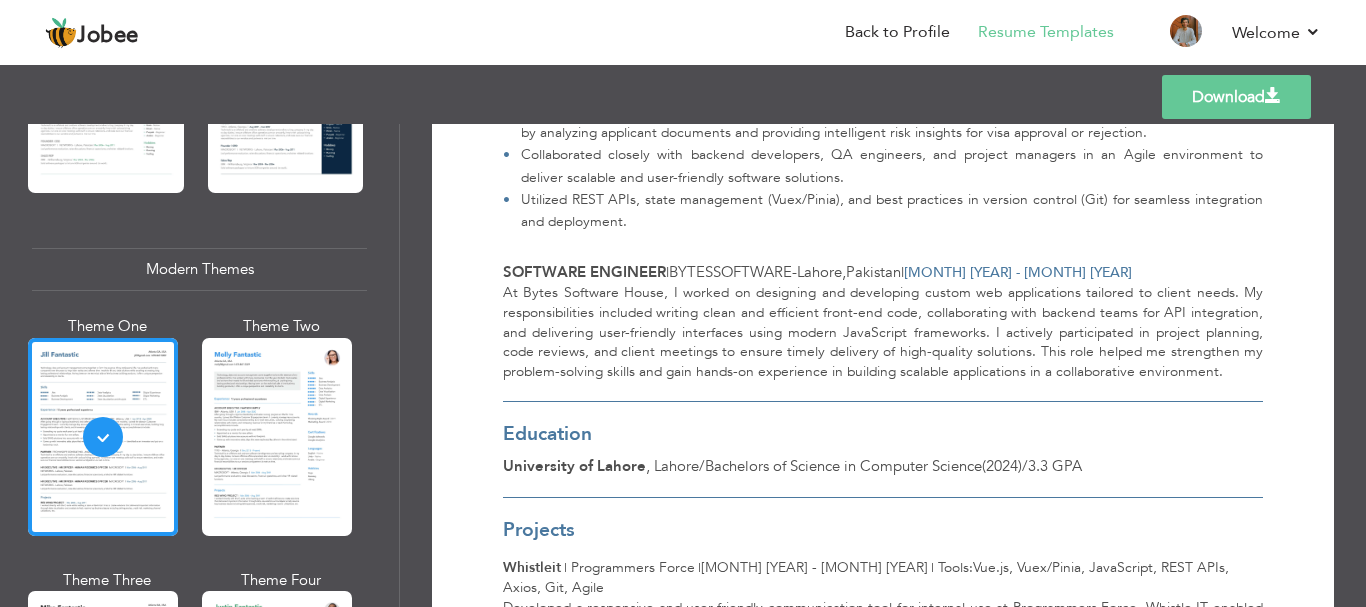 scroll, scrollTop: 0, scrollLeft: 0, axis: both 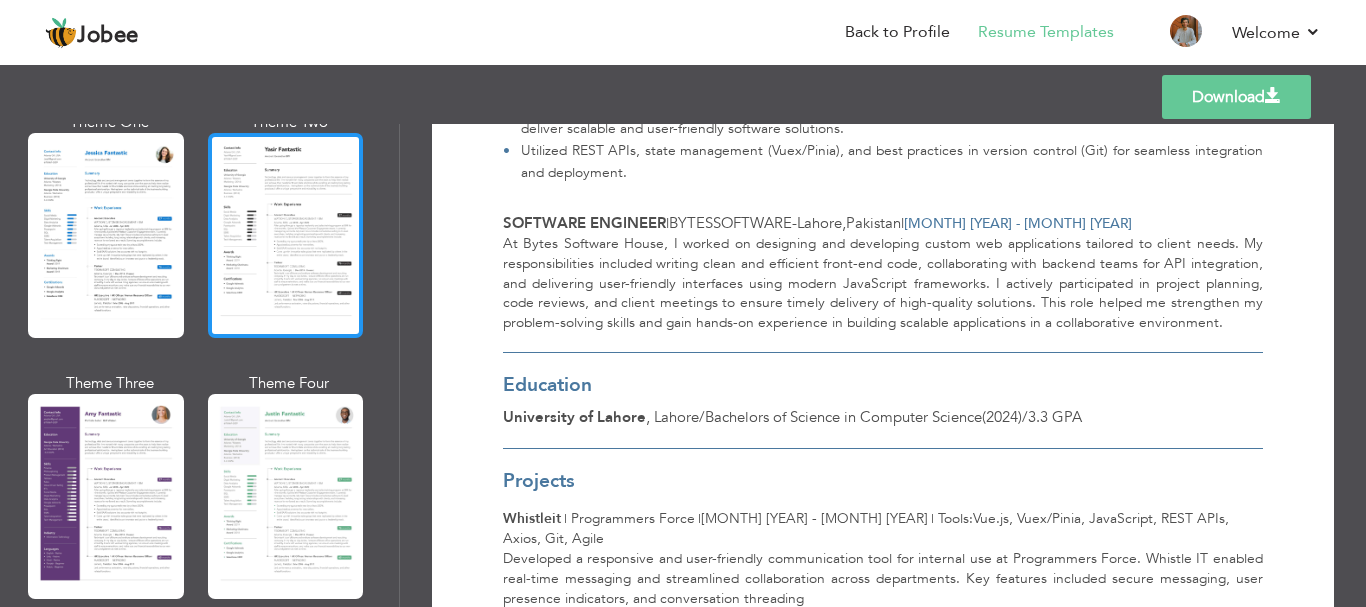 click at bounding box center [286, 235] 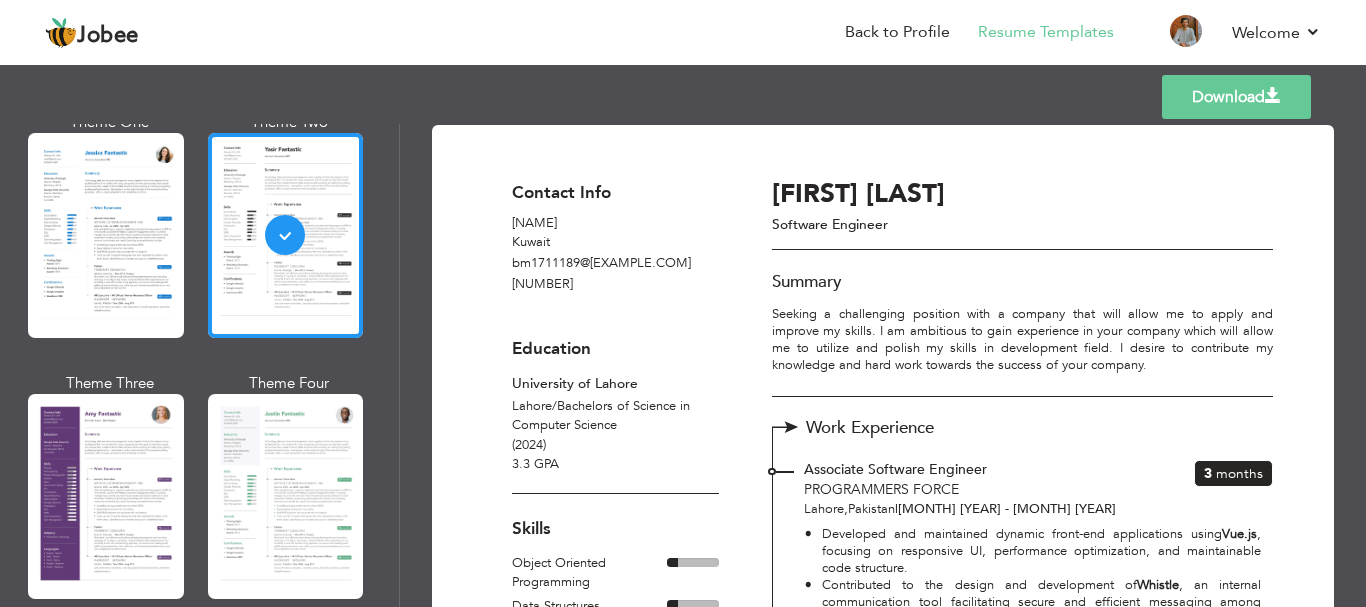 scroll, scrollTop: 0, scrollLeft: 0, axis: both 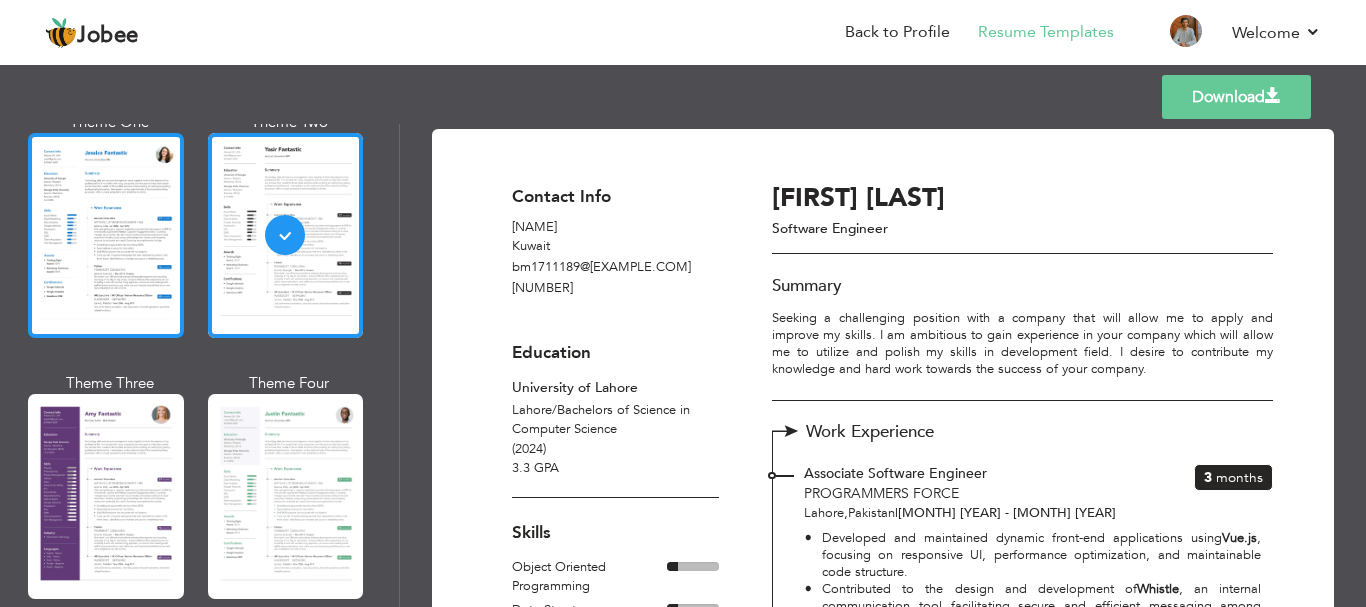 click at bounding box center [106, 235] 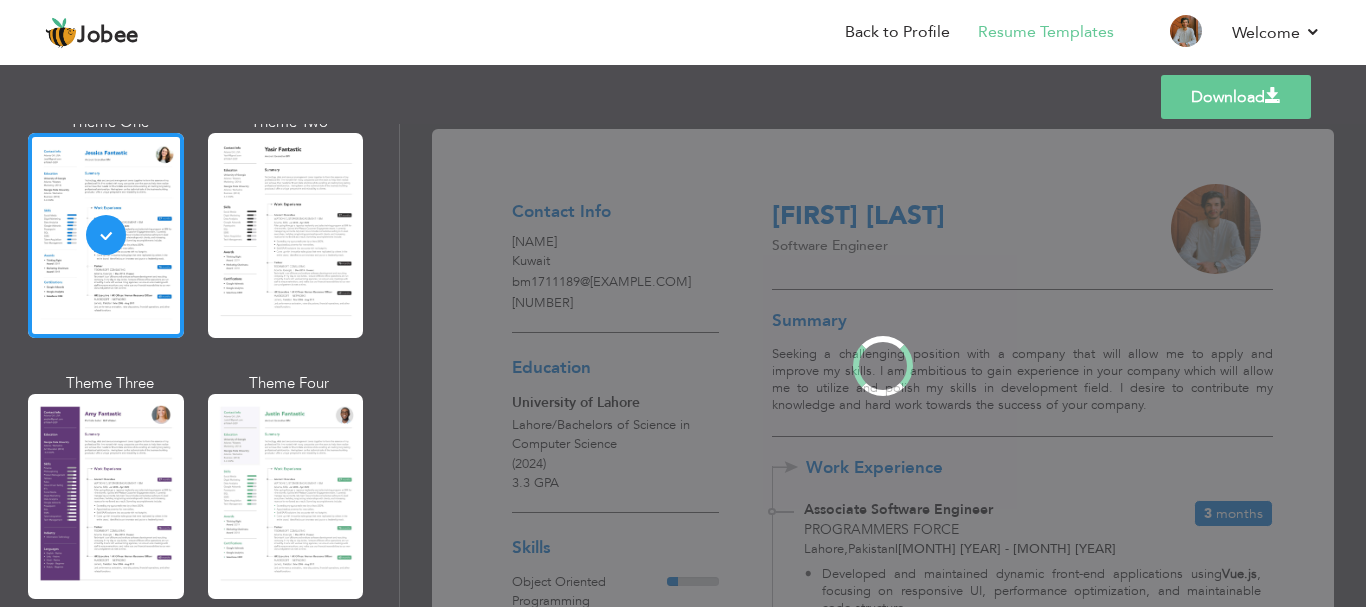 scroll, scrollTop: 1598, scrollLeft: 0, axis: vertical 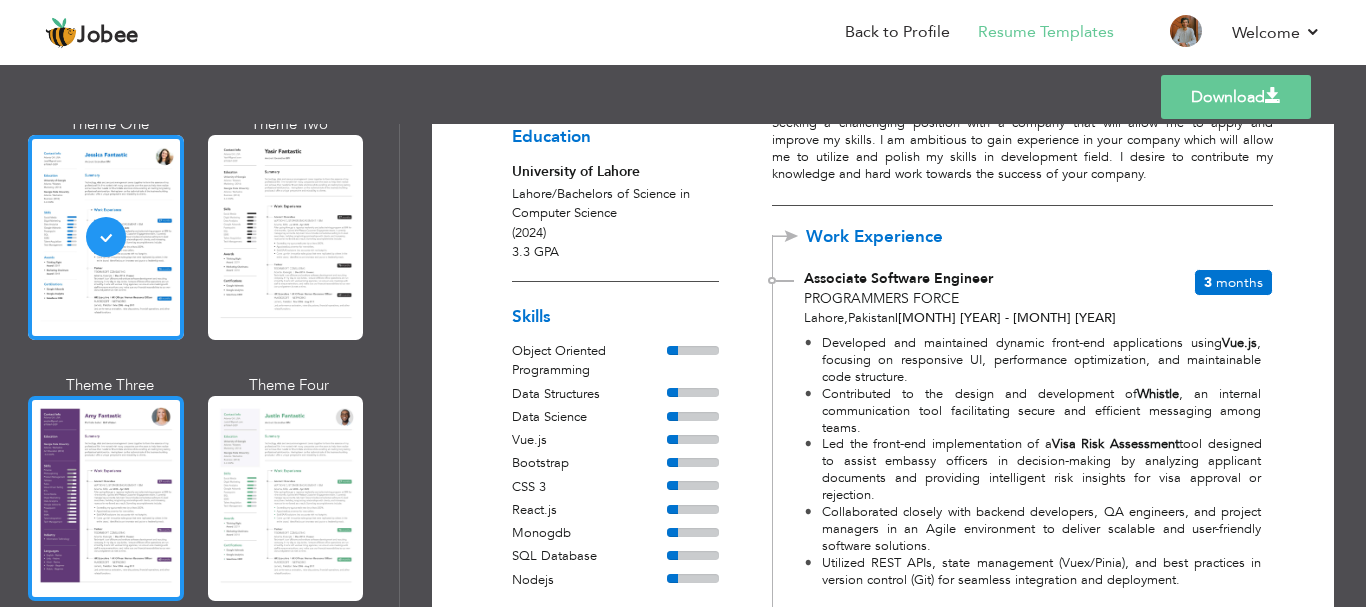 click at bounding box center (106, 498) 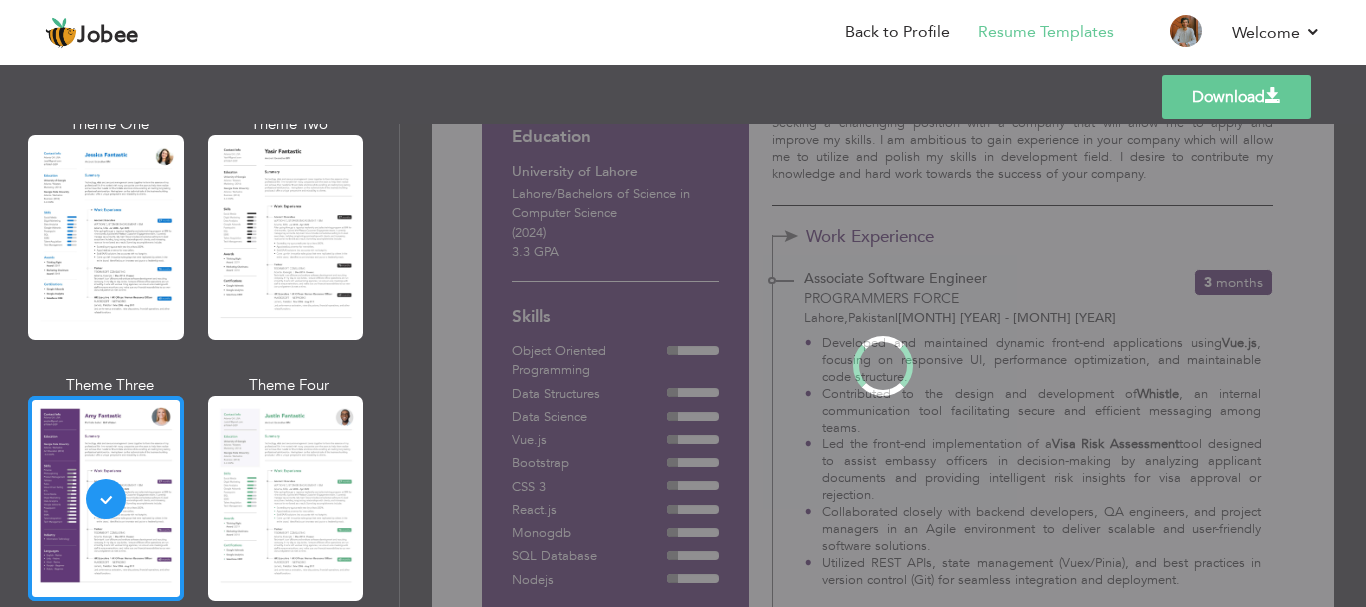 scroll, scrollTop: 0, scrollLeft: 0, axis: both 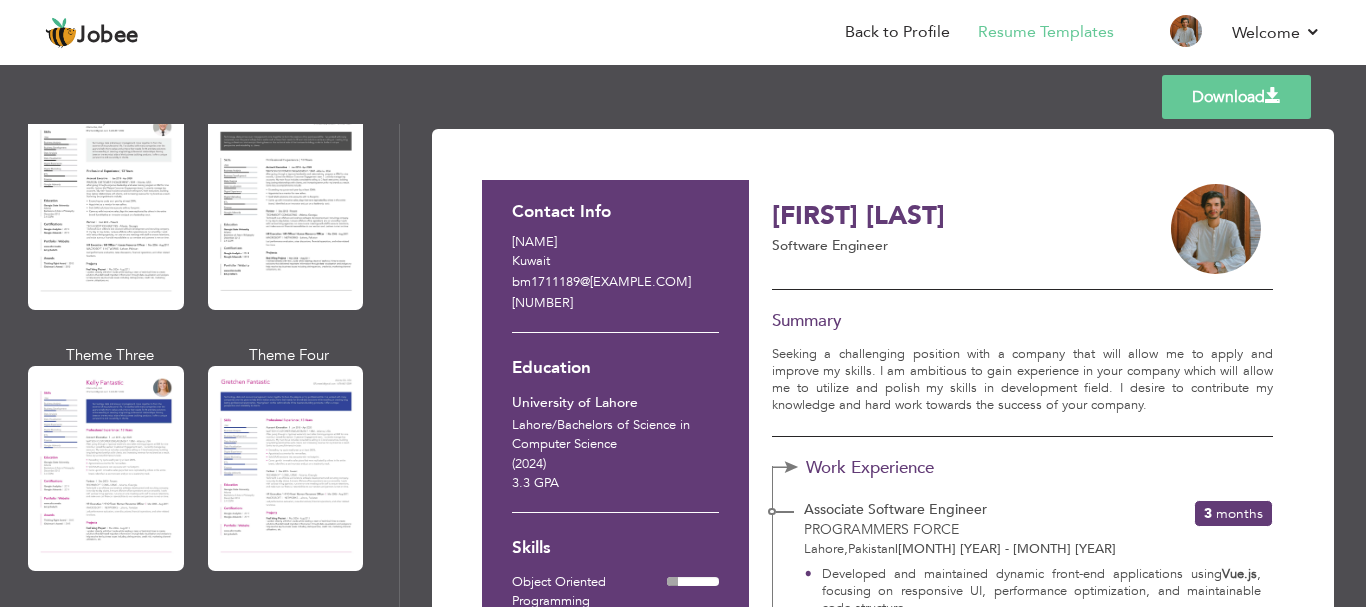 click on "Download" at bounding box center [1236, 97] 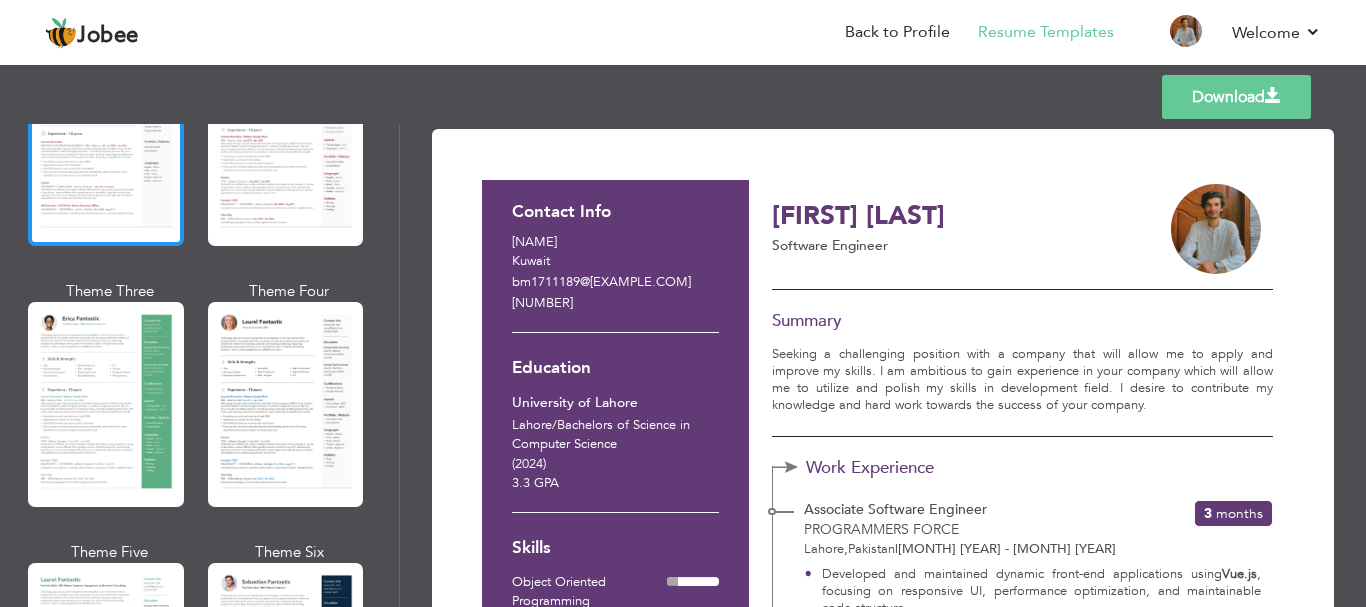 scroll, scrollTop: 400, scrollLeft: 0, axis: vertical 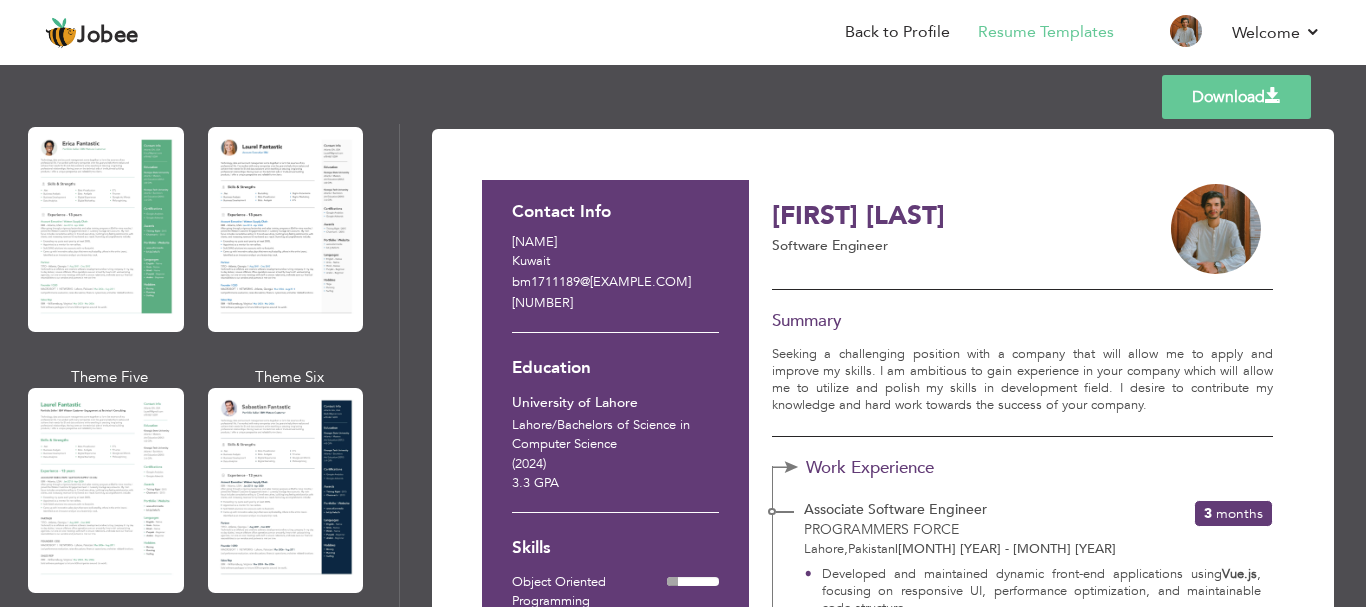 click at bounding box center (106, 490) 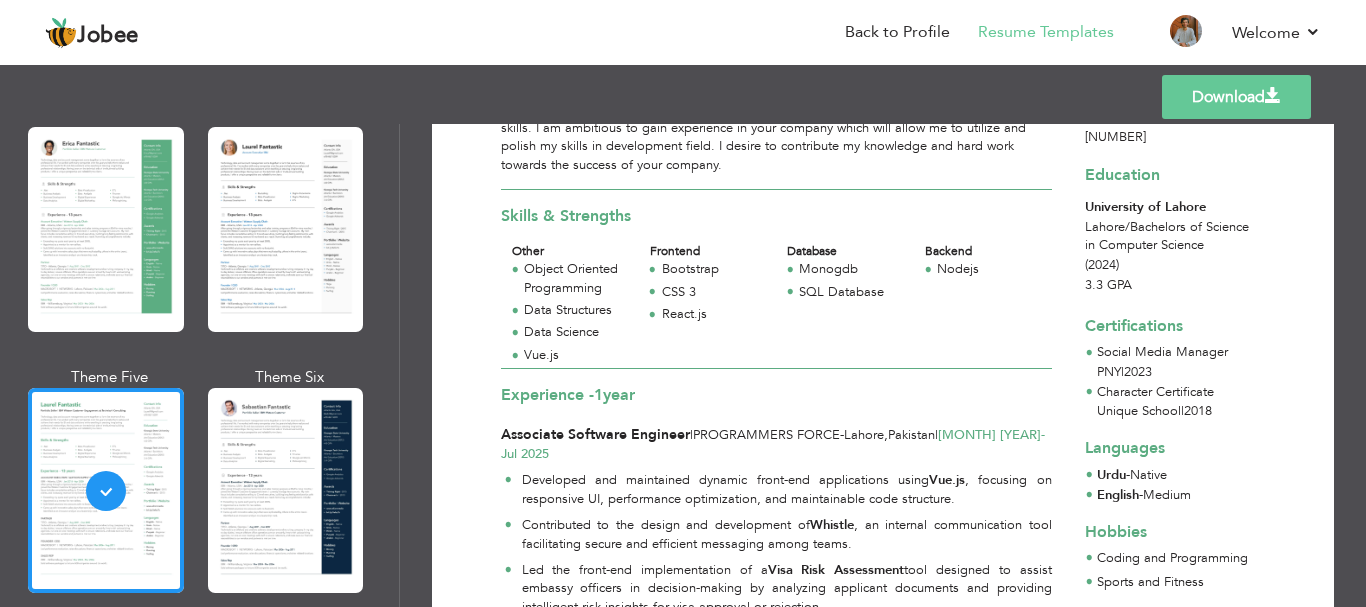 scroll, scrollTop: 0, scrollLeft: 0, axis: both 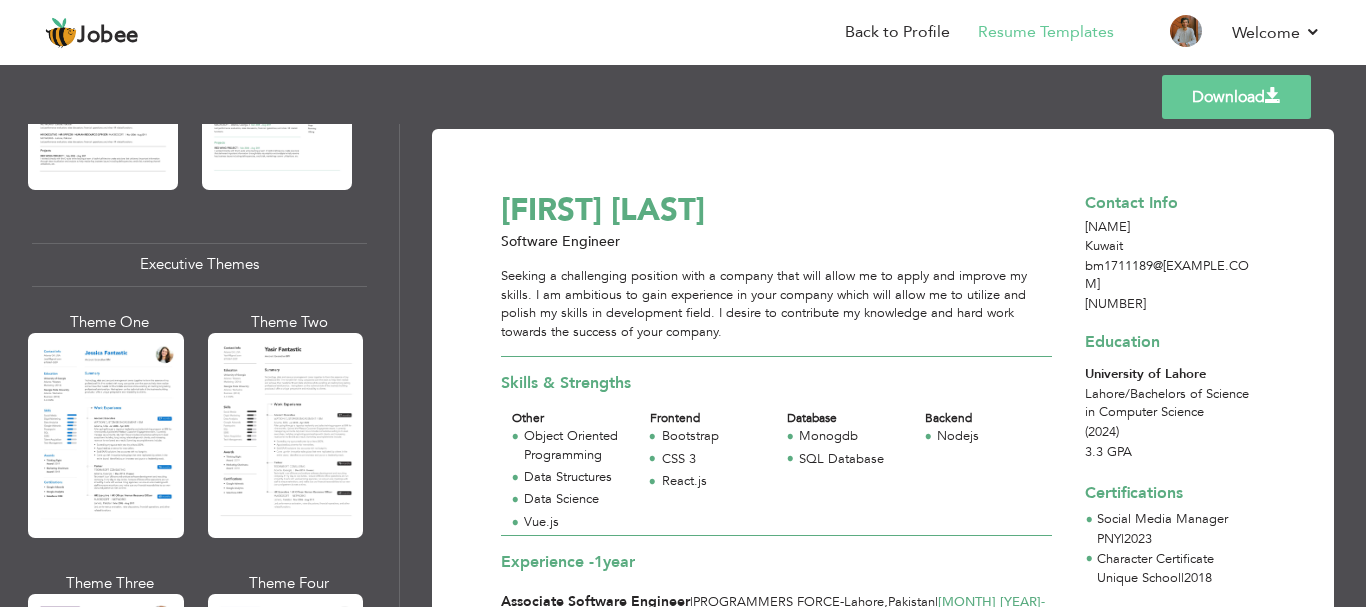 click at bounding box center [286, 435] 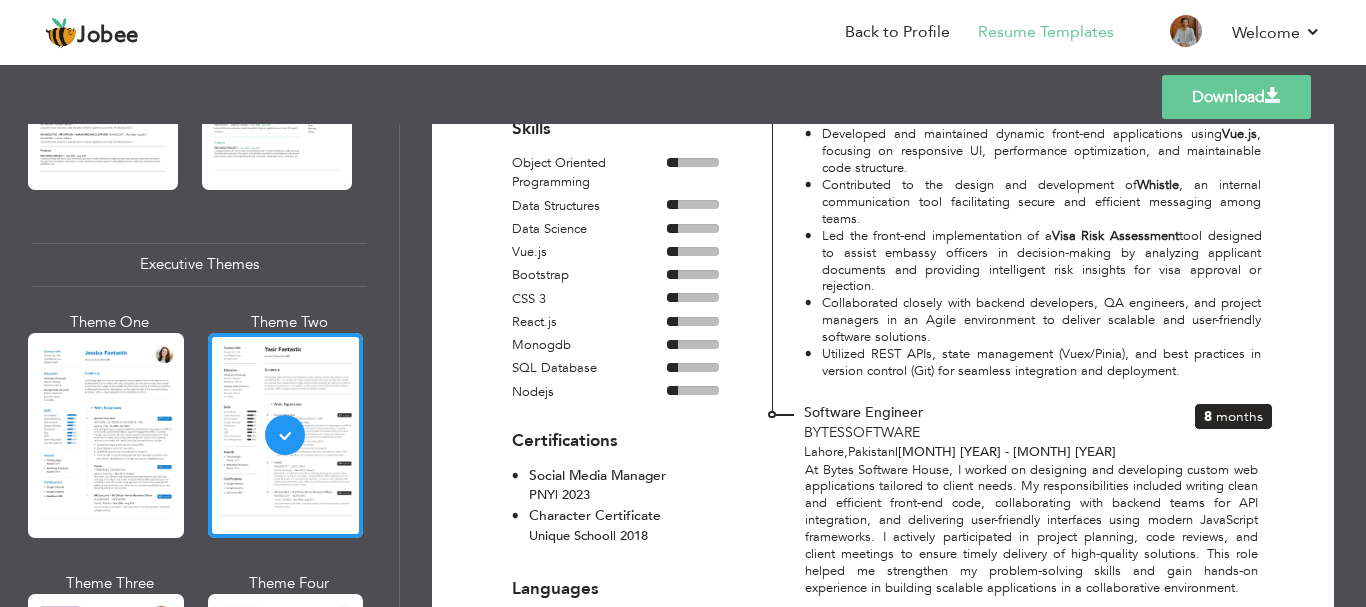 scroll, scrollTop: 413, scrollLeft: 0, axis: vertical 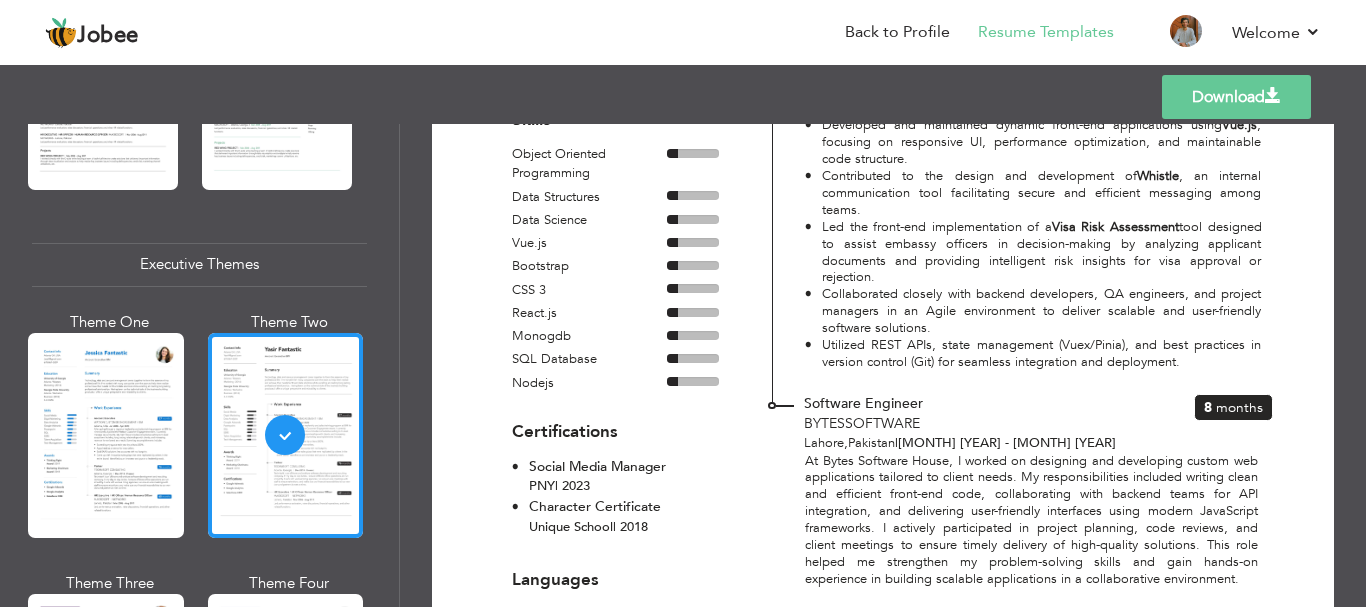 click on "Developed and maintained dynamic front-end applications using  Vue.js , focusing on responsive UI, performance optimization, and maintainable code structure." at bounding box center (1042, 142) 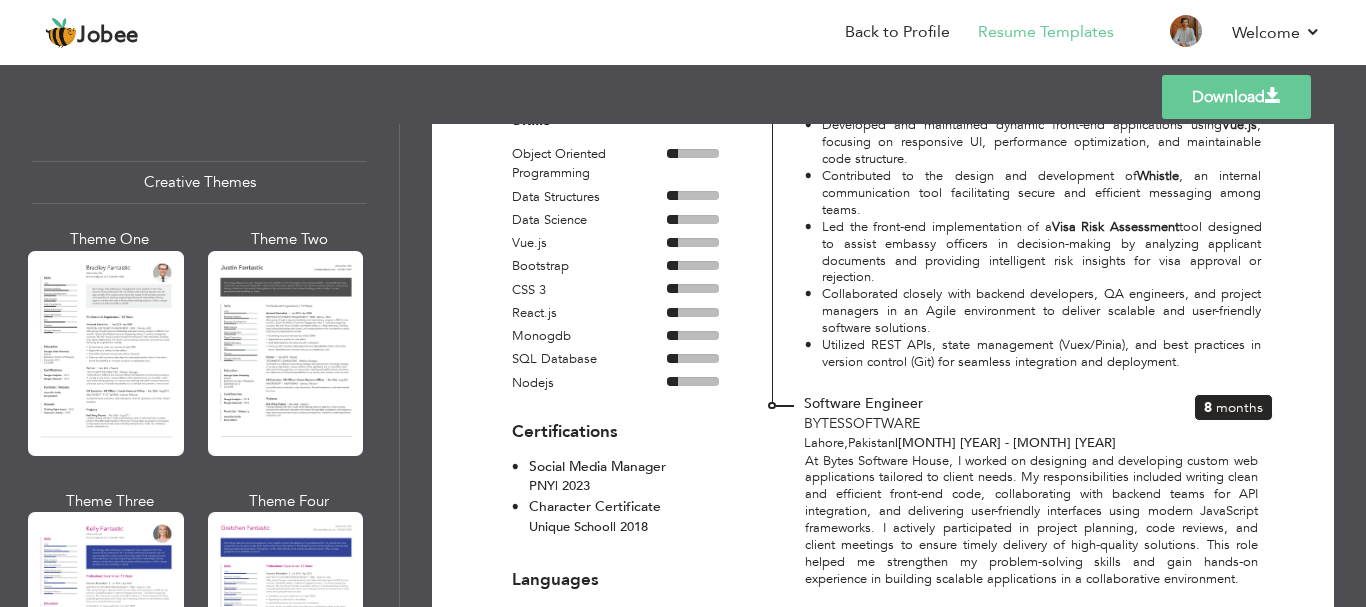 scroll, scrollTop: 2400, scrollLeft: 0, axis: vertical 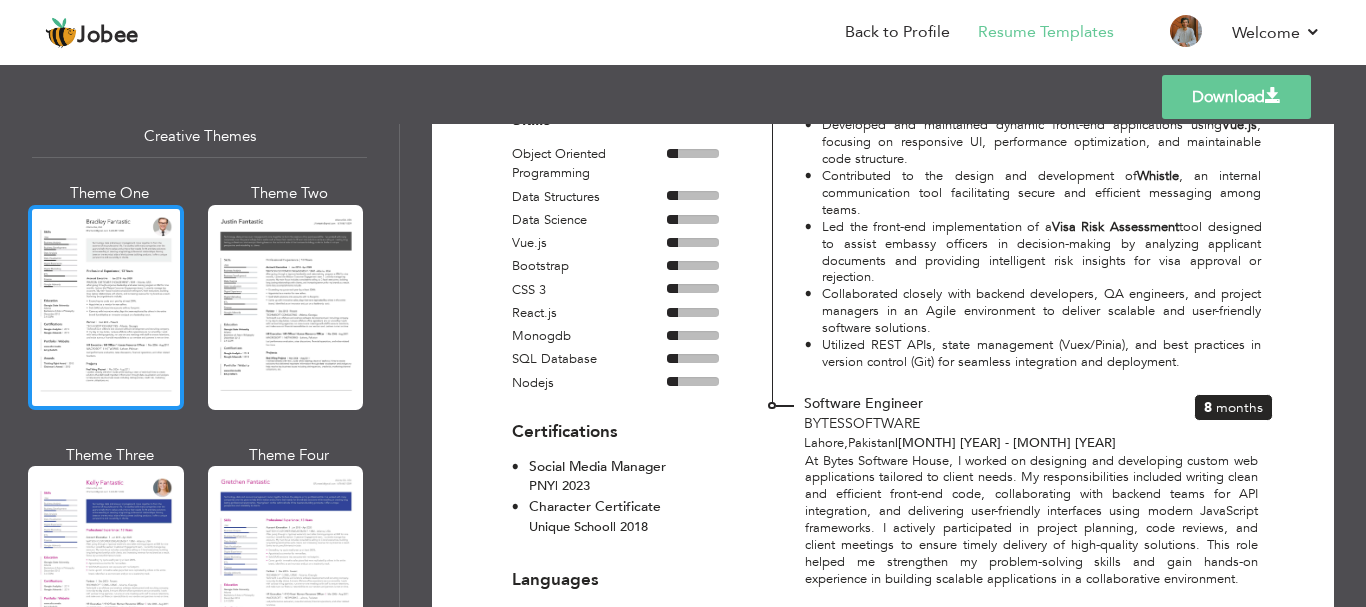 click at bounding box center [106, 307] 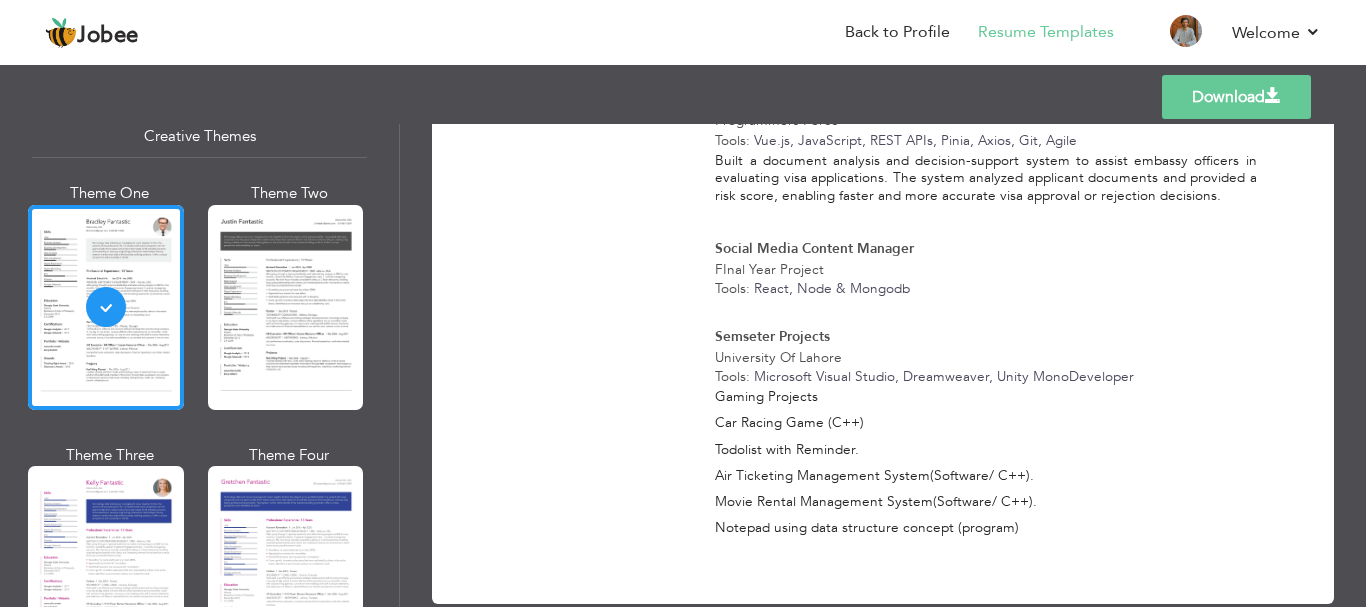 scroll, scrollTop: 1170, scrollLeft: 0, axis: vertical 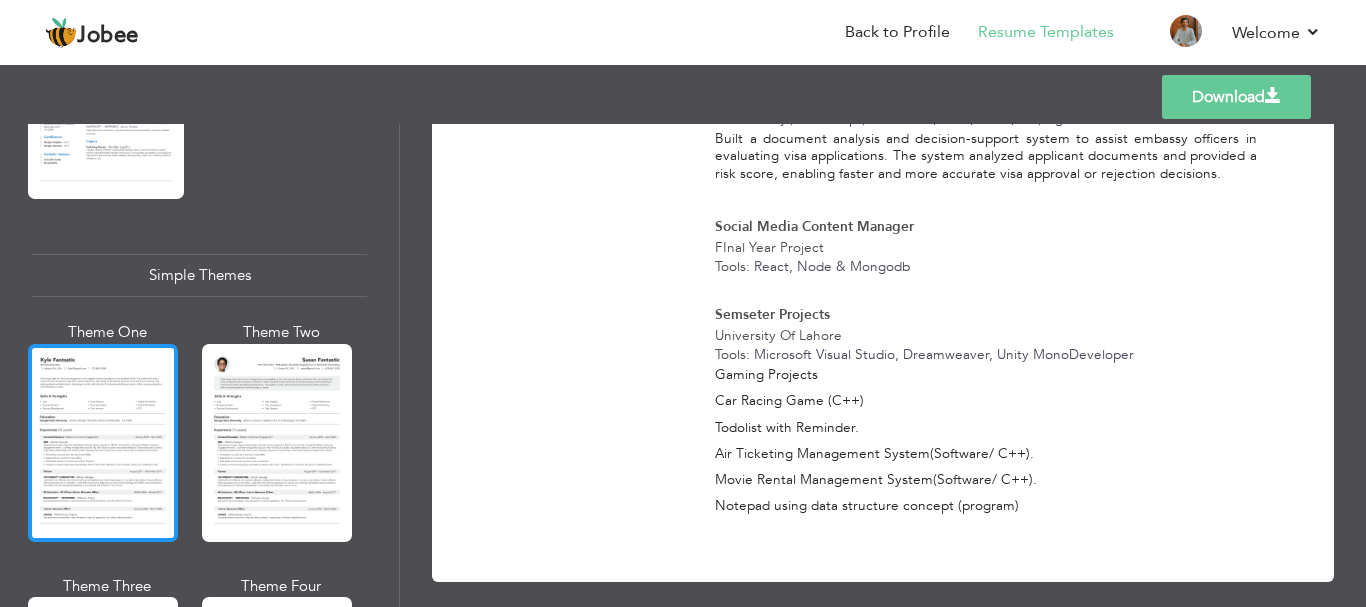 click at bounding box center [103, 443] 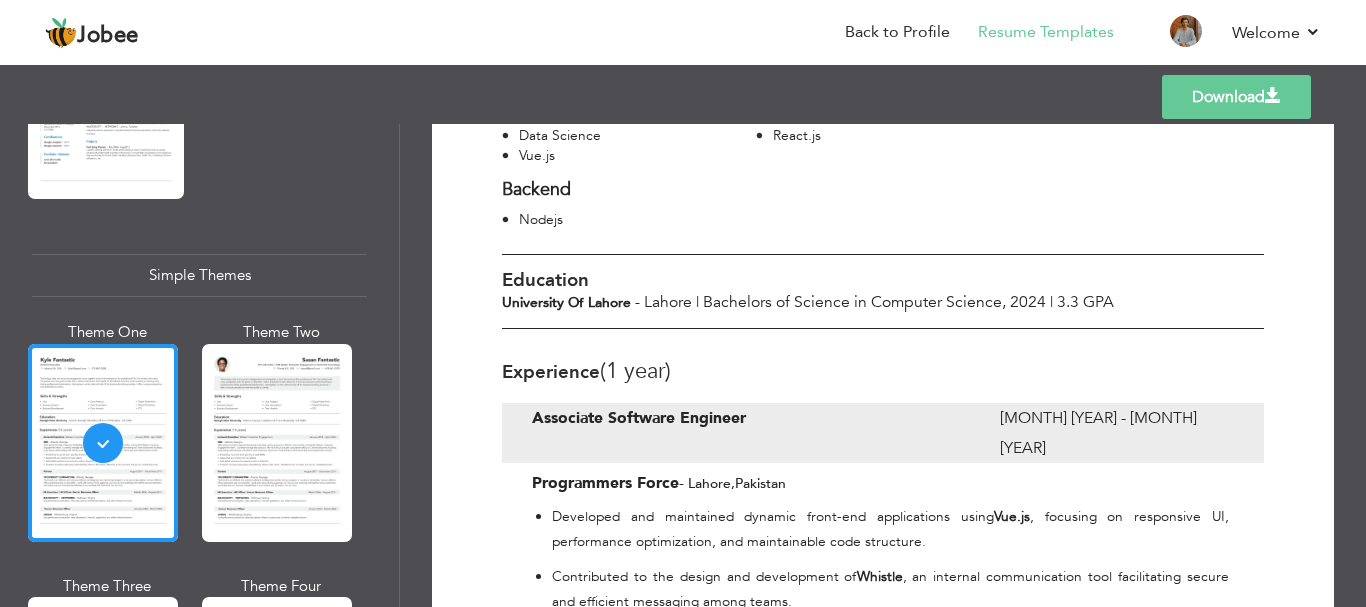 scroll, scrollTop: 0, scrollLeft: 0, axis: both 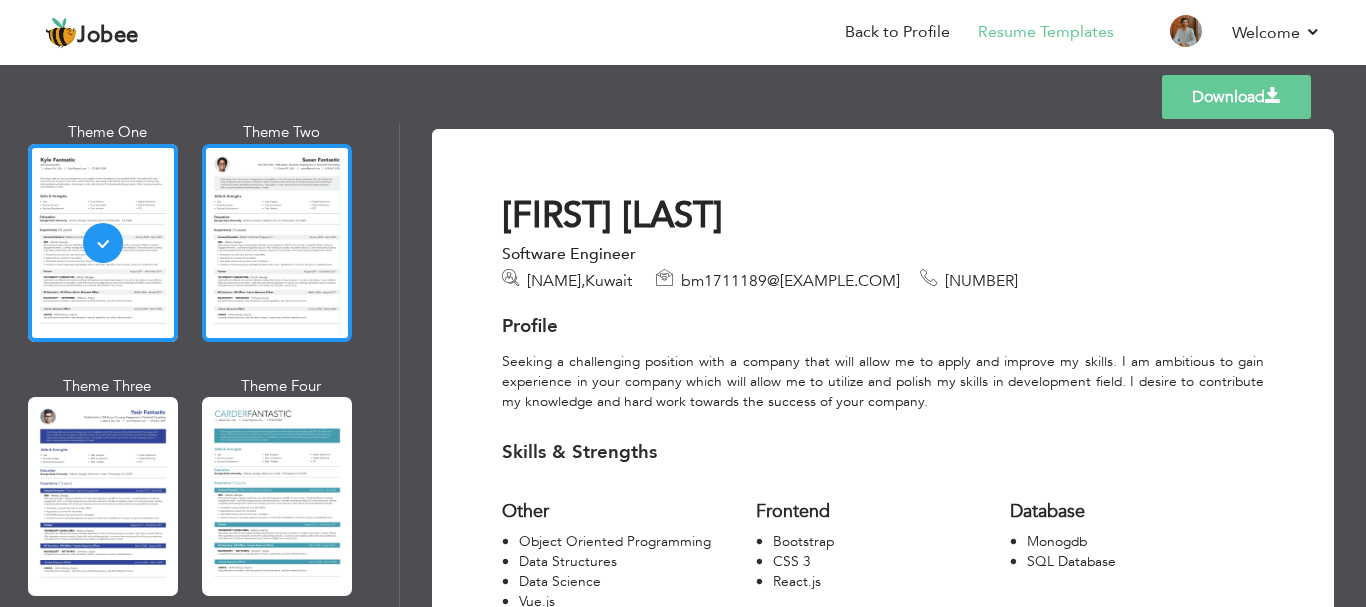 click at bounding box center (277, 243) 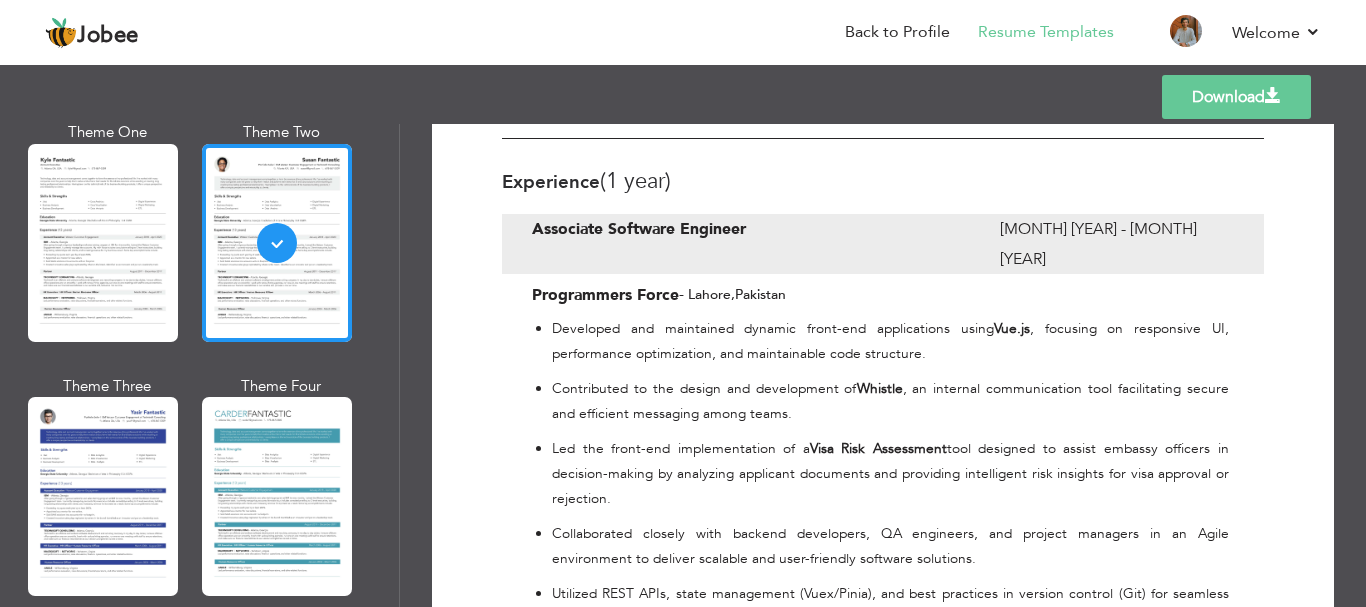 scroll, scrollTop: 0, scrollLeft: 0, axis: both 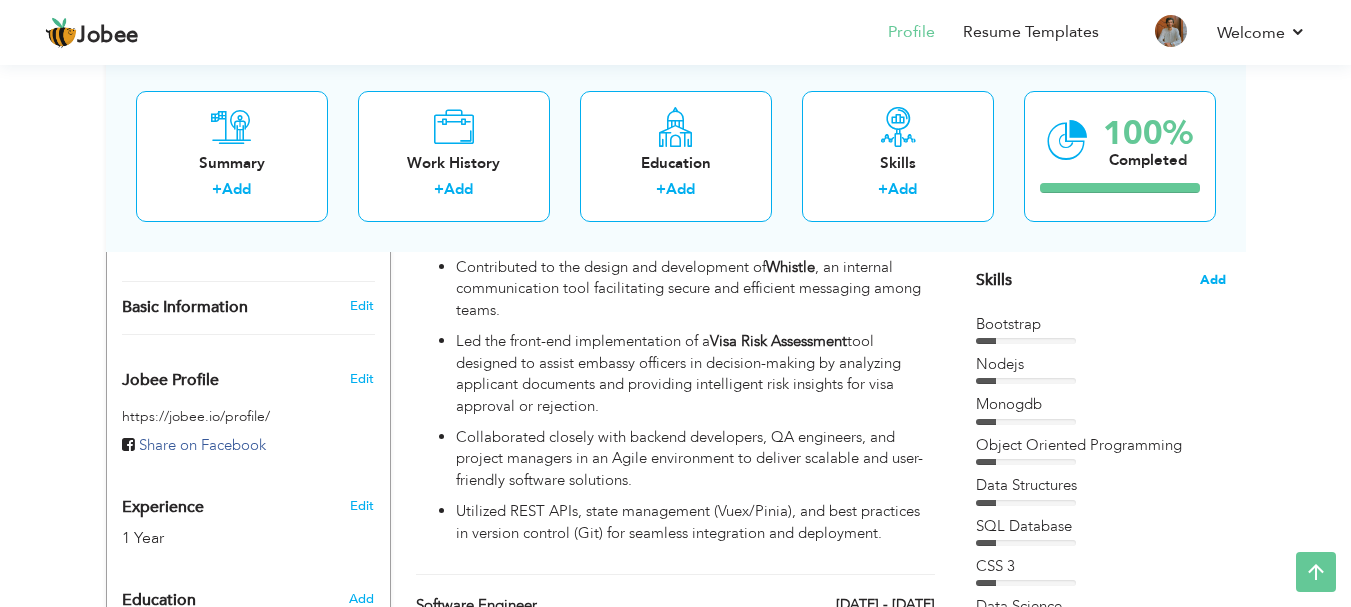 click on "Add" at bounding box center [1213, 280] 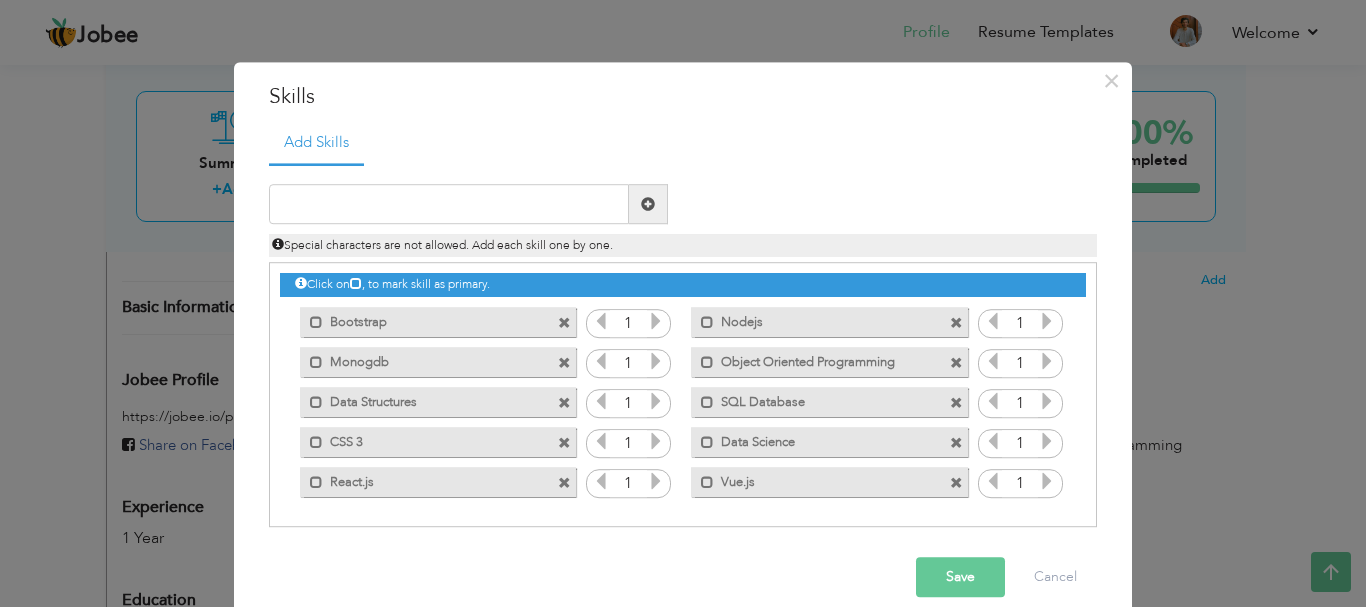 click at bounding box center (564, 443) 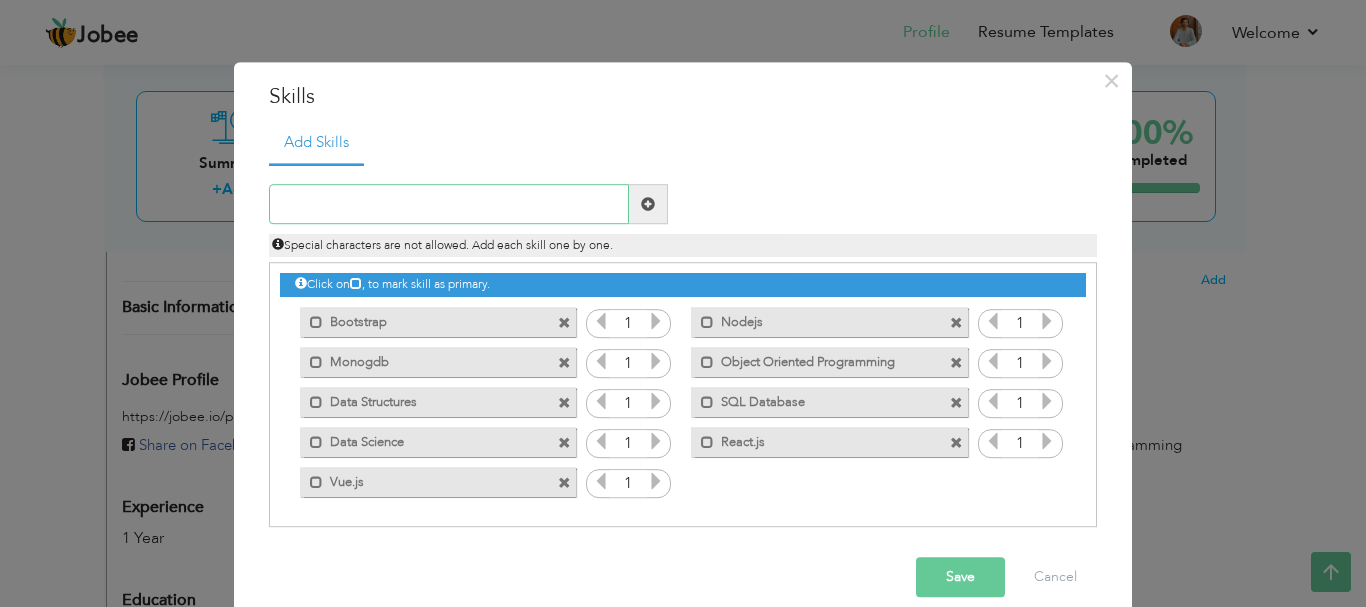 click at bounding box center [449, 205] 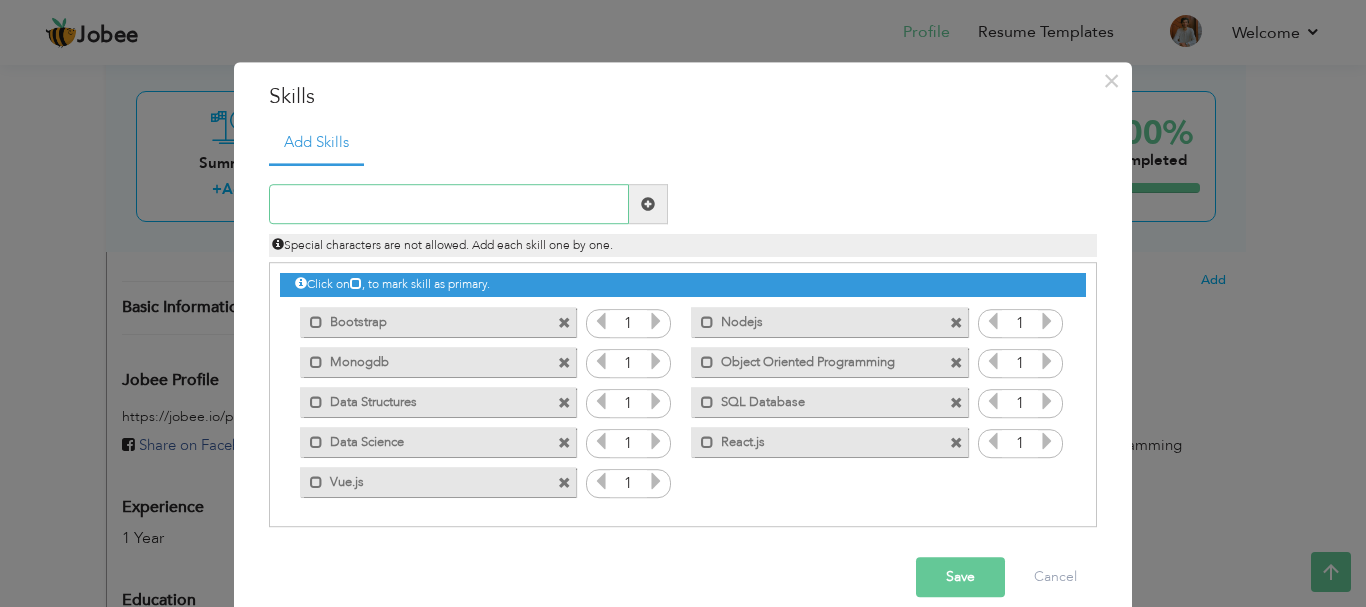 type on "D" 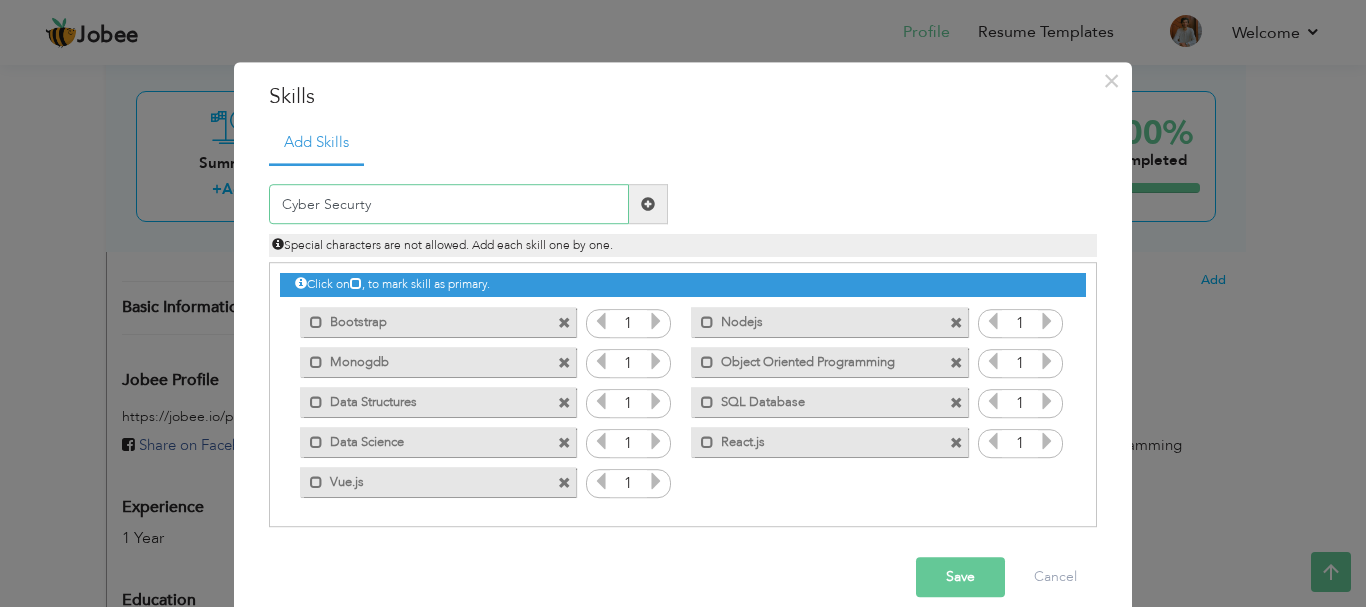 type on "Cyber Security" 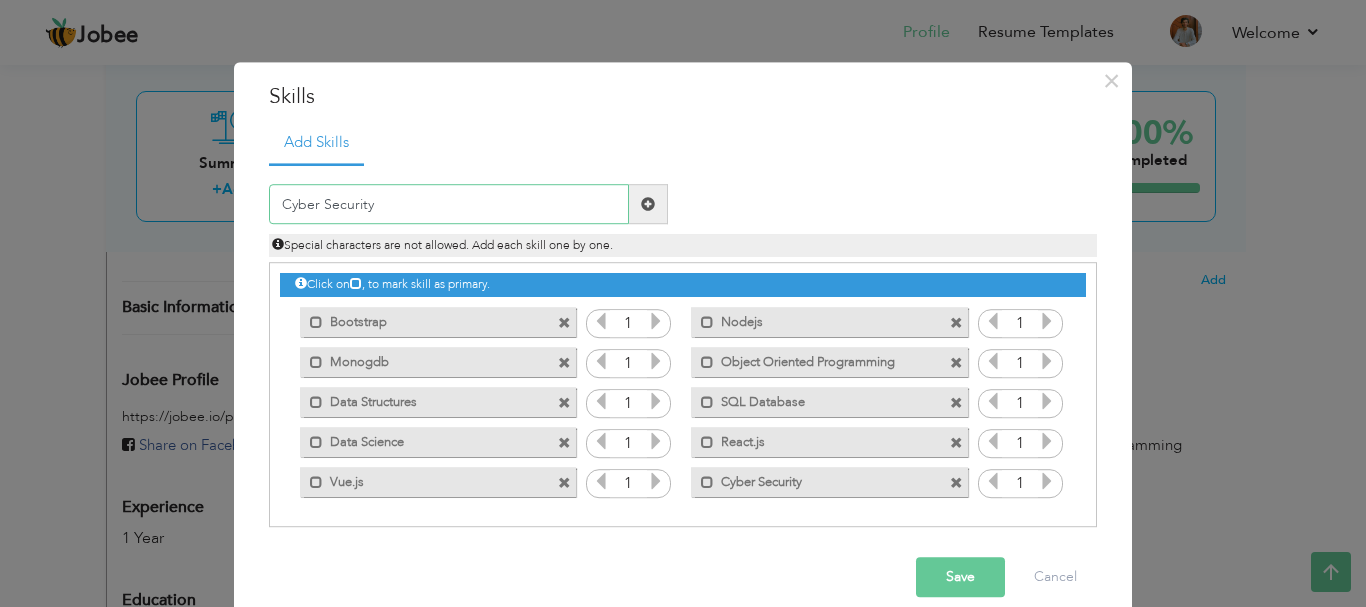 type 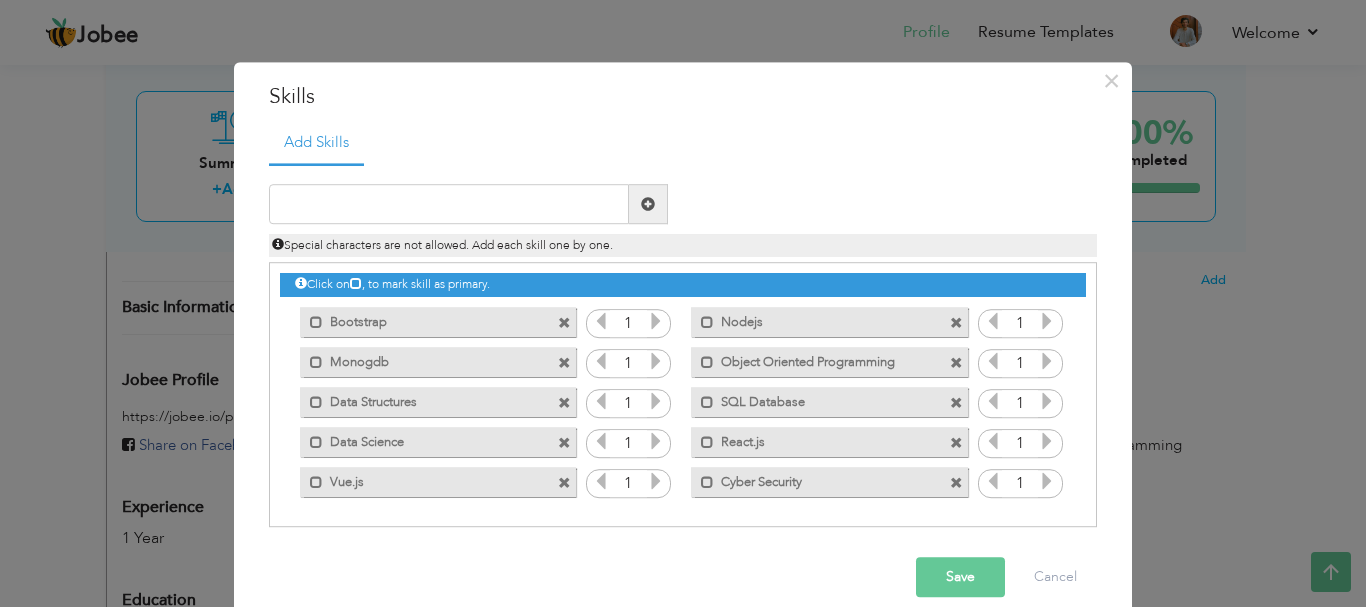 click on "Save" at bounding box center (960, 578) 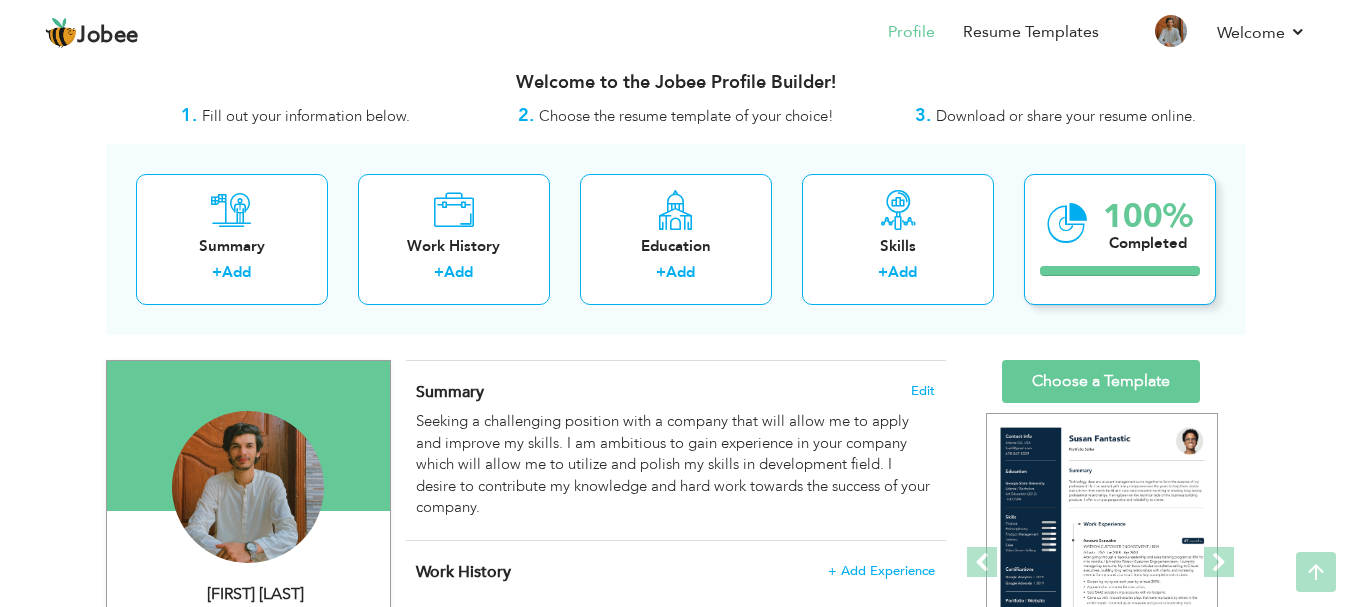scroll, scrollTop: 0, scrollLeft: 0, axis: both 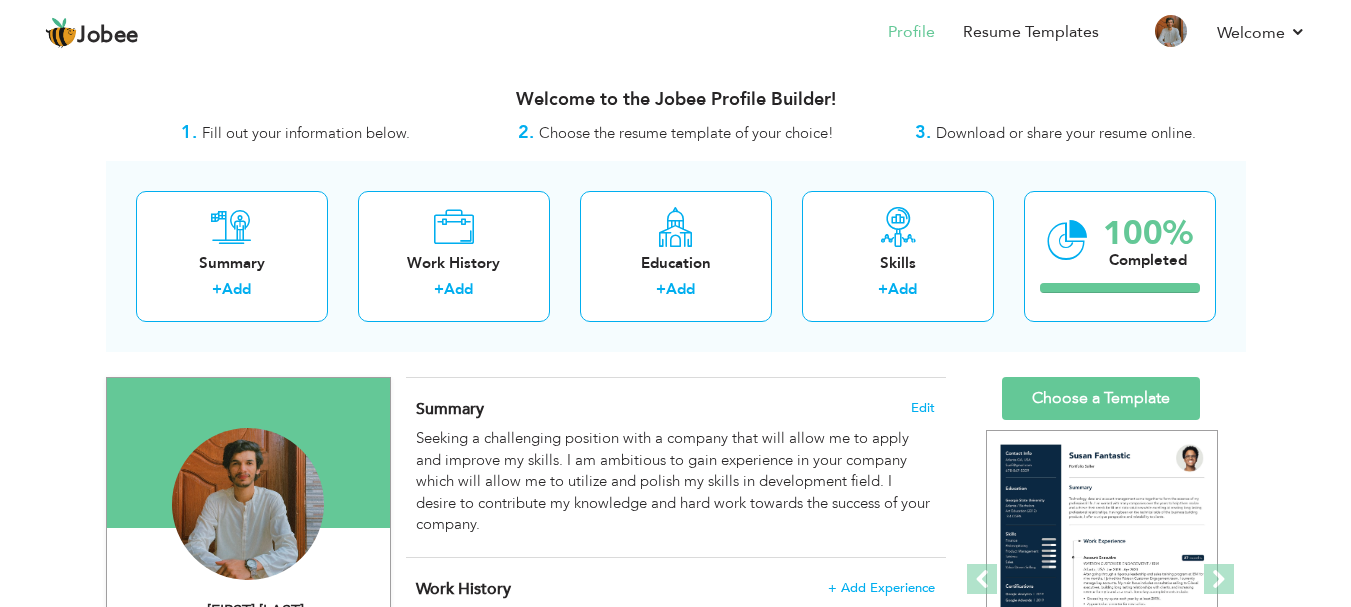 click on "Change
Remove
Muhammad Bilal
Khaitan ,   Kuwait
Software Engineer × Preview" at bounding box center (676, 1369) 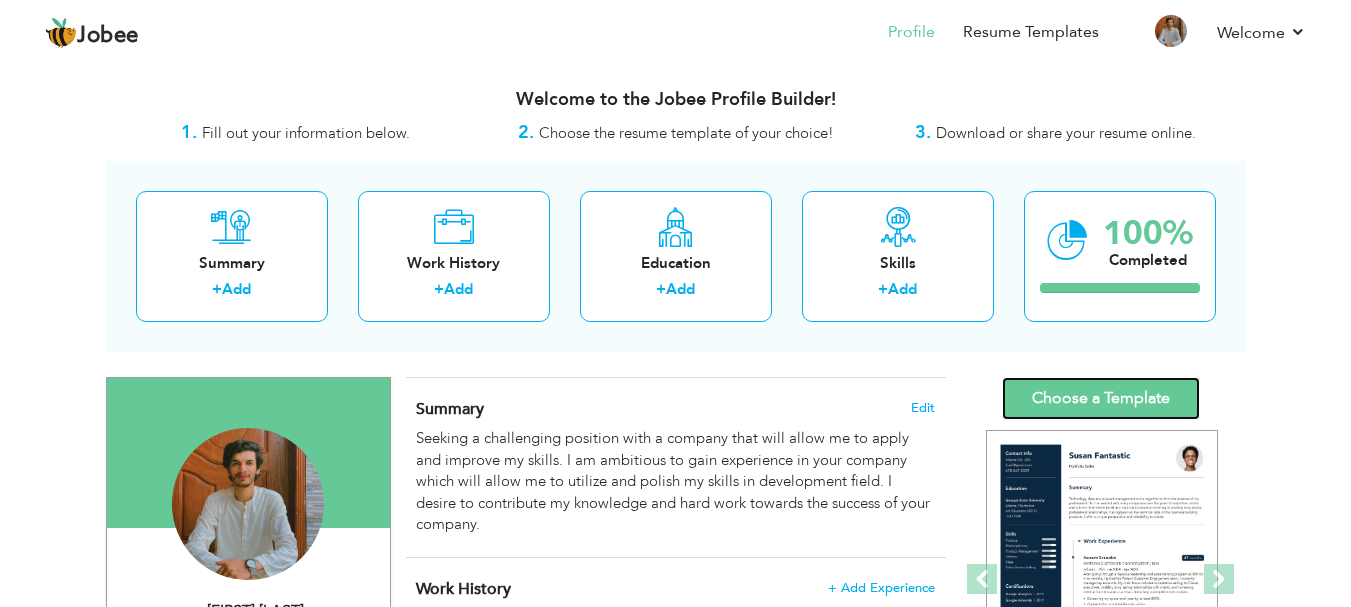 click on "Choose a Template" at bounding box center [1101, 398] 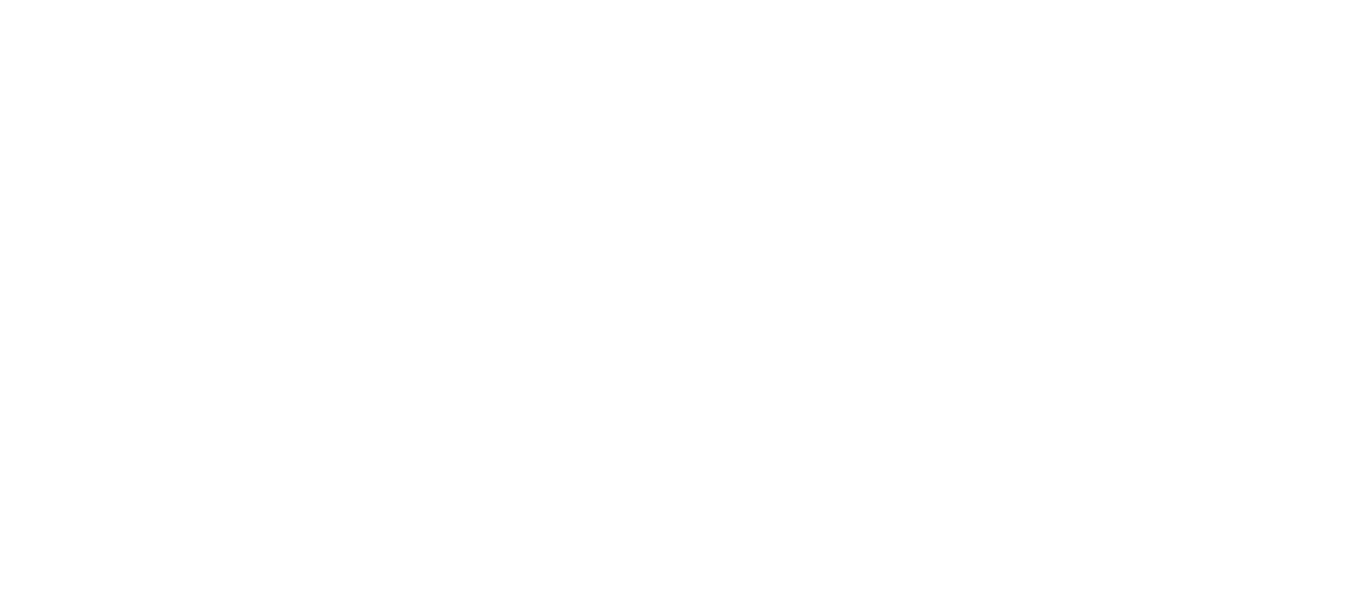 scroll, scrollTop: 0, scrollLeft: 0, axis: both 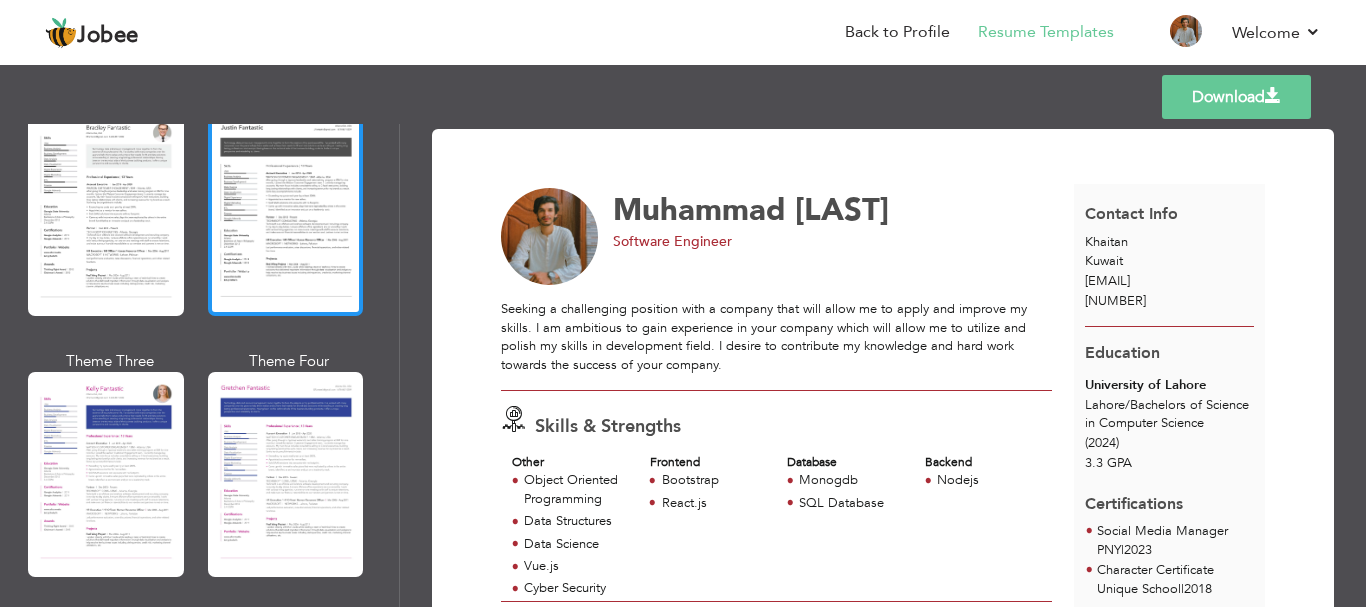 click at bounding box center (286, 213) 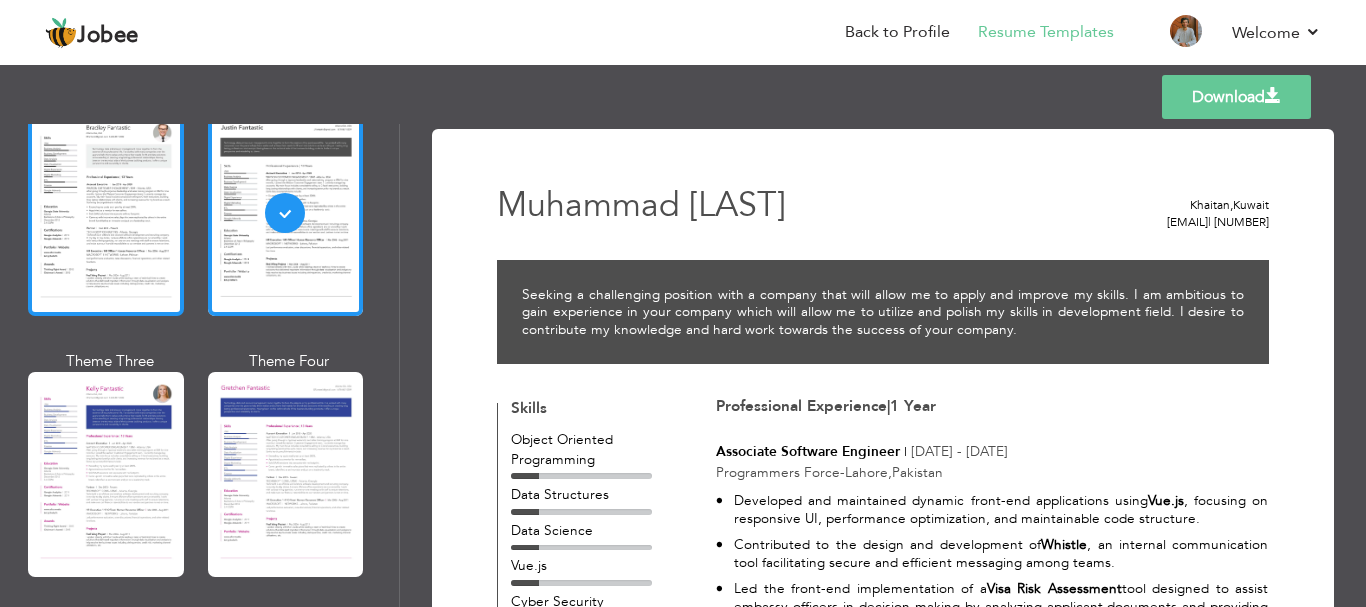 click at bounding box center [106, 213] 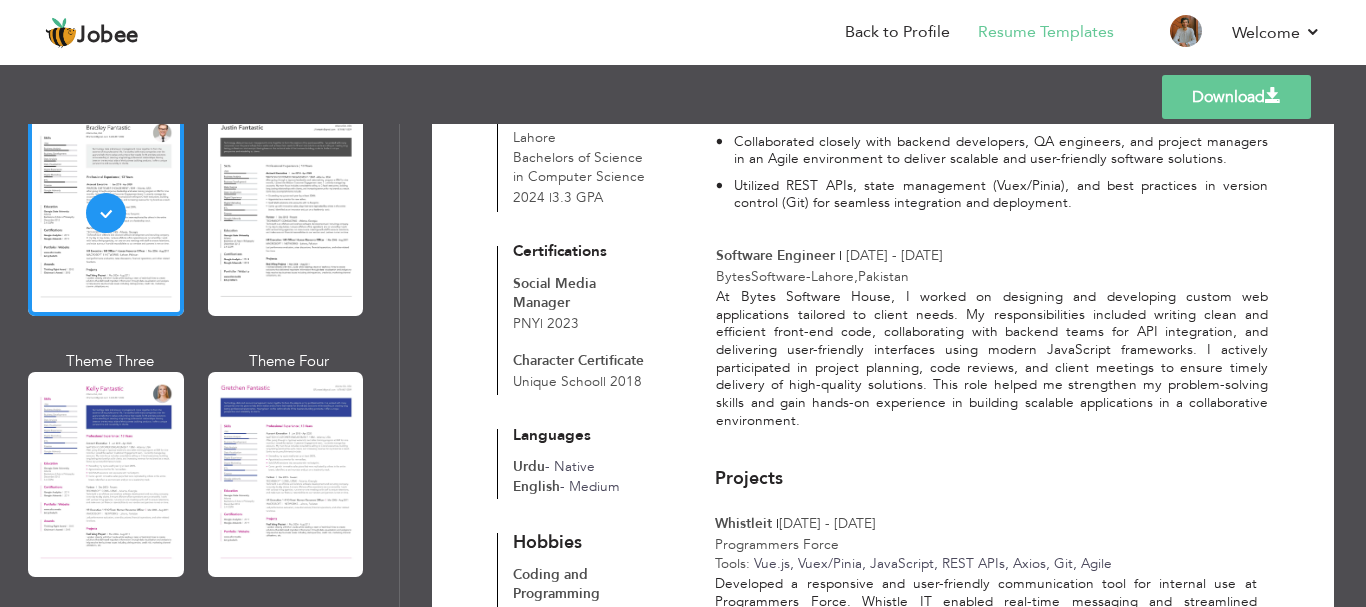 scroll, scrollTop: 470, scrollLeft: 0, axis: vertical 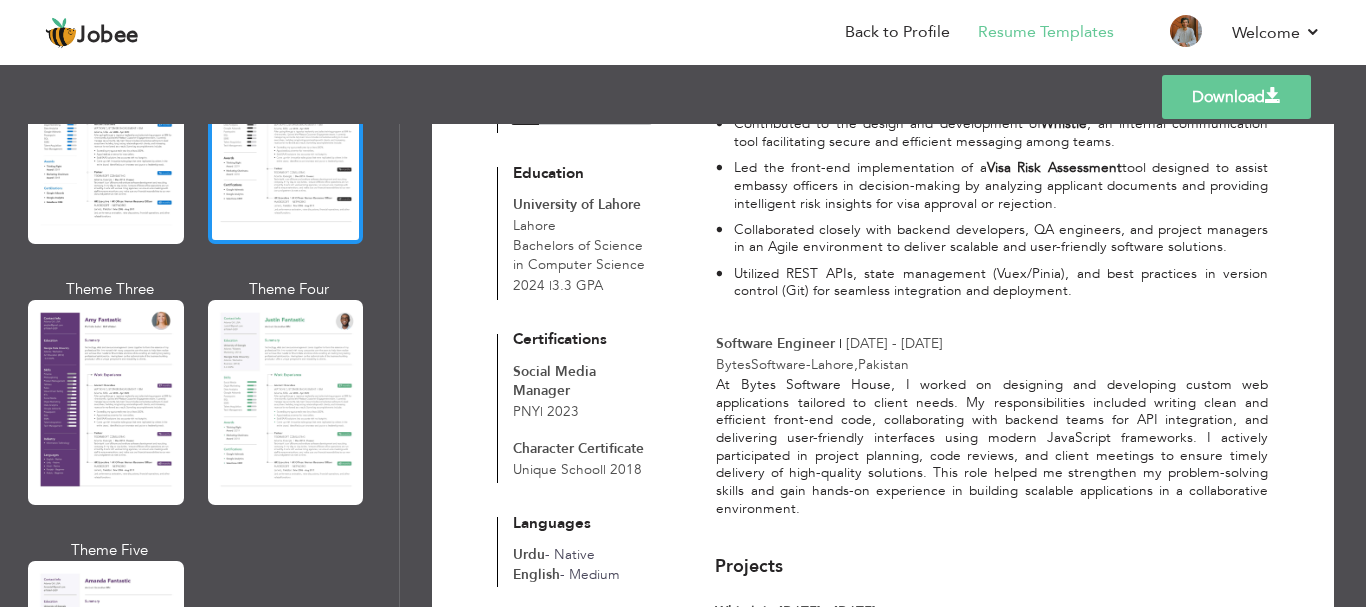 click at bounding box center (286, 141) 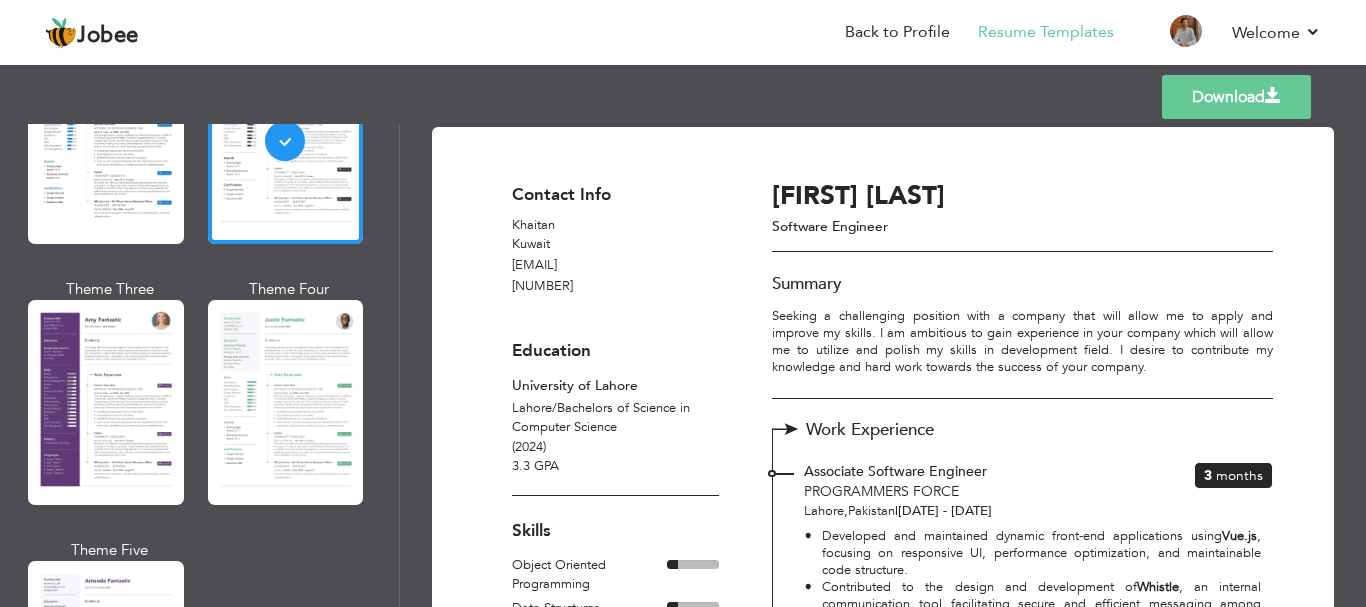 scroll, scrollTop: 0, scrollLeft: 0, axis: both 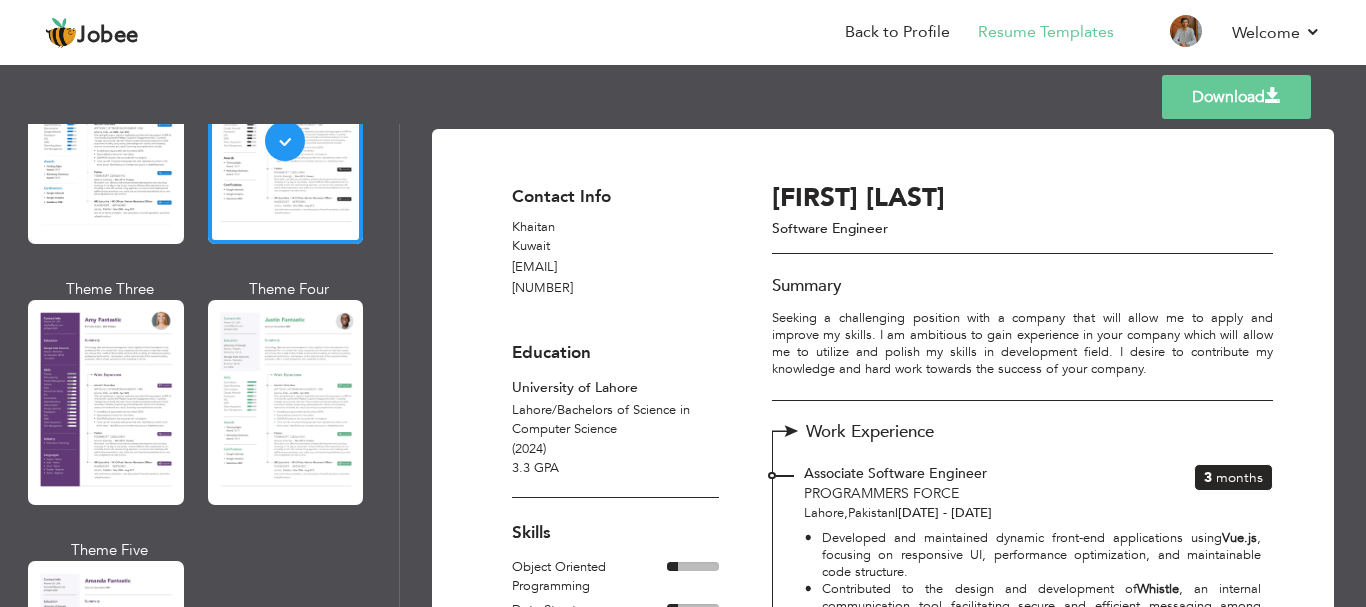 click on "Download" at bounding box center (1236, 97) 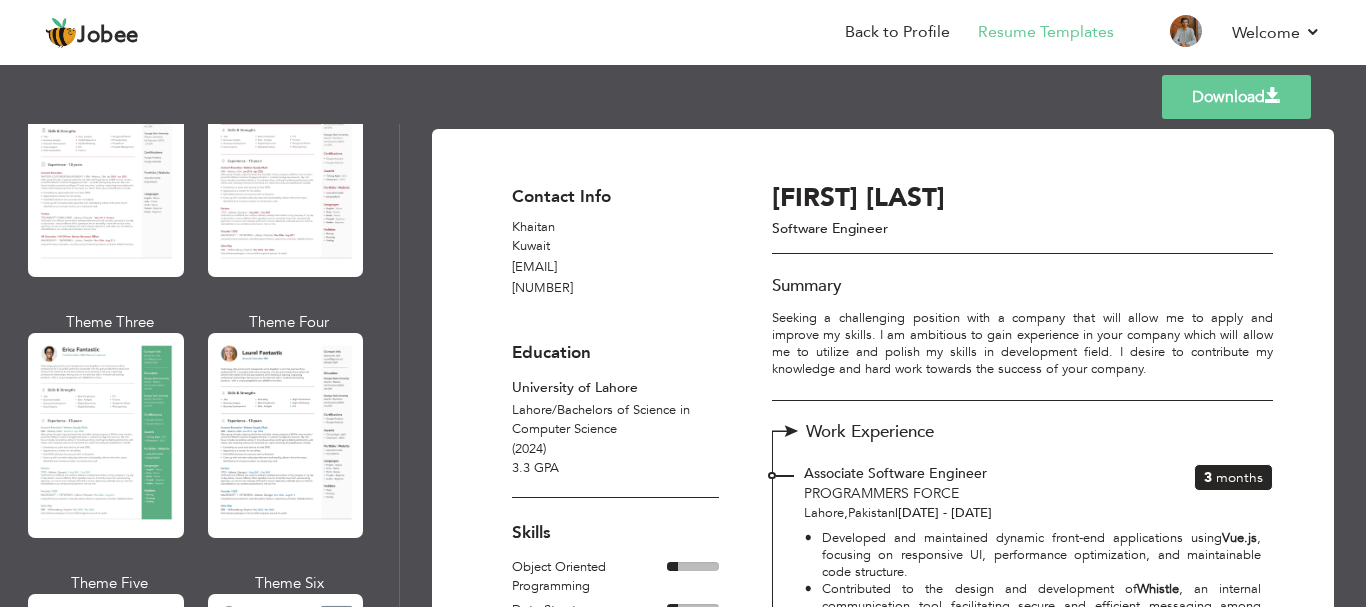 scroll, scrollTop: 0, scrollLeft: 0, axis: both 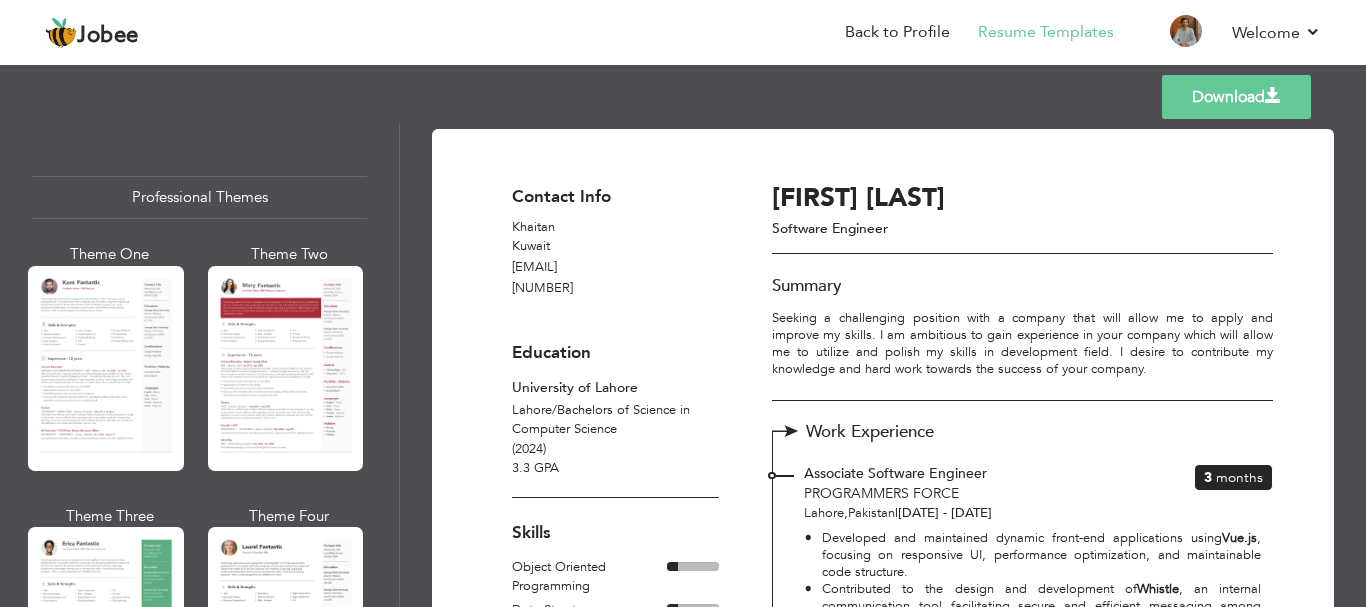click at bounding box center [106, 368] 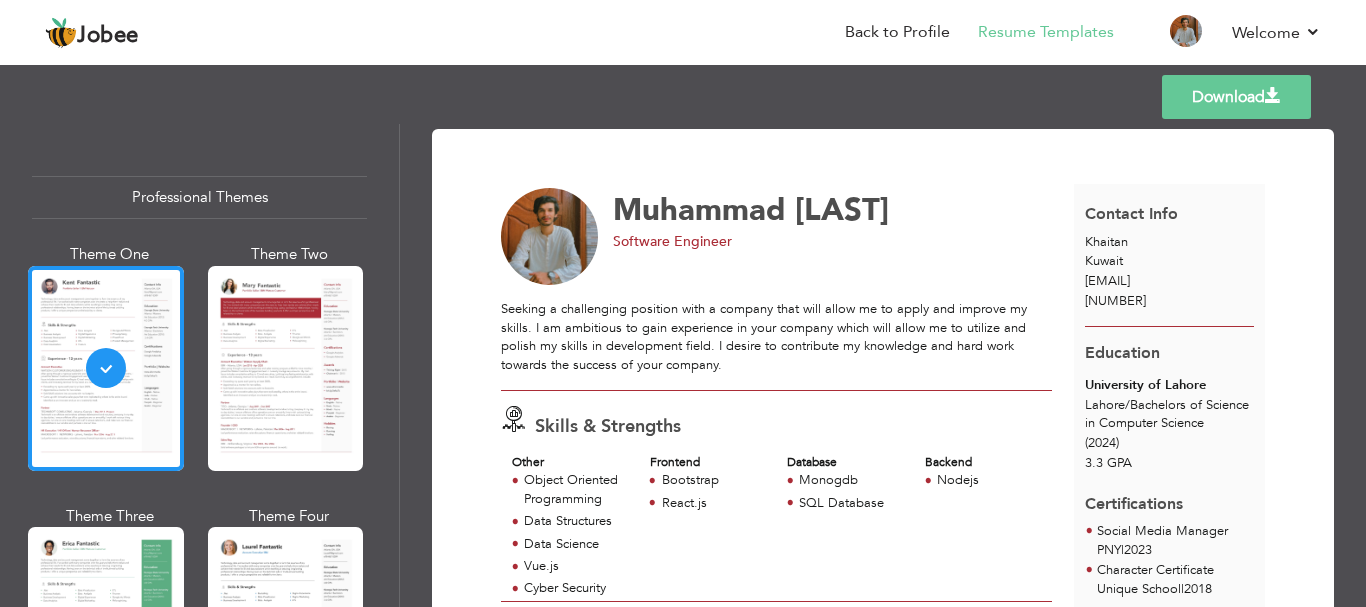 click on "Download" at bounding box center (1236, 97) 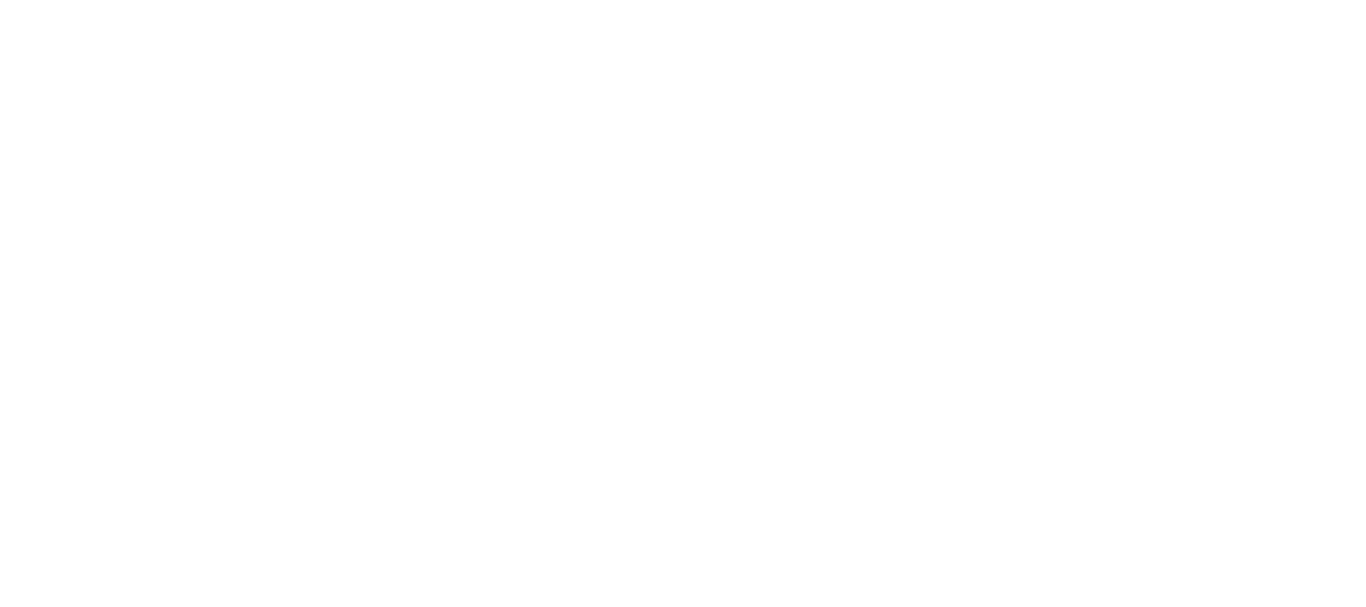 scroll, scrollTop: 0, scrollLeft: 0, axis: both 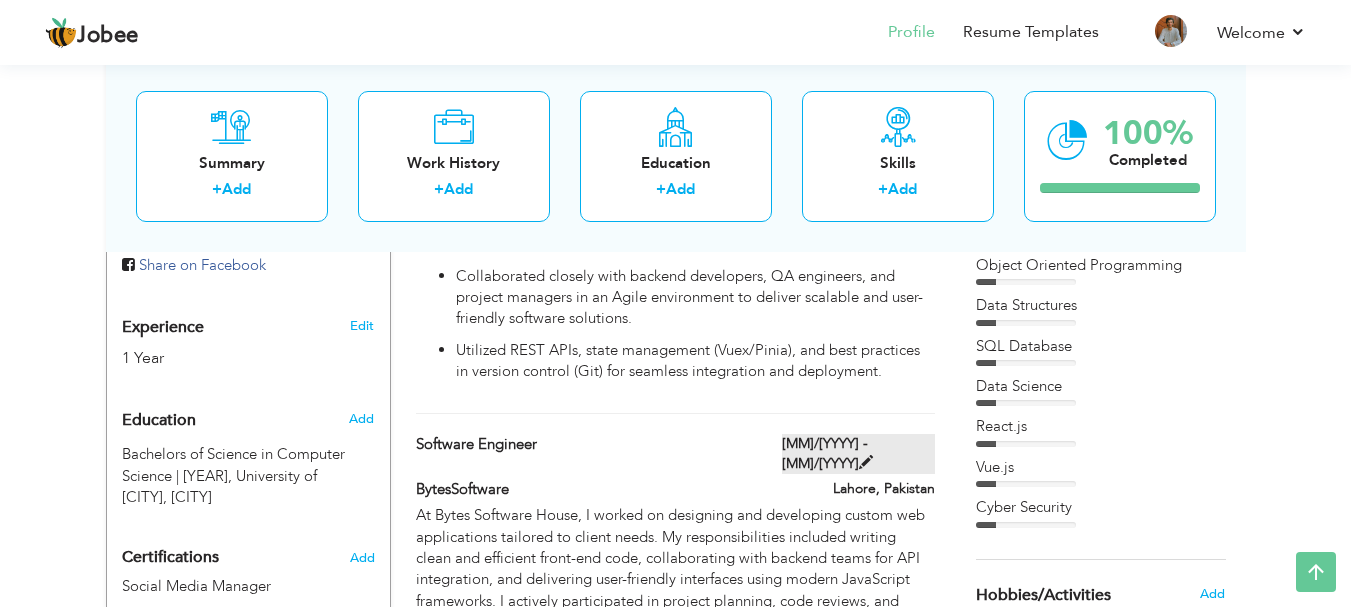 click at bounding box center [866, 462] 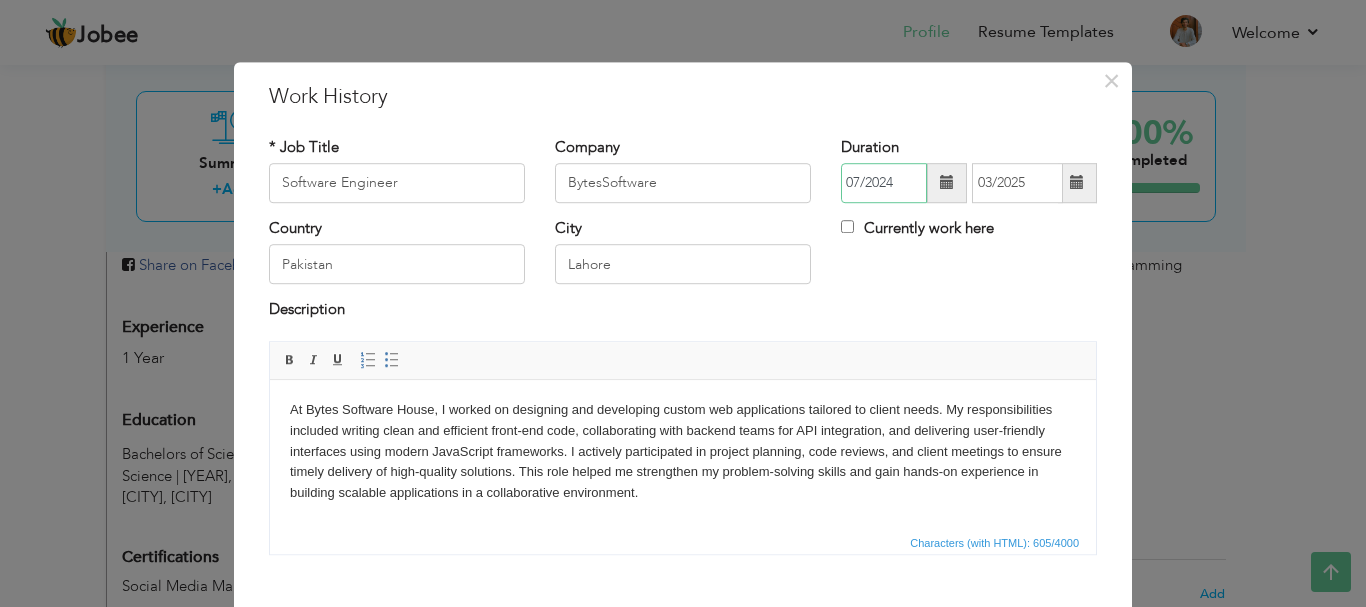 click on "07/2024" at bounding box center (884, 183) 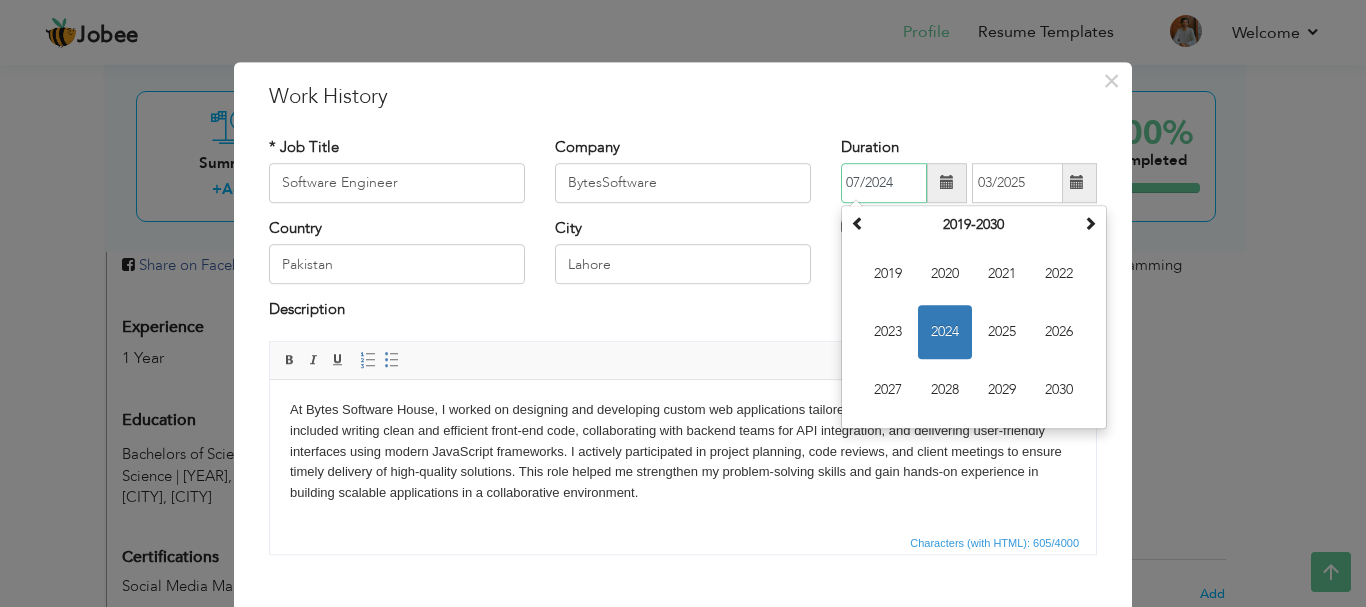 click on "2024" at bounding box center [945, 332] 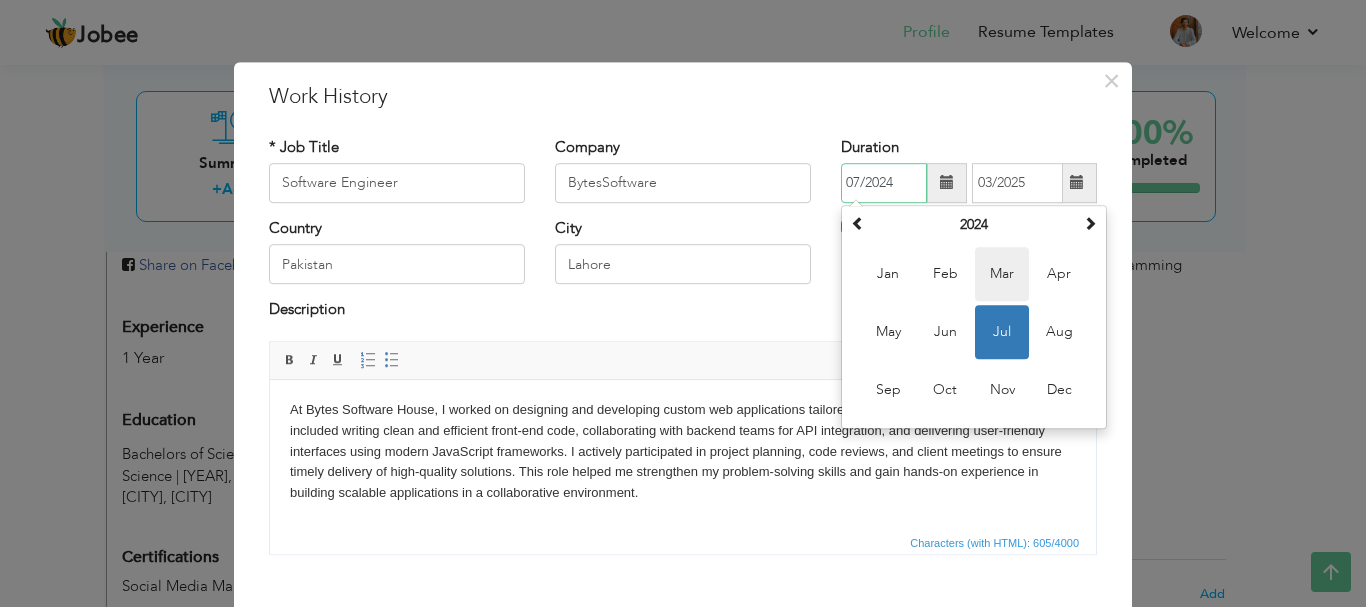 click on "Mar" at bounding box center [1002, 274] 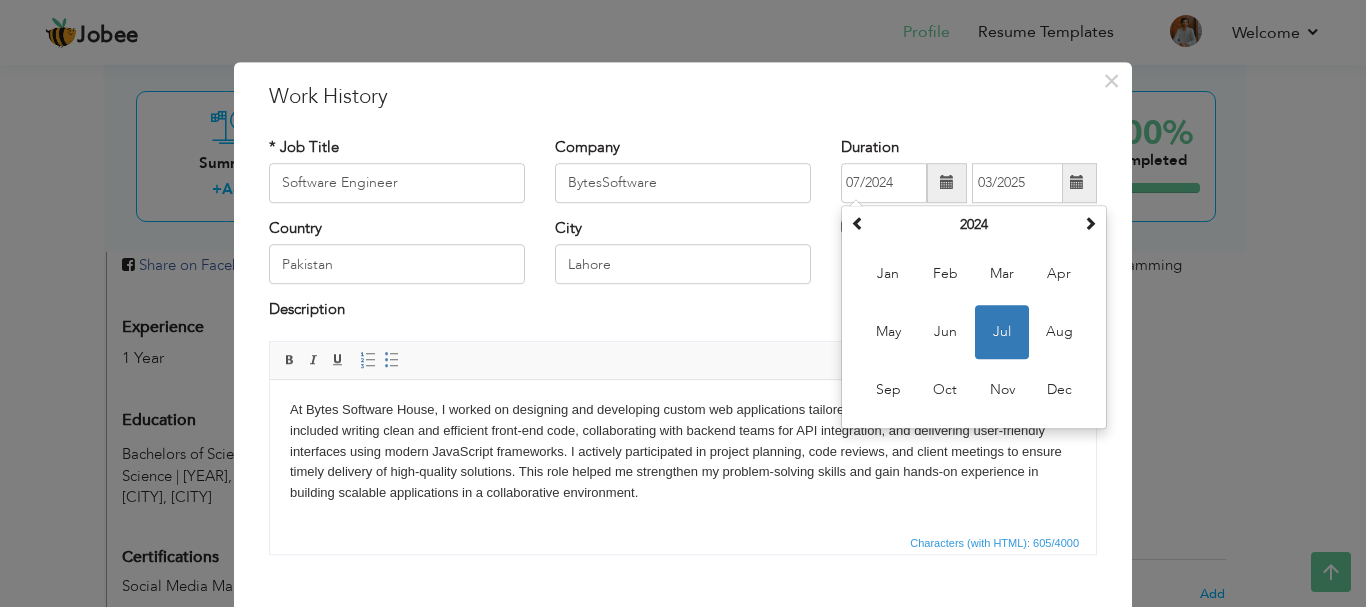 type on "03/2024" 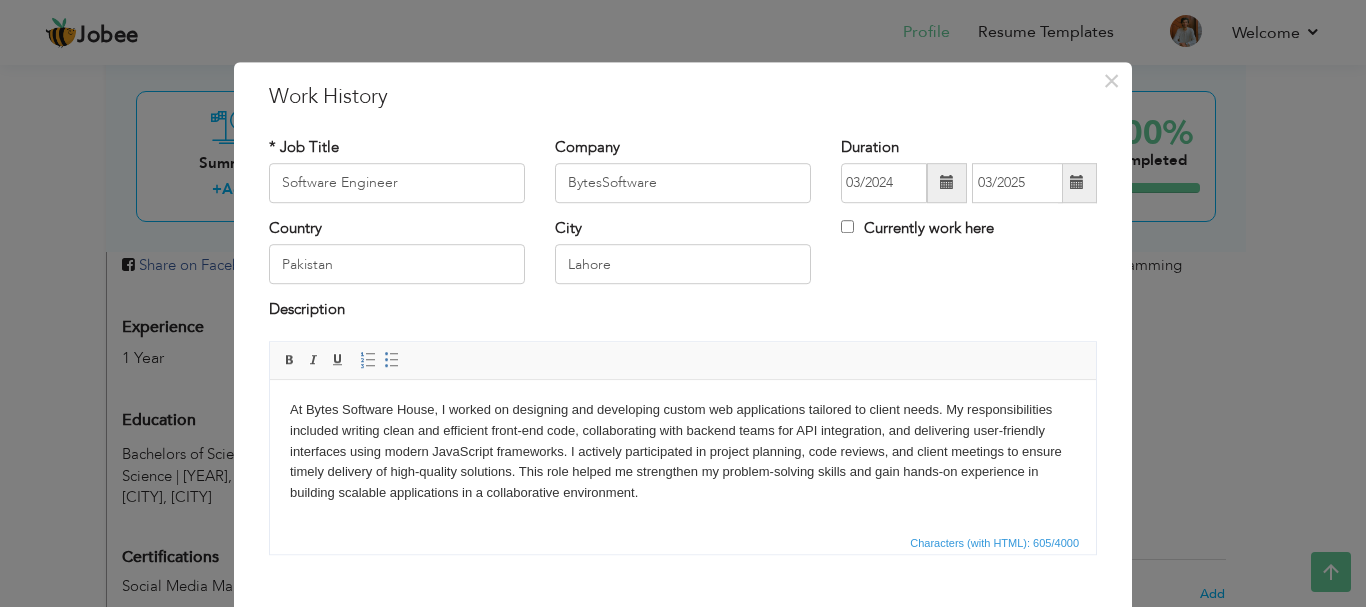 scroll, scrollTop: 100, scrollLeft: 0, axis: vertical 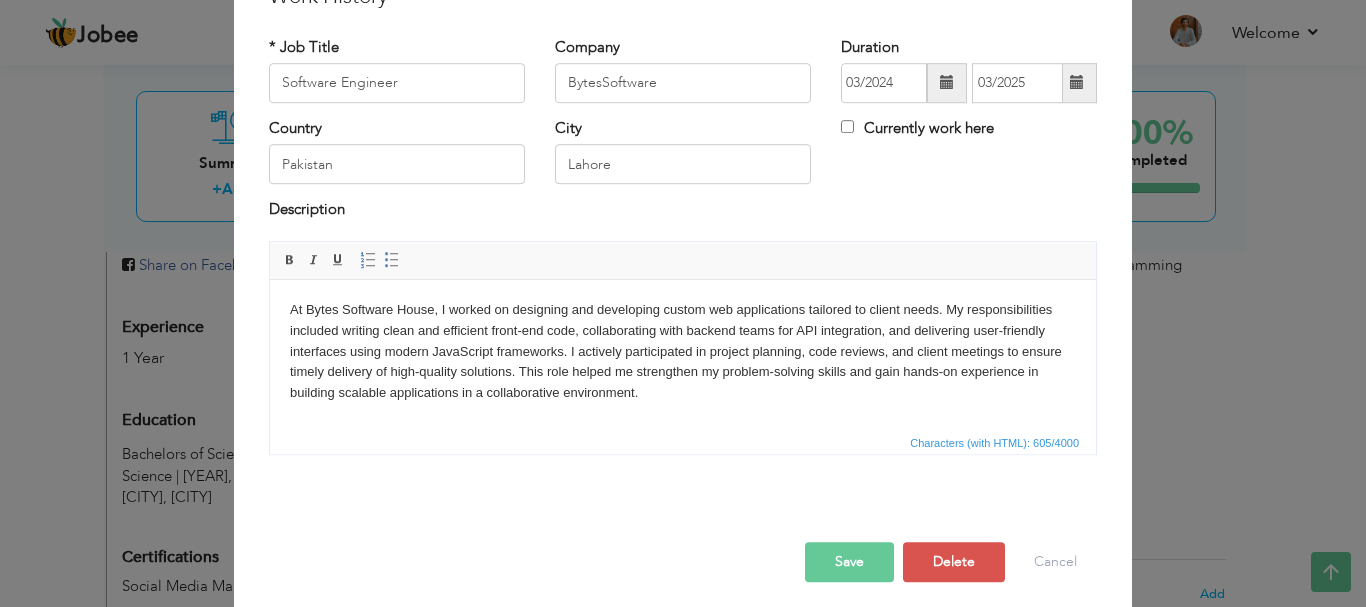 click on "Save" at bounding box center [849, 562] 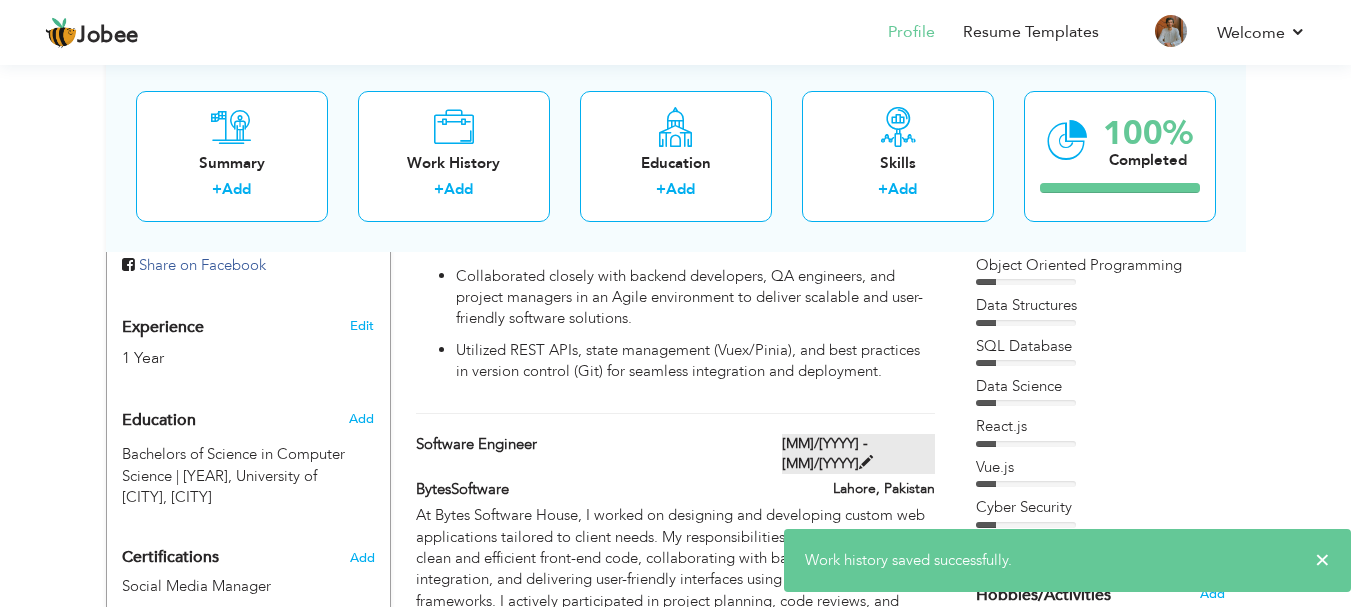 click on "03/2024 - 03/2025" at bounding box center [858, 454] 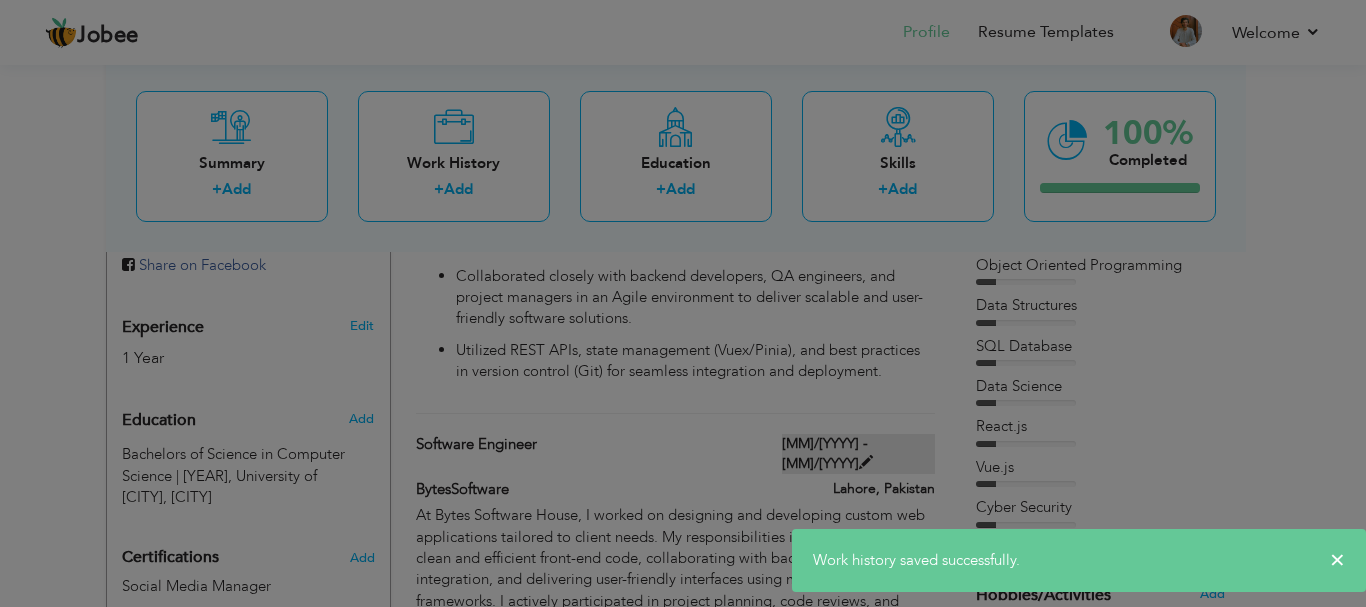 scroll, scrollTop: 0, scrollLeft: 0, axis: both 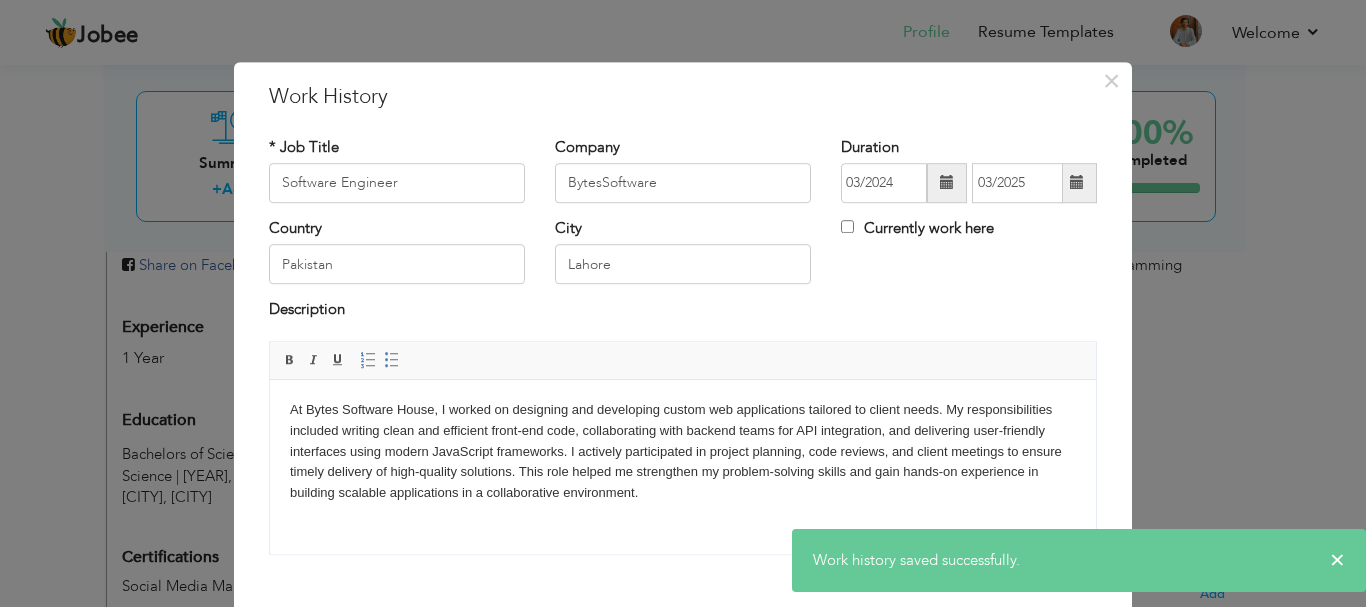 click on "* Job Title
Software Engineer" at bounding box center [397, 177] 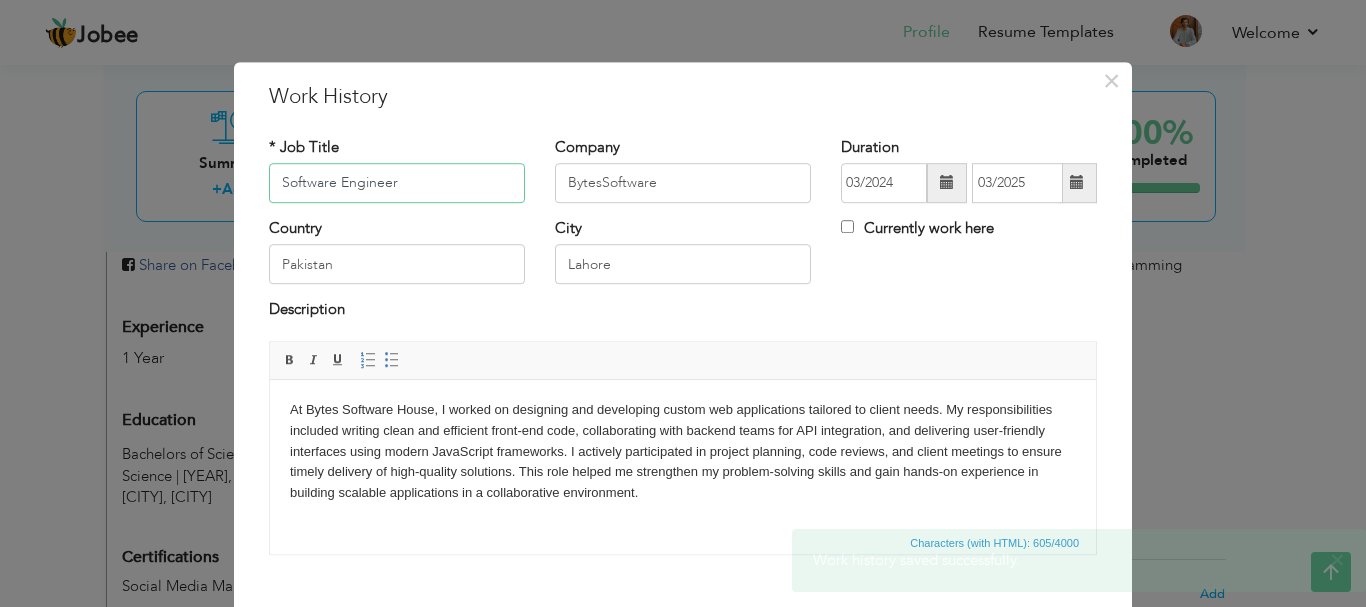 click on "Software Engineer" at bounding box center [397, 183] 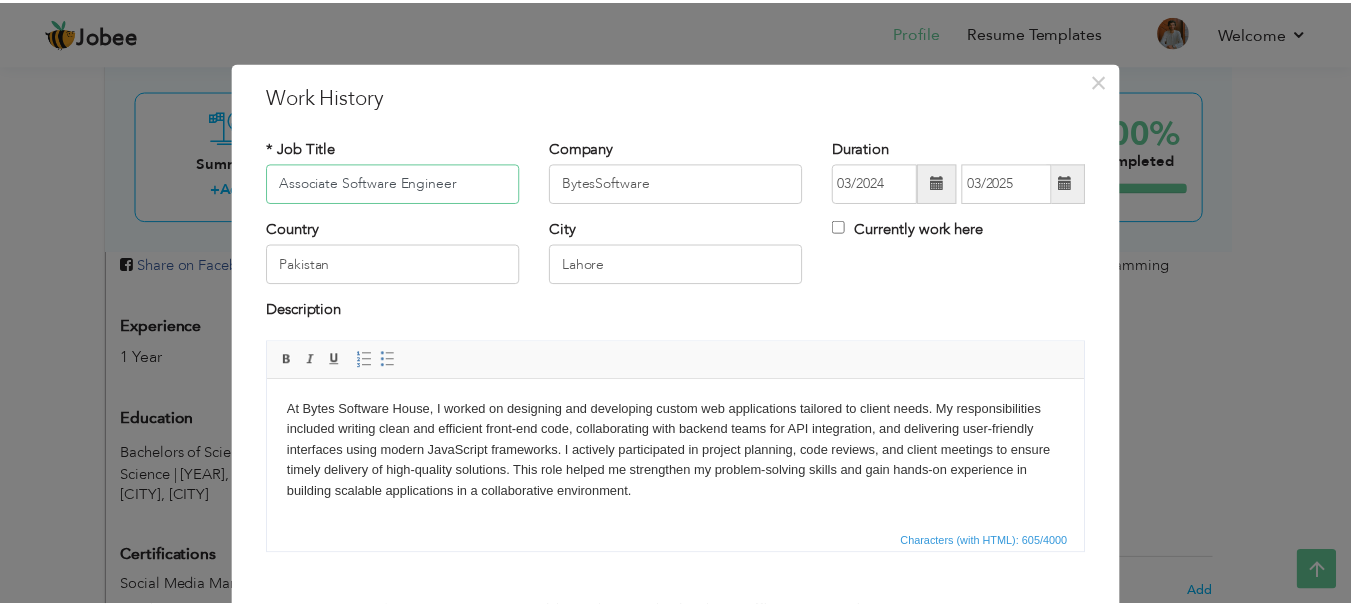 scroll, scrollTop: 110, scrollLeft: 0, axis: vertical 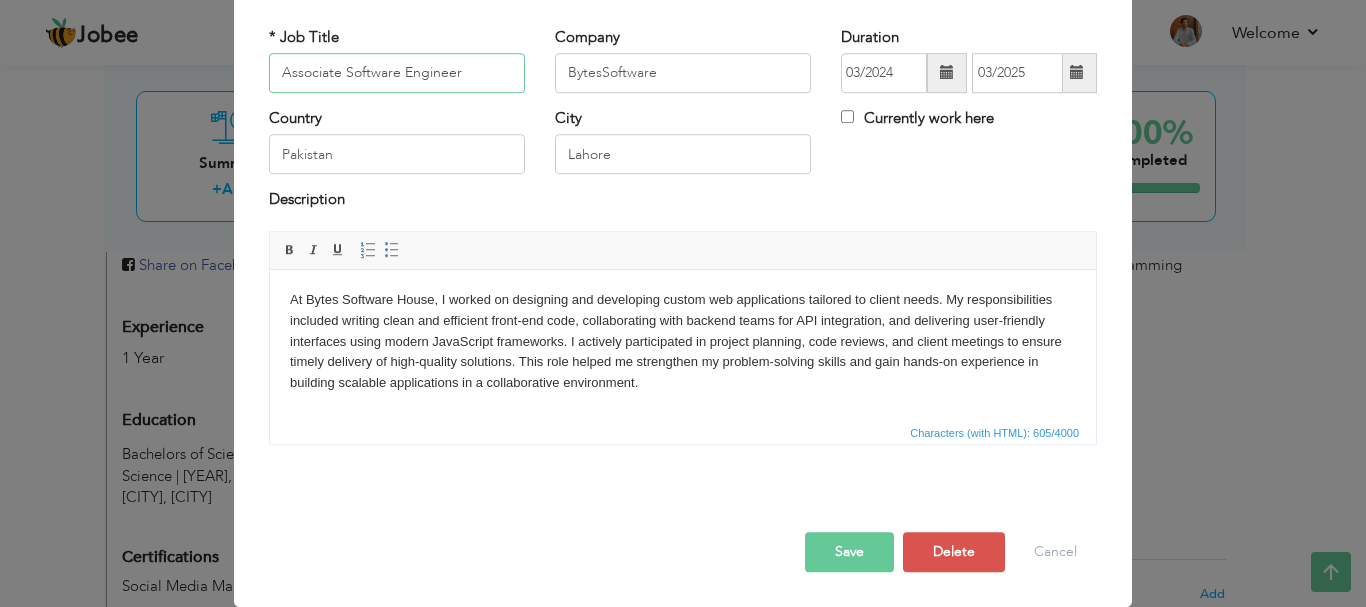 type on "Associate Software Engineer" 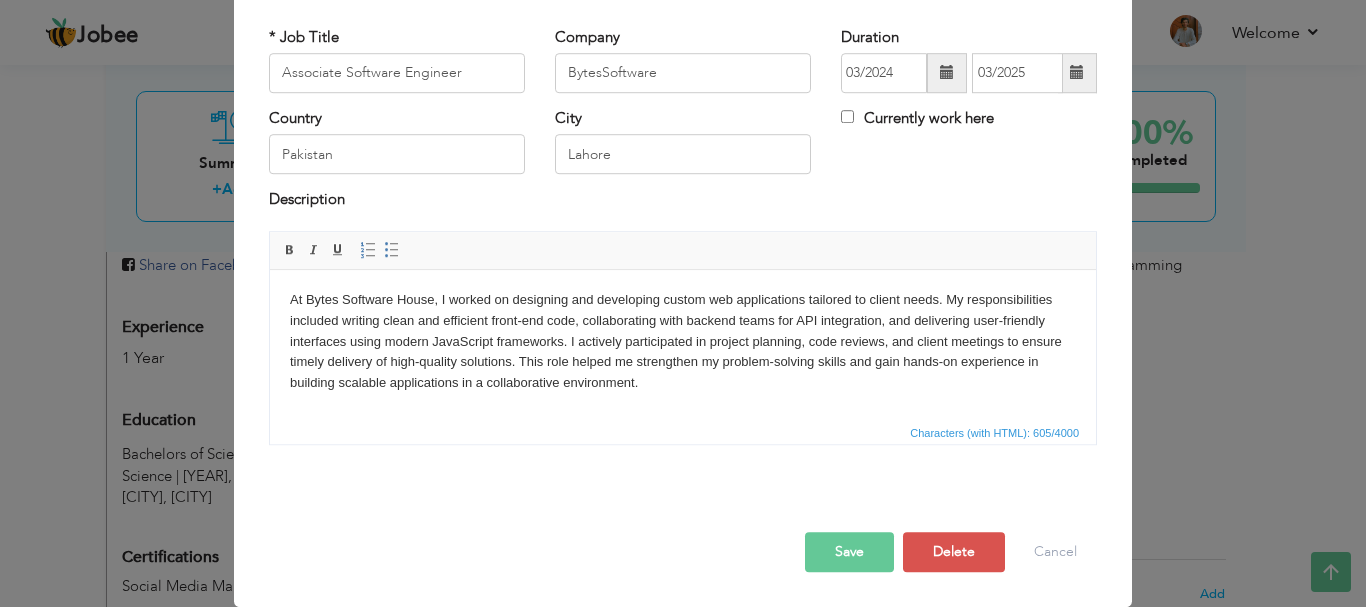 click on "Save" at bounding box center [849, 552] 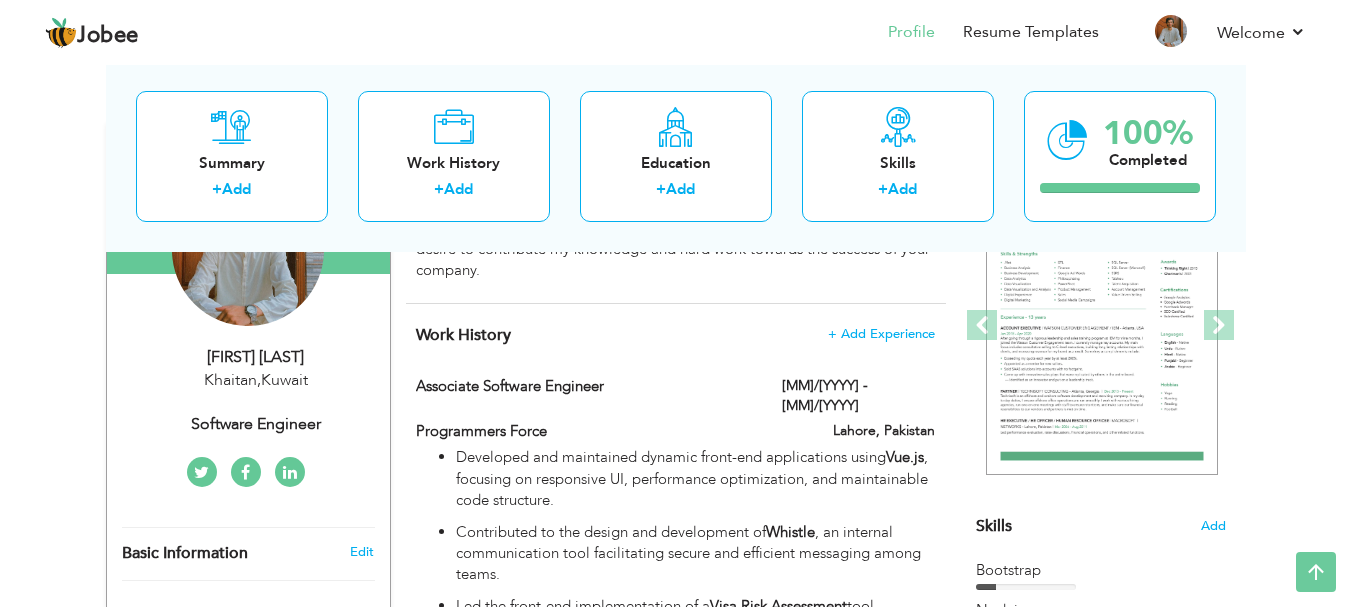 scroll, scrollTop: 0, scrollLeft: 0, axis: both 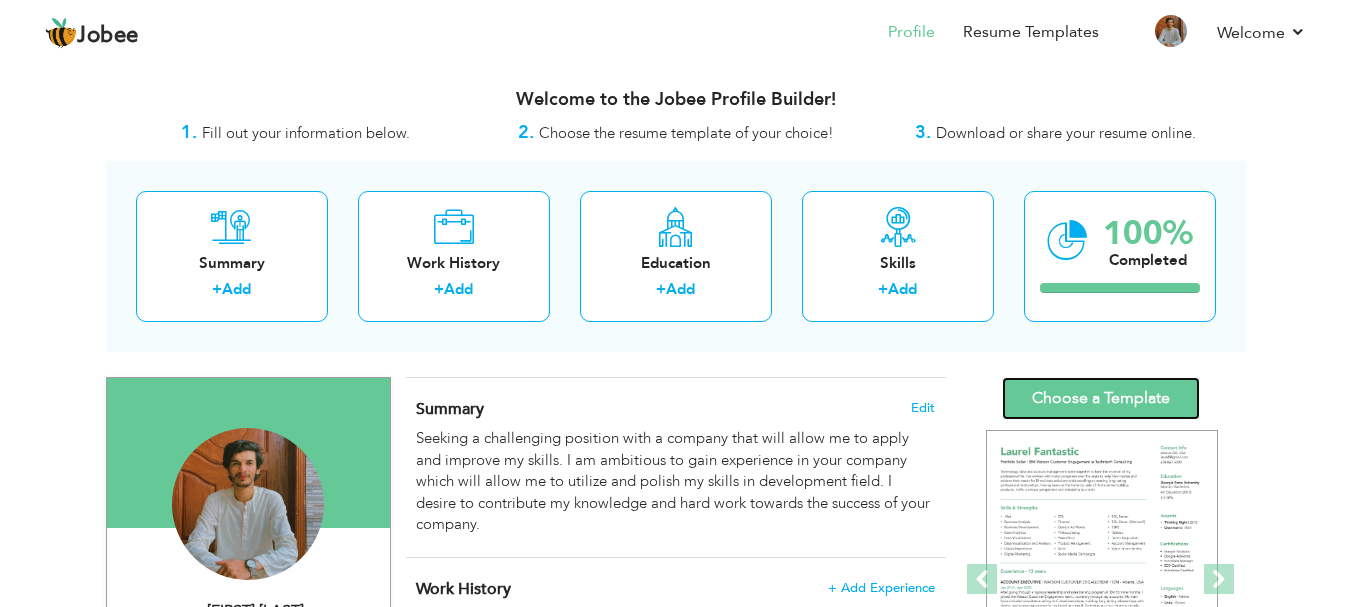 click on "Choose a Template" at bounding box center (1101, 398) 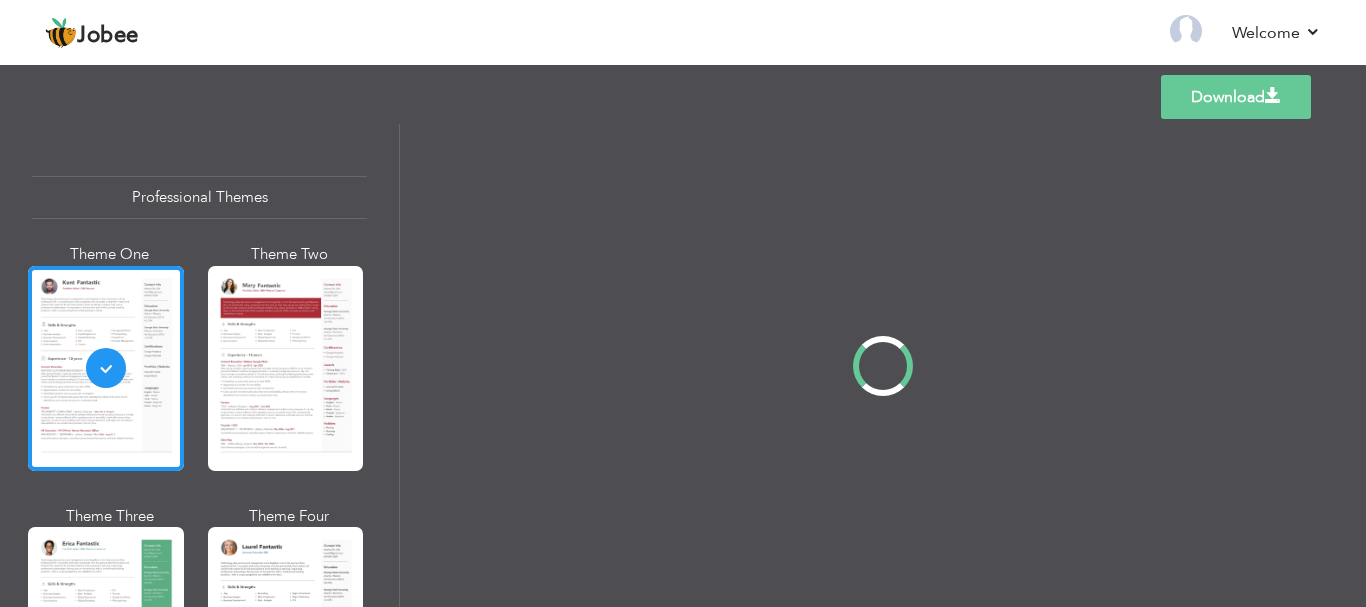 scroll, scrollTop: 0, scrollLeft: 0, axis: both 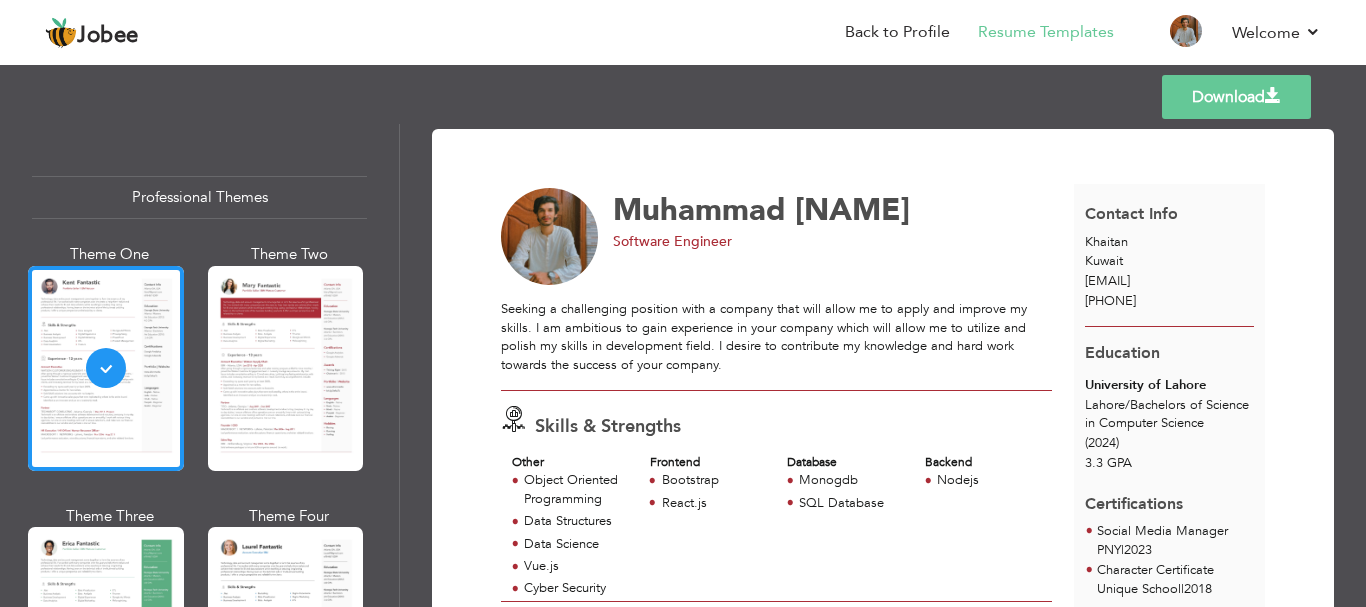 click on "Jobee
Back to Profile
Resume Templates
Resume Templates
Cover Letters
About
My Resume
Welcome
Settings
Log off
Welcome" at bounding box center [683, 32] 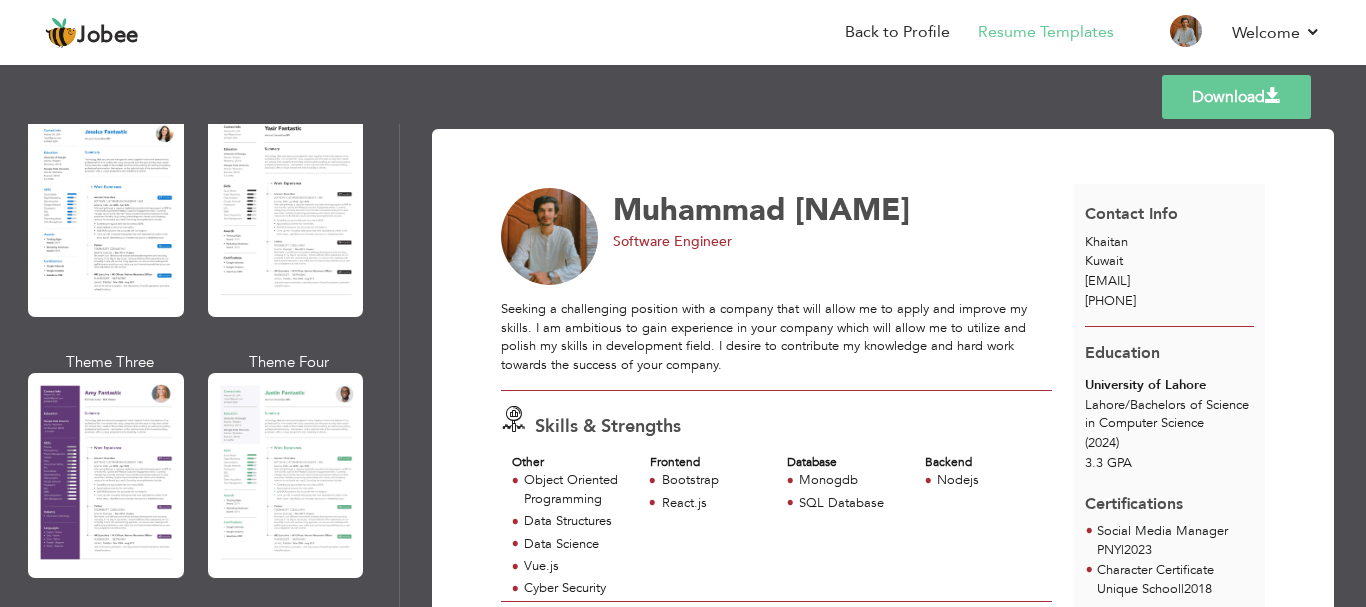 scroll, scrollTop: 1594, scrollLeft: 0, axis: vertical 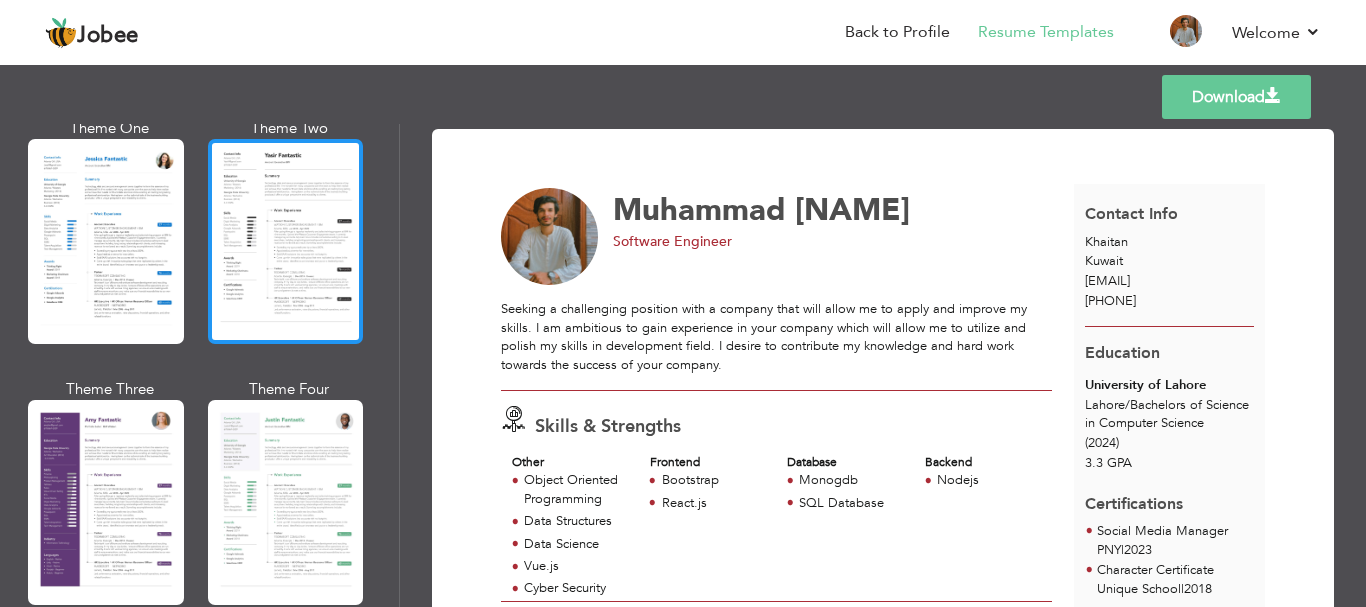 click at bounding box center (286, 241) 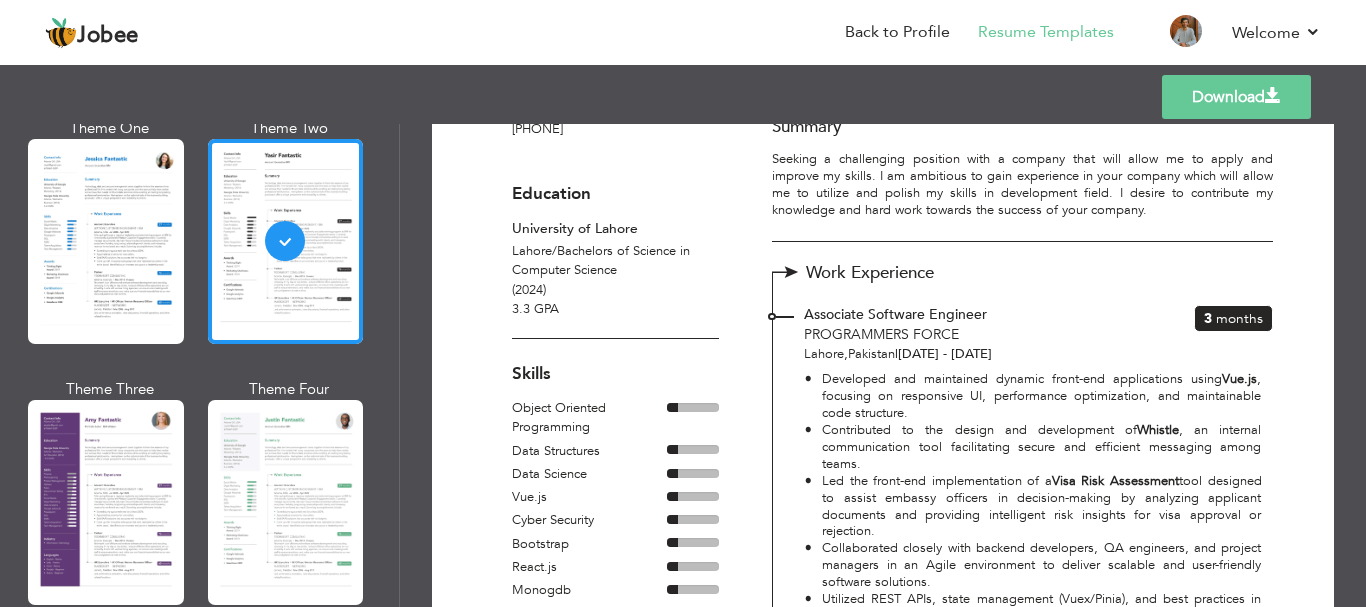 scroll, scrollTop: 0, scrollLeft: 0, axis: both 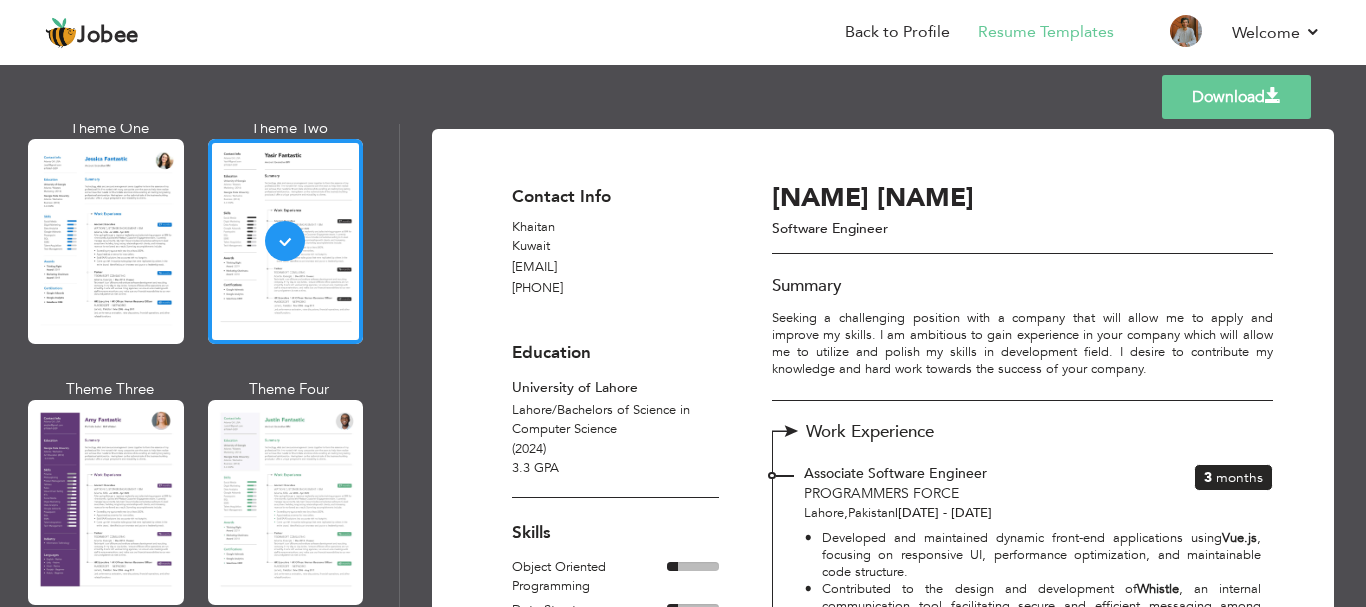 click on "Download" at bounding box center (1236, 97) 